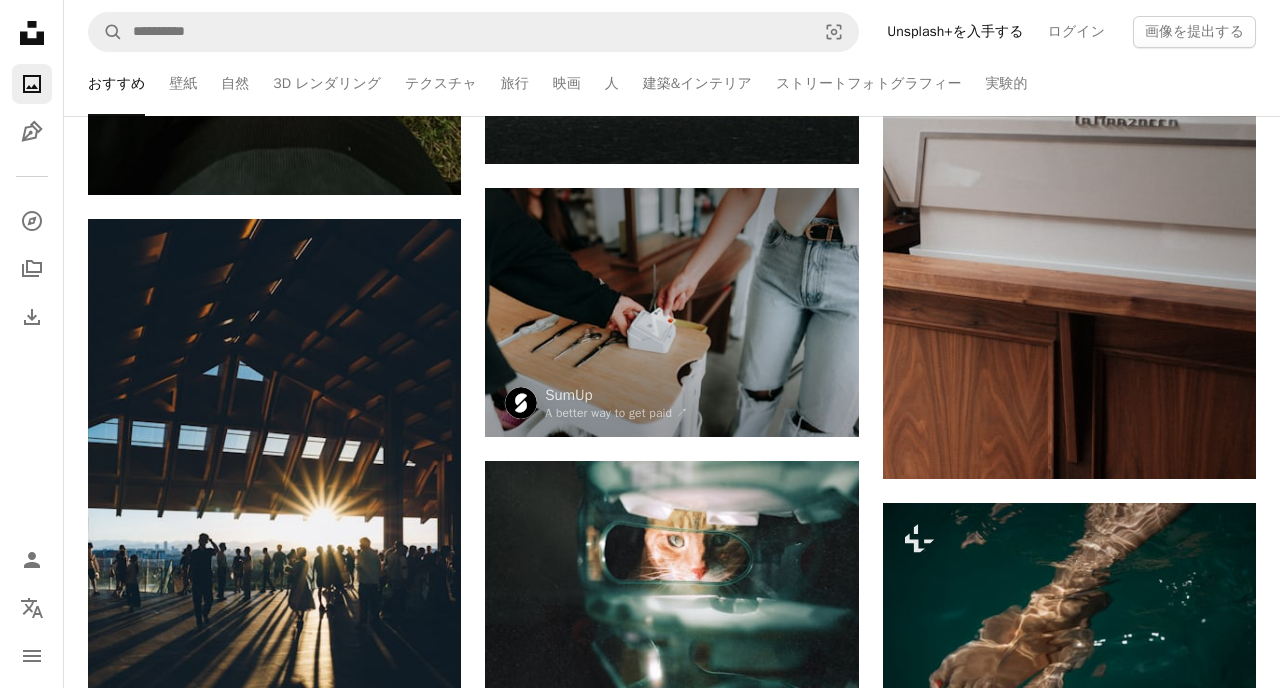 scroll, scrollTop: 0, scrollLeft: 0, axis: both 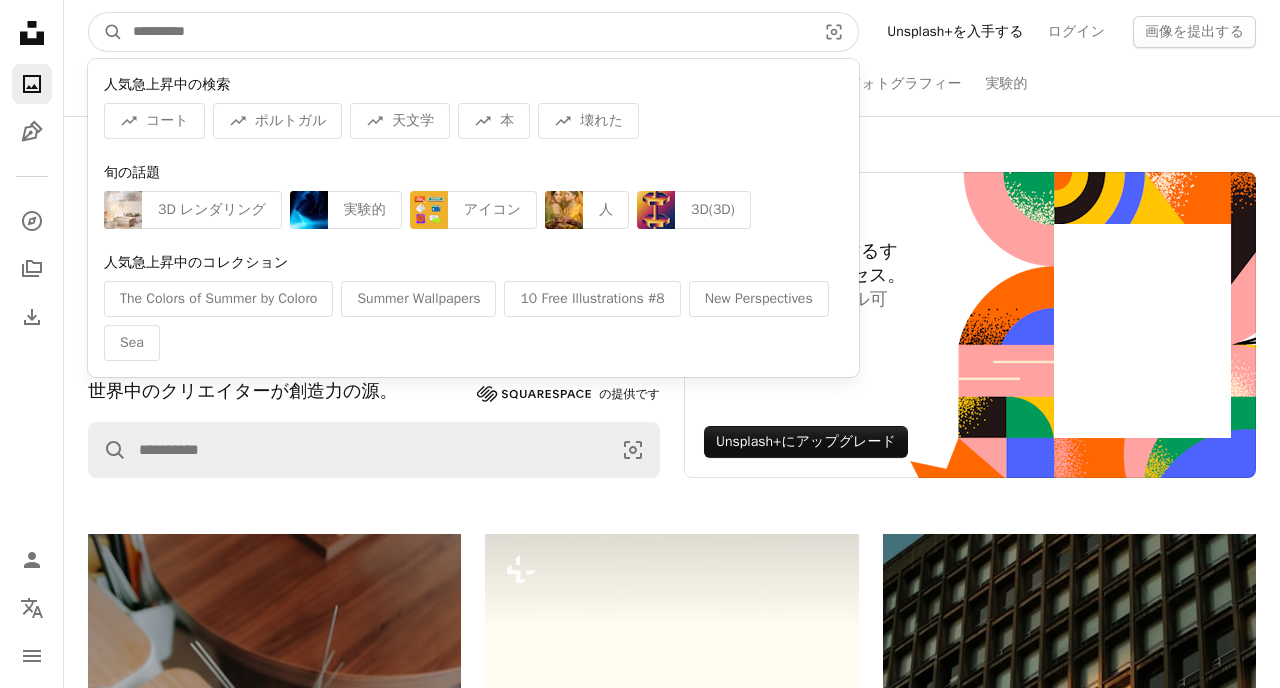 click at bounding box center (466, 32) 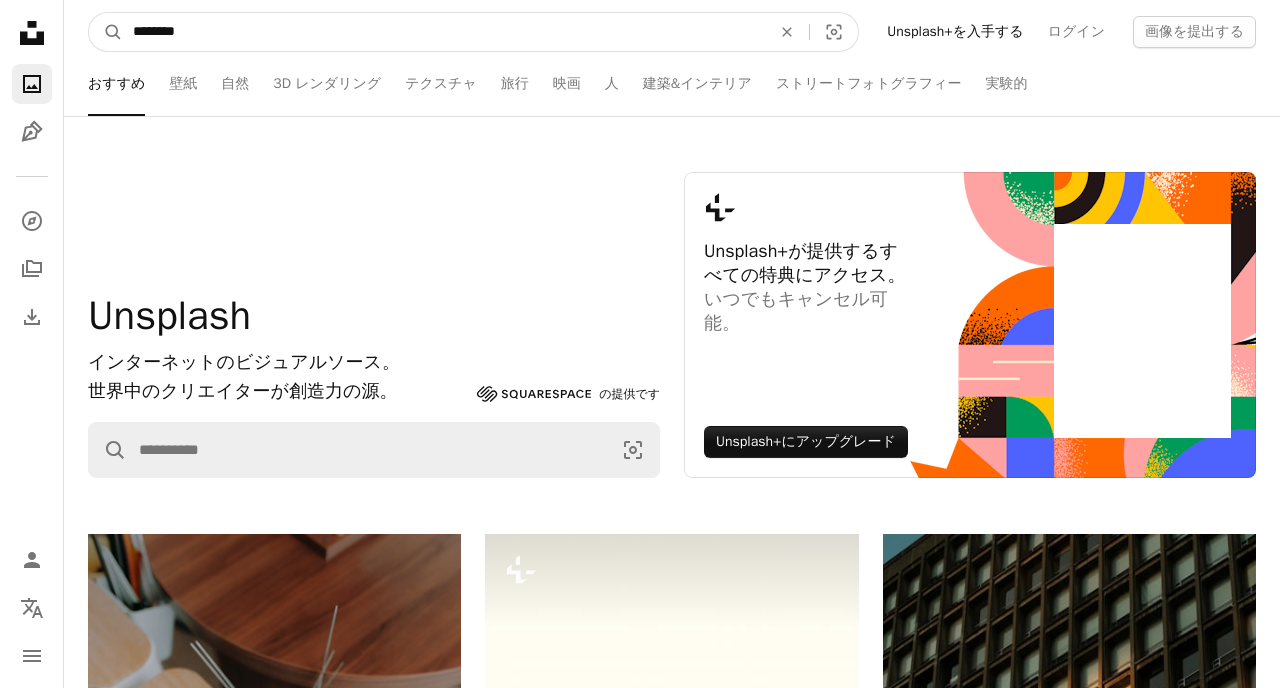 type on "********" 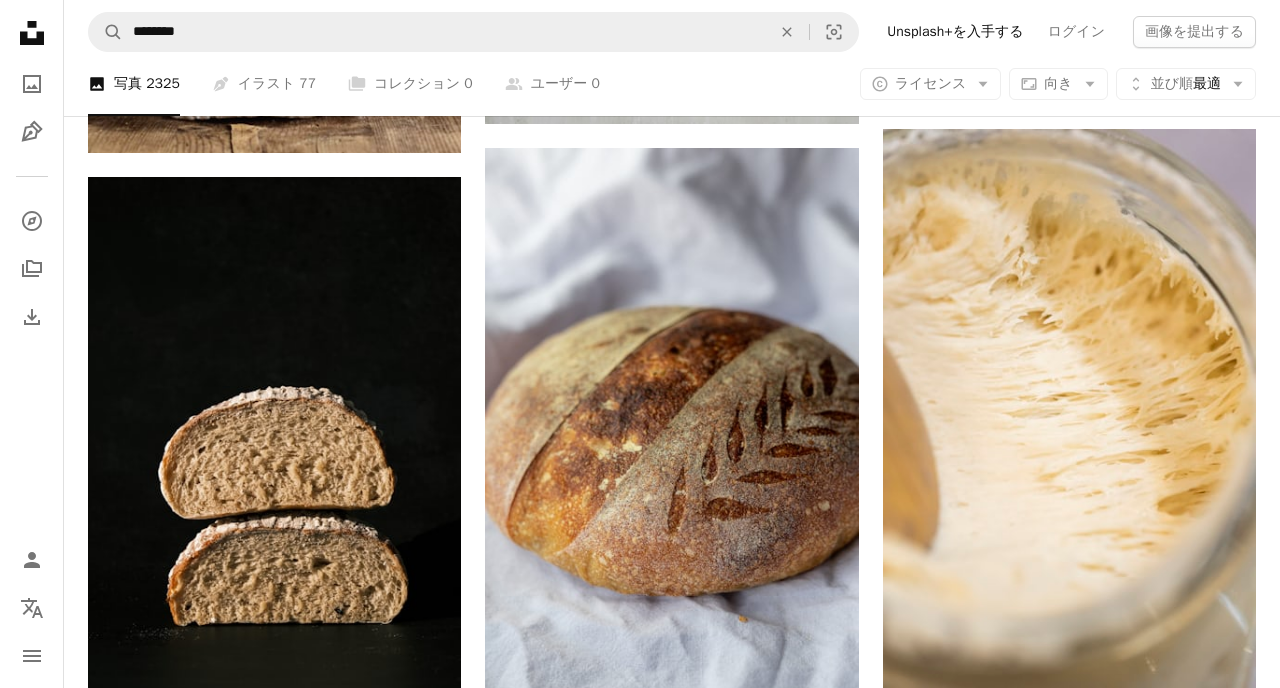 scroll, scrollTop: 683, scrollLeft: 0, axis: vertical 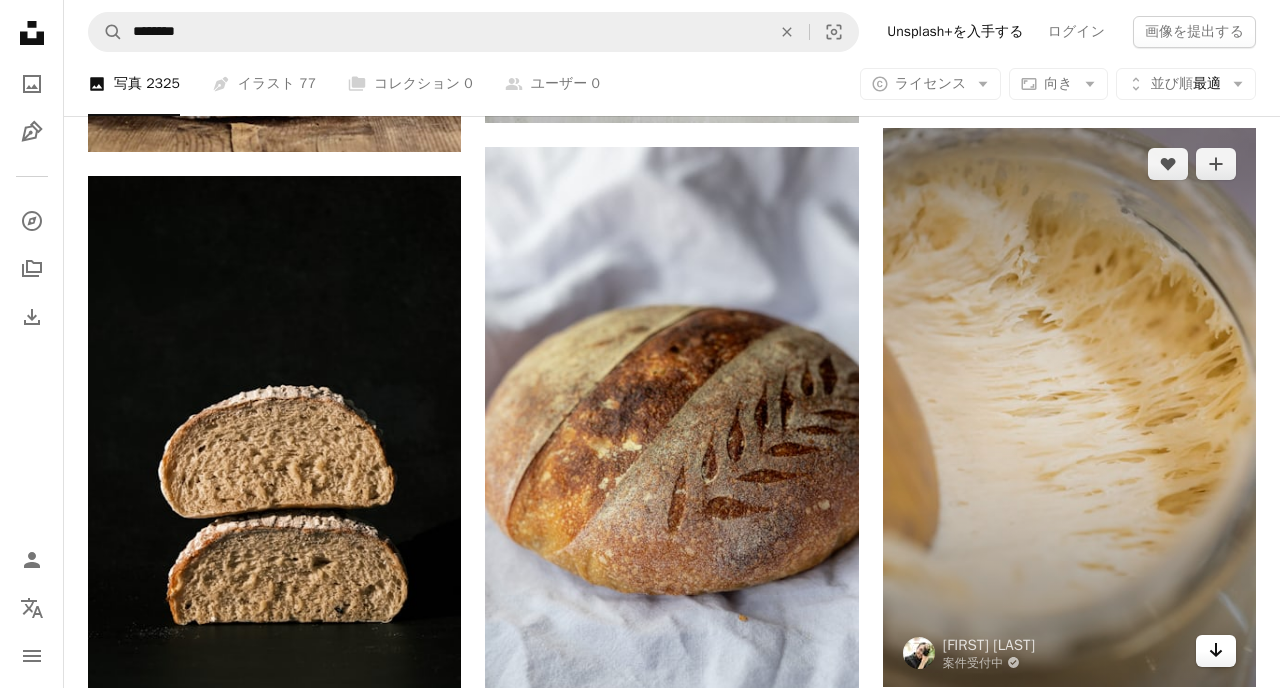 click on "Arrow pointing down" 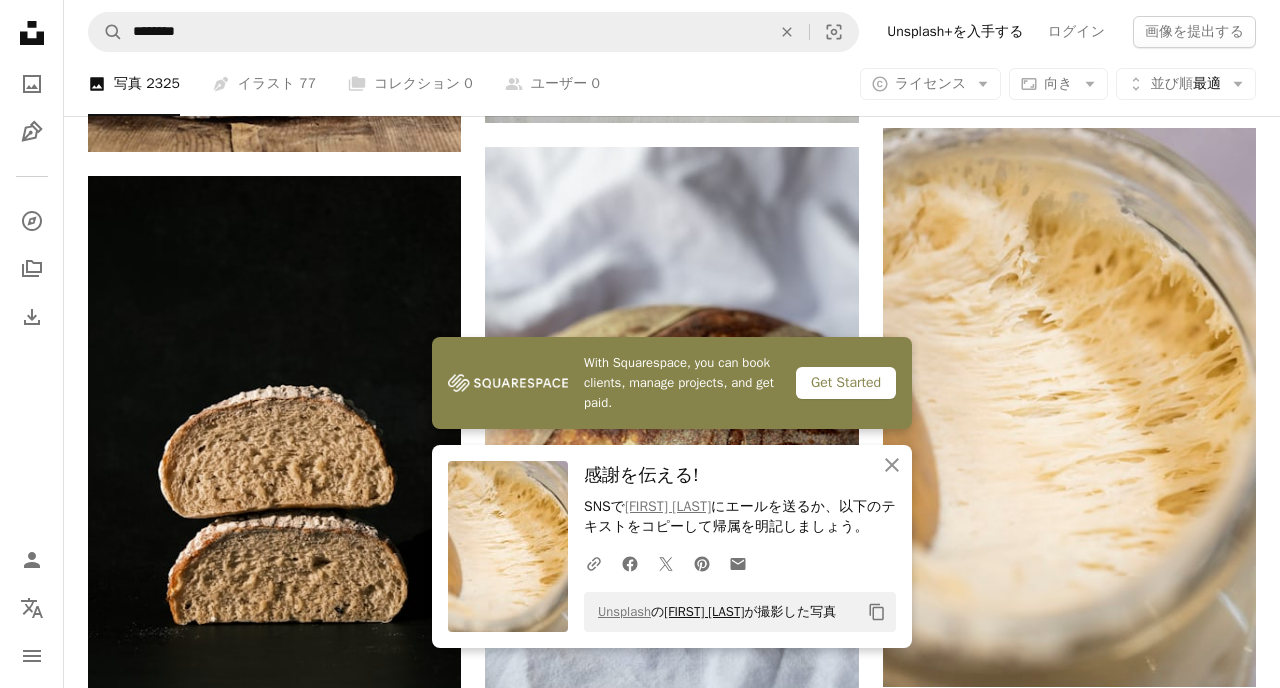 click on "Monaz Nazary" at bounding box center [704, 611] 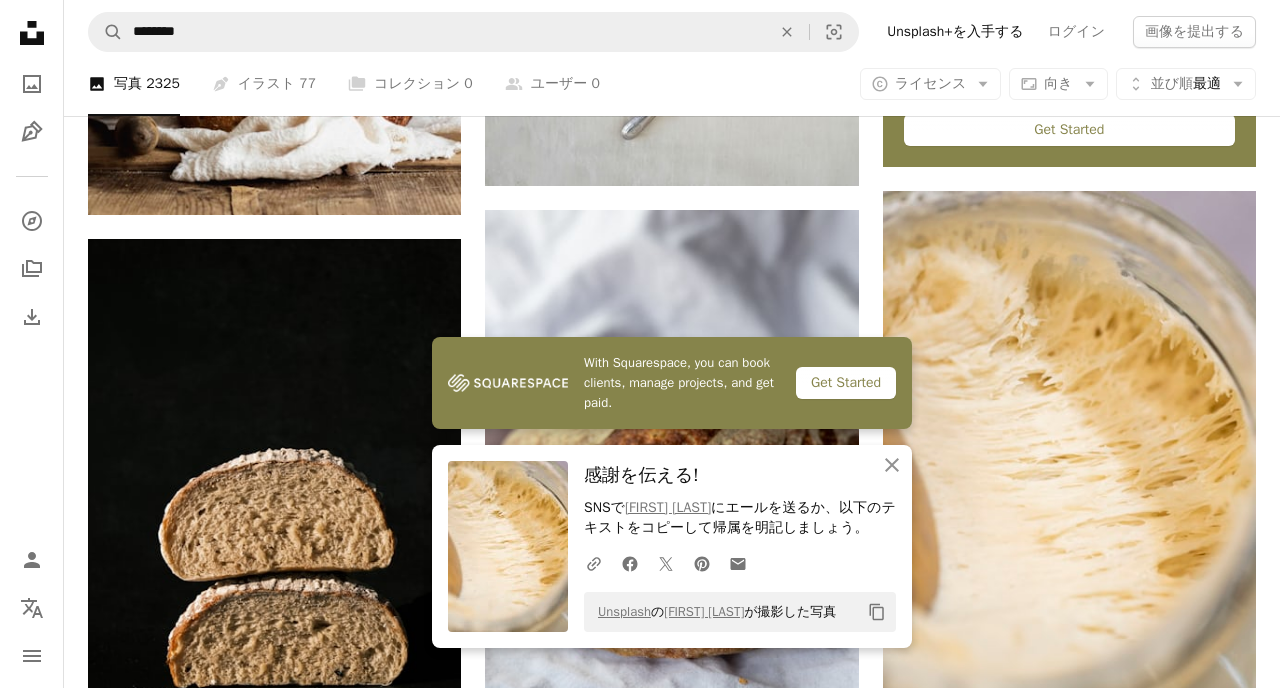 scroll, scrollTop: 604, scrollLeft: 0, axis: vertical 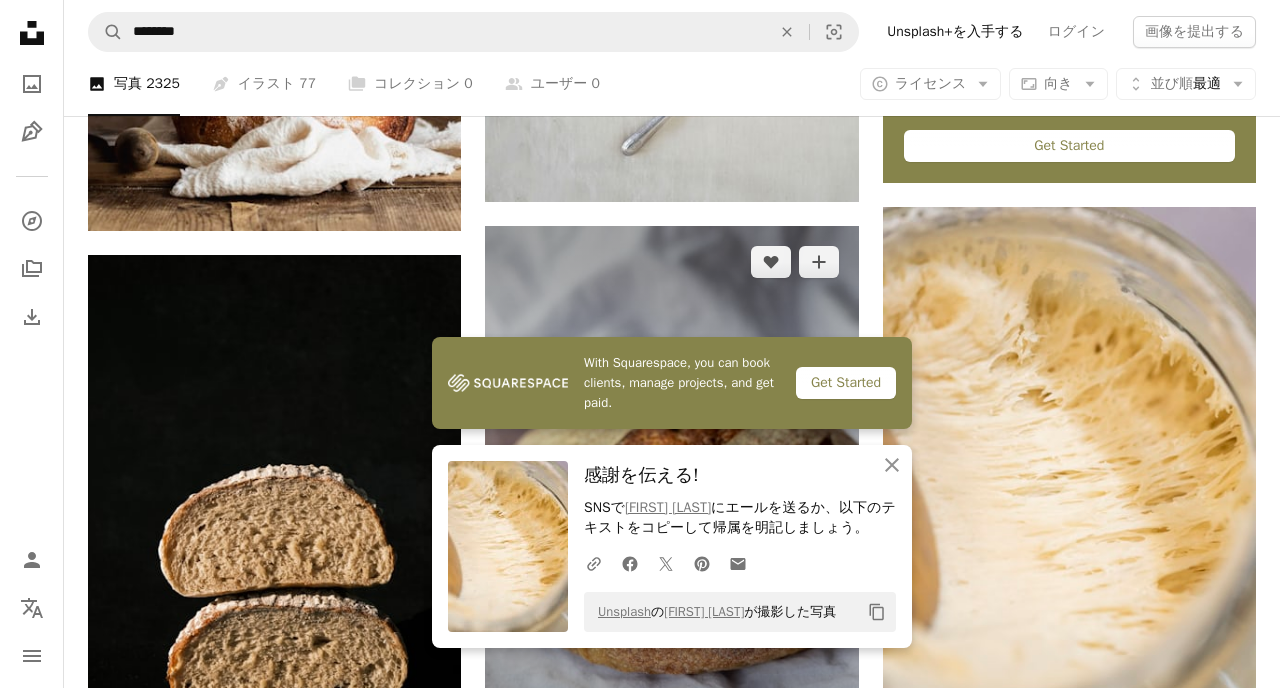click at bounding box center (671, 506) 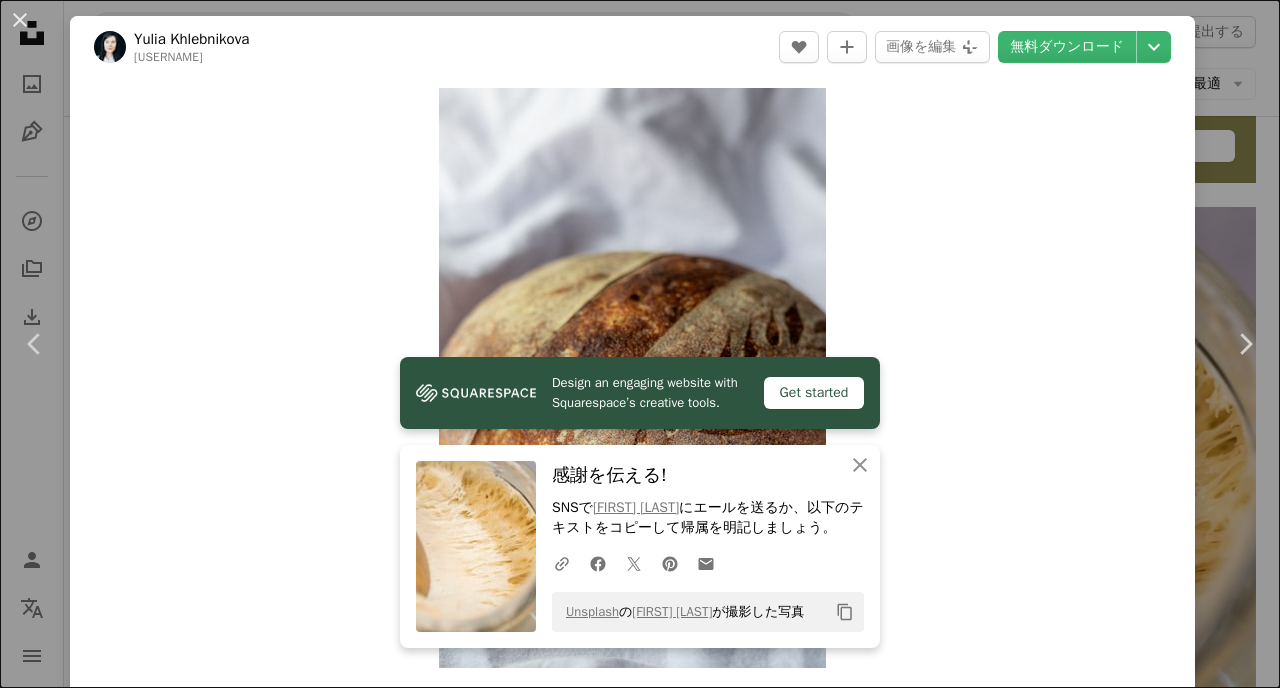click on "Zoom in" at bounding box center [632, 378] 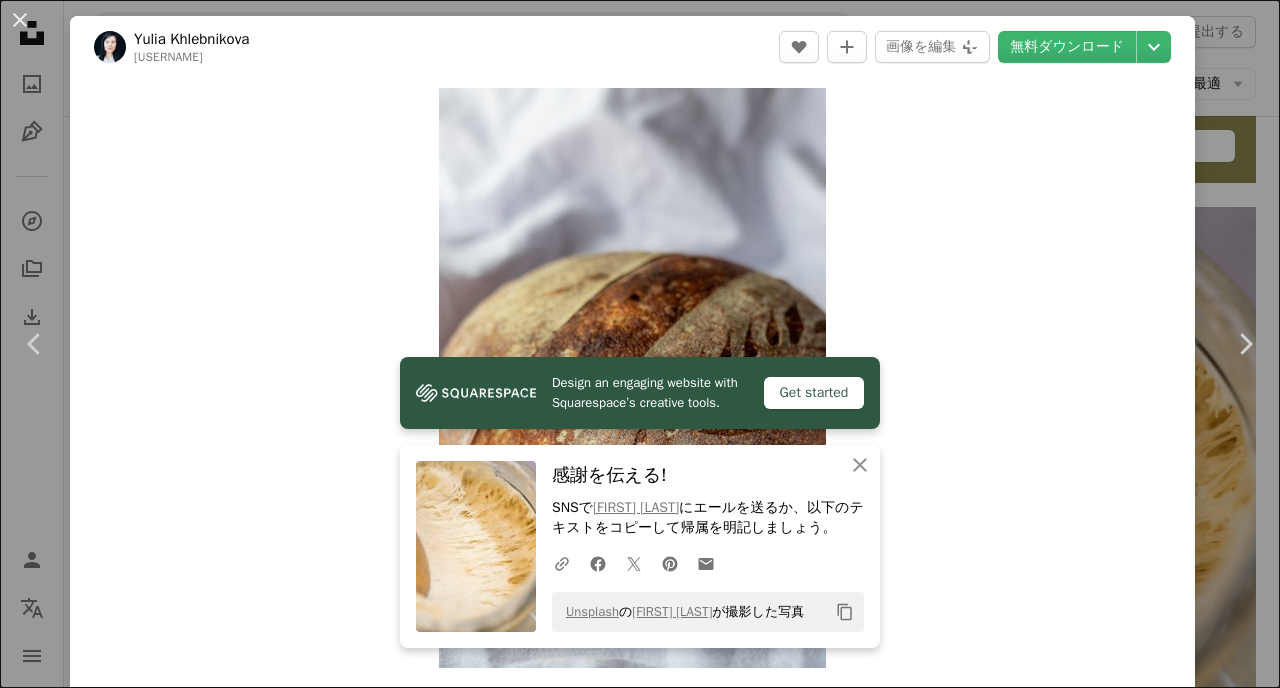 click on "Get started" at bounding box center [814, 393] 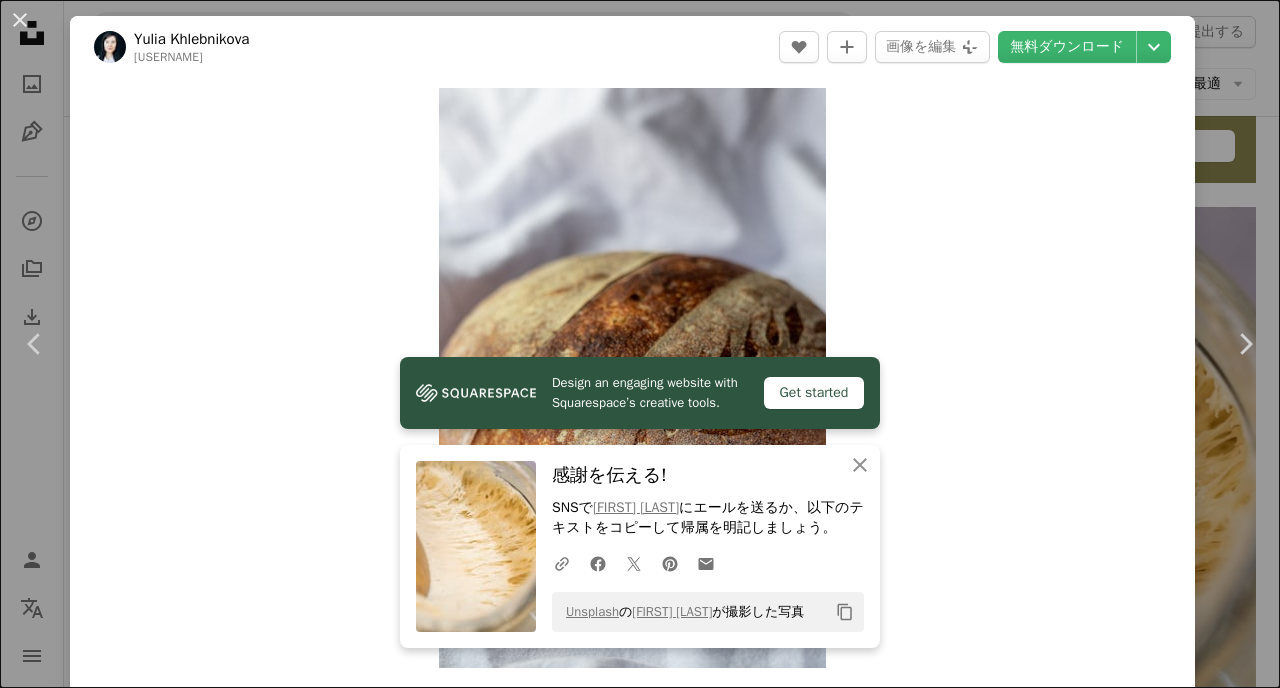 click on "Zoom in" at bounding box center (632, 378) 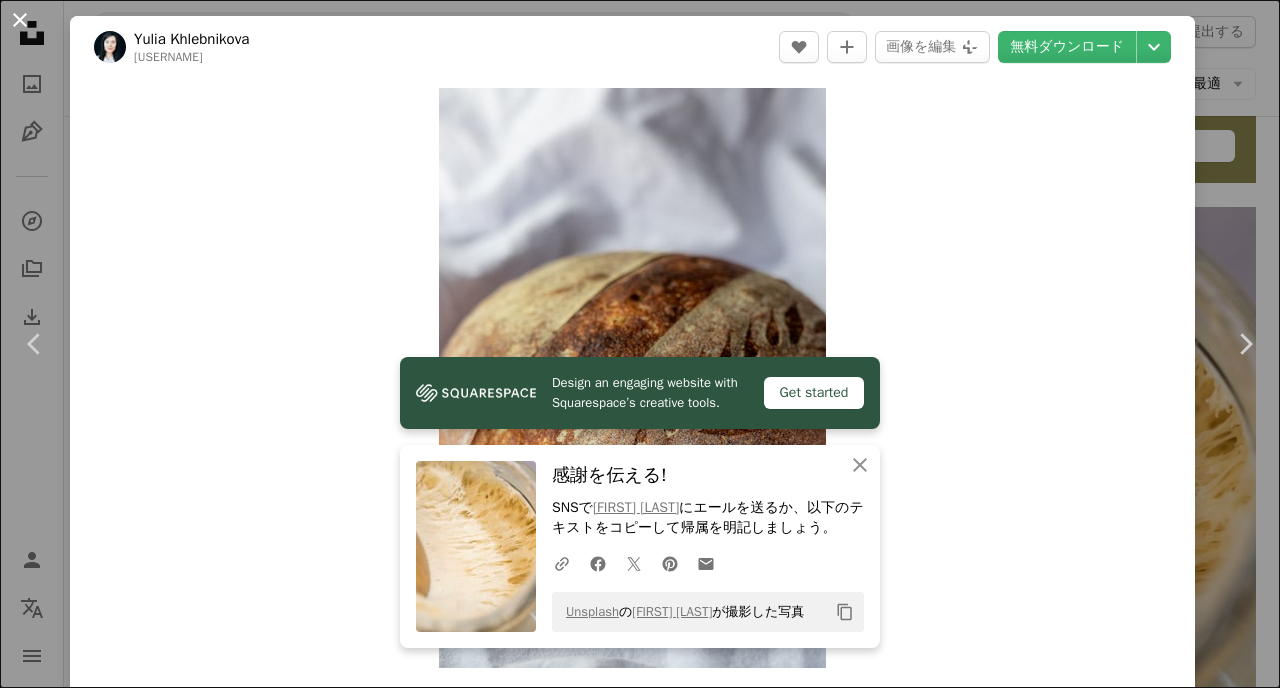 click on "An X shape" at bounding box center (20, 20) 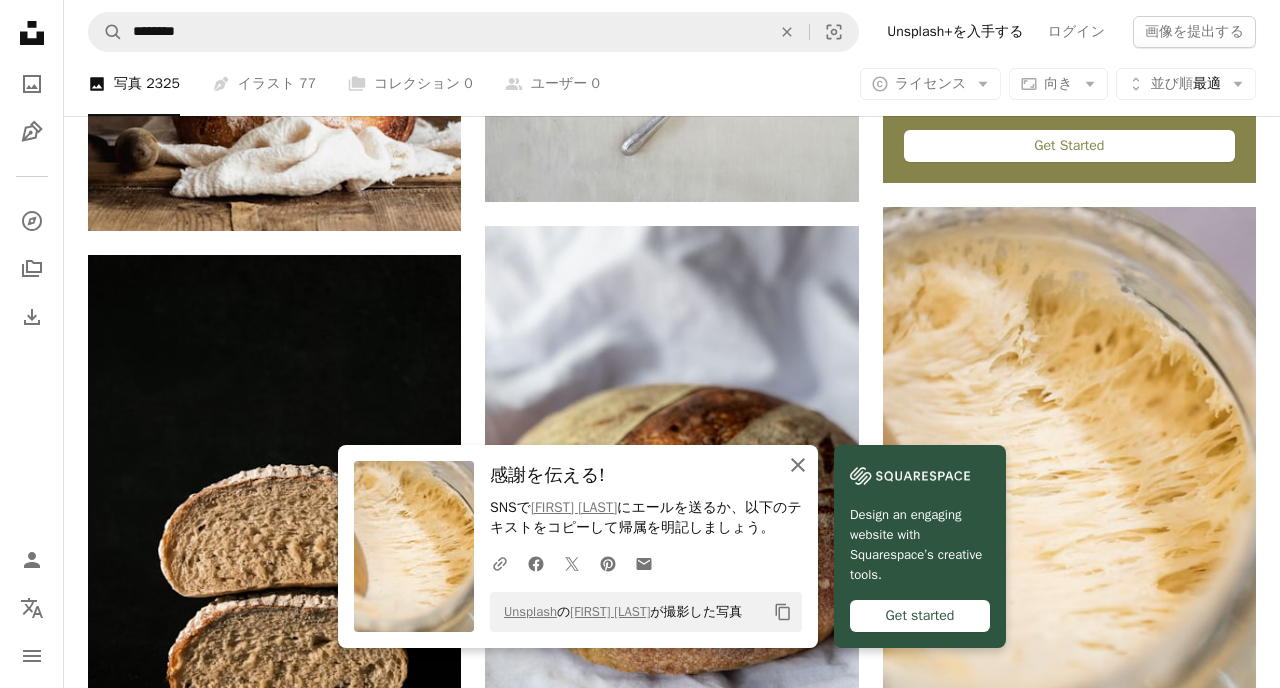 click 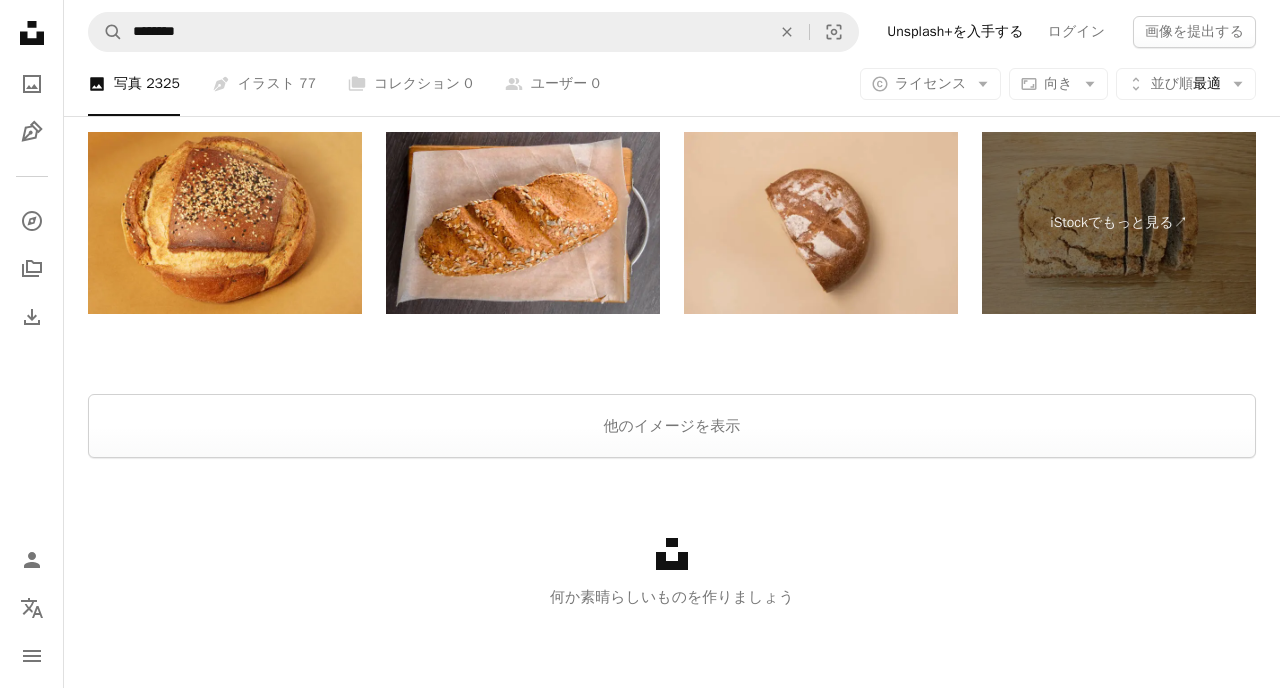 scroll, scrollTop: 3918, scrollLeft: 0, axis: vertical 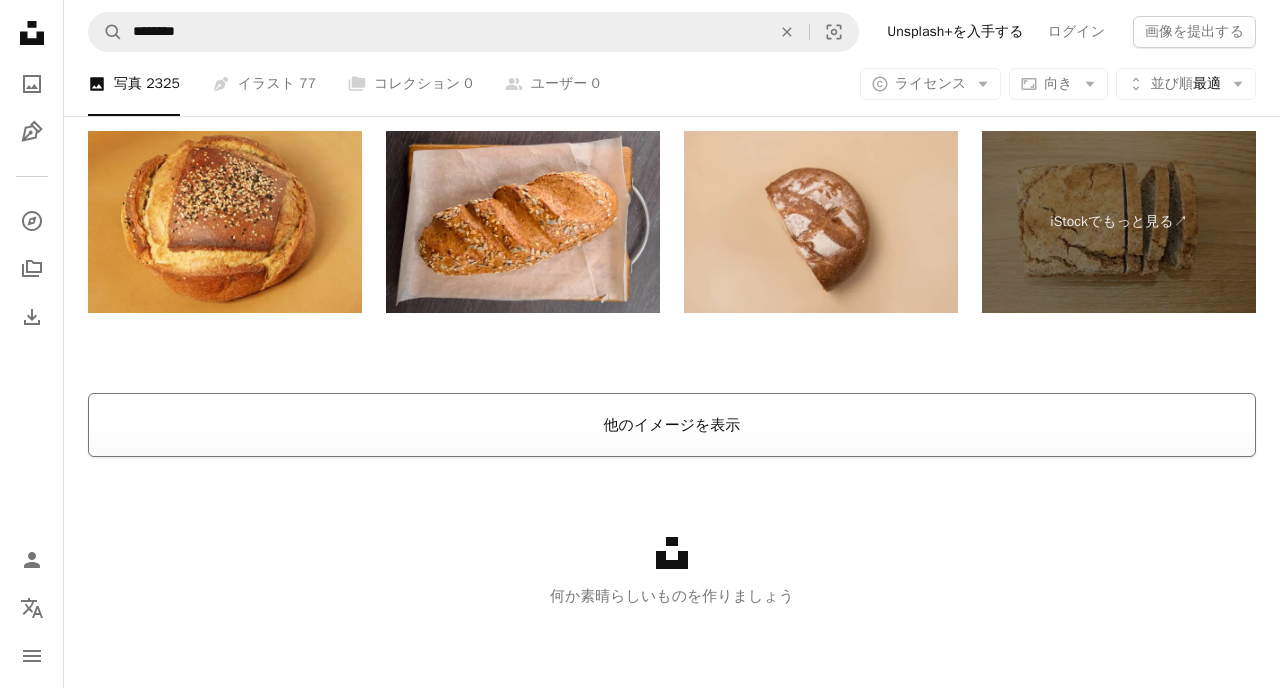 click on "他のイメージを表示" at bounding box center (672, 425) 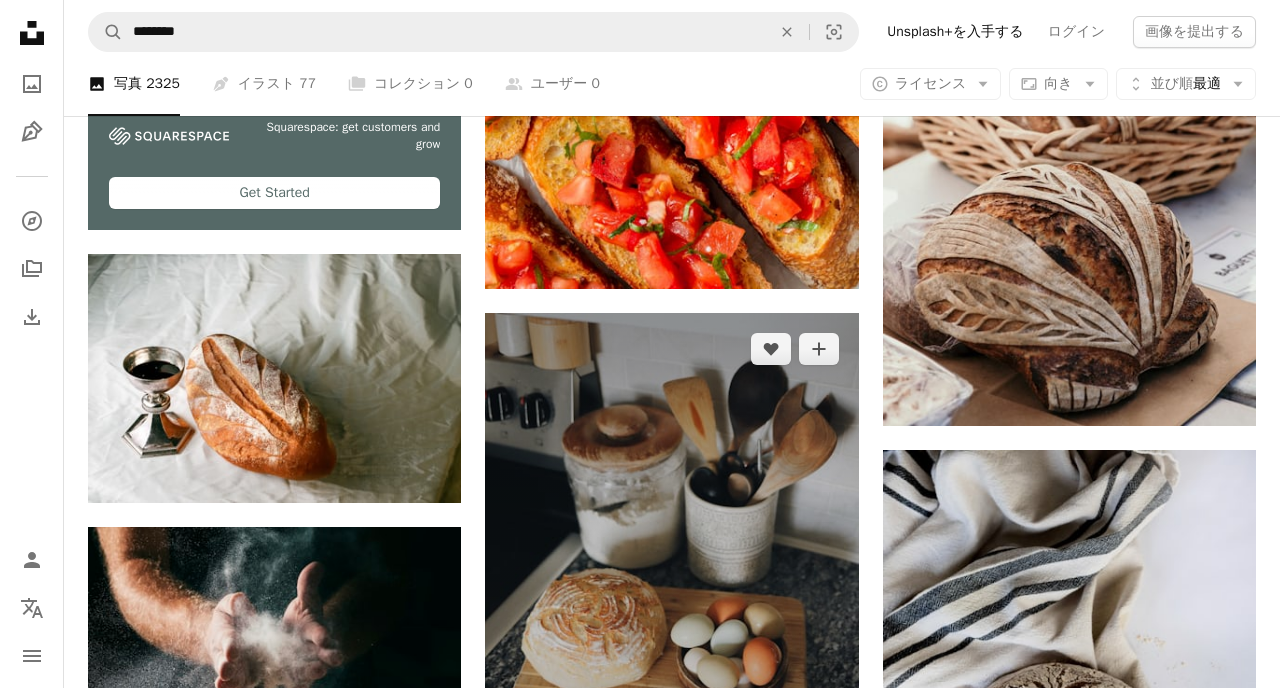 scroll, scrollTop: 5039, scrollLeft: 0, axis: vertical 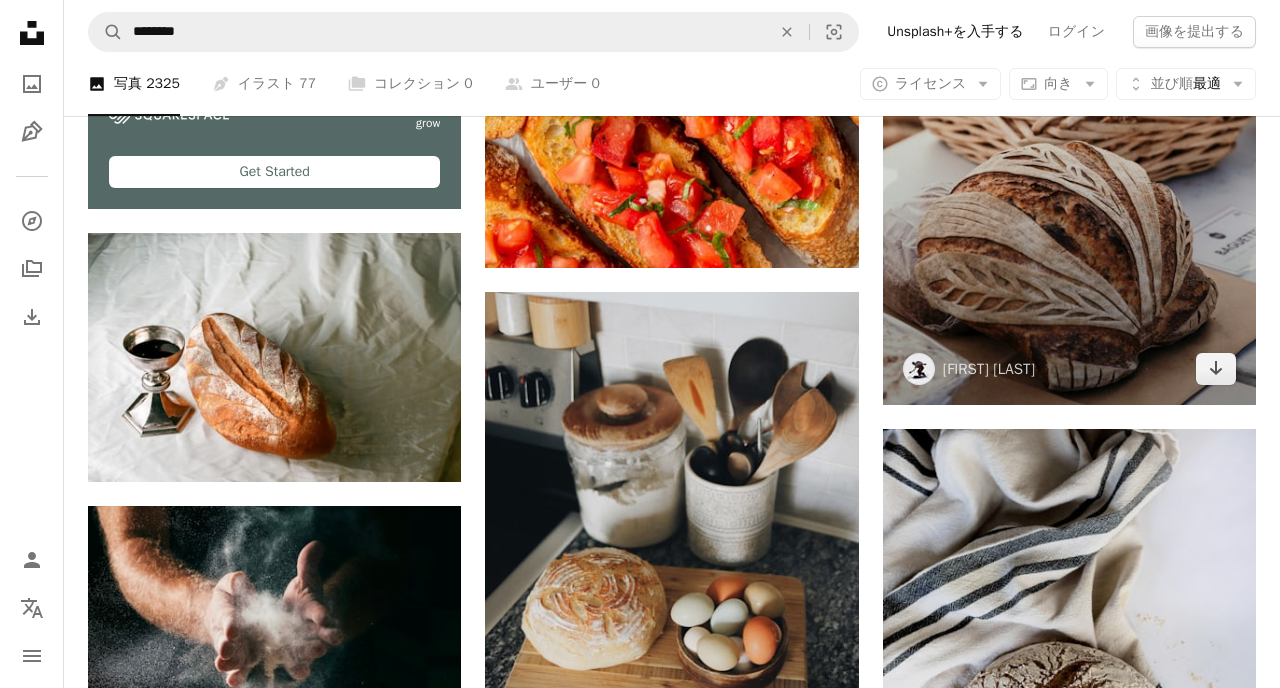 click at bounding box center [1069, 125] 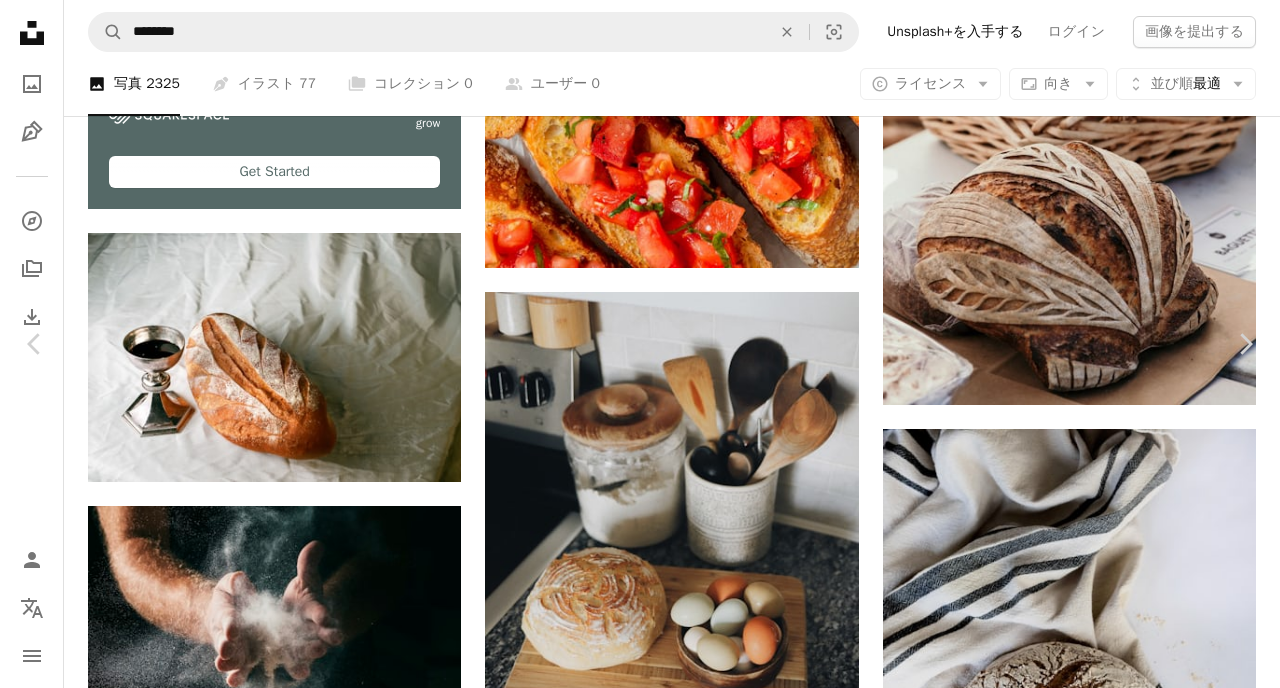 scroll, scrollTop: 7135, scrollLeft: 0, axis: vertical 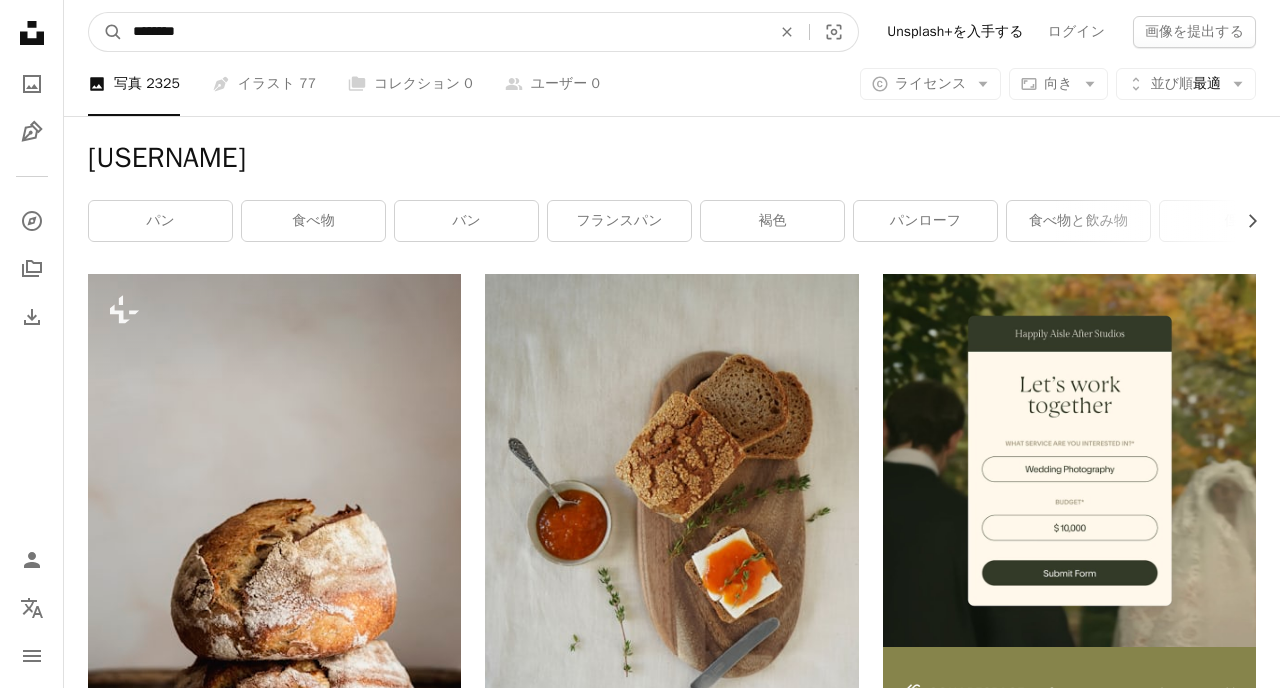 click on "********" at bounding box center (444, 32) 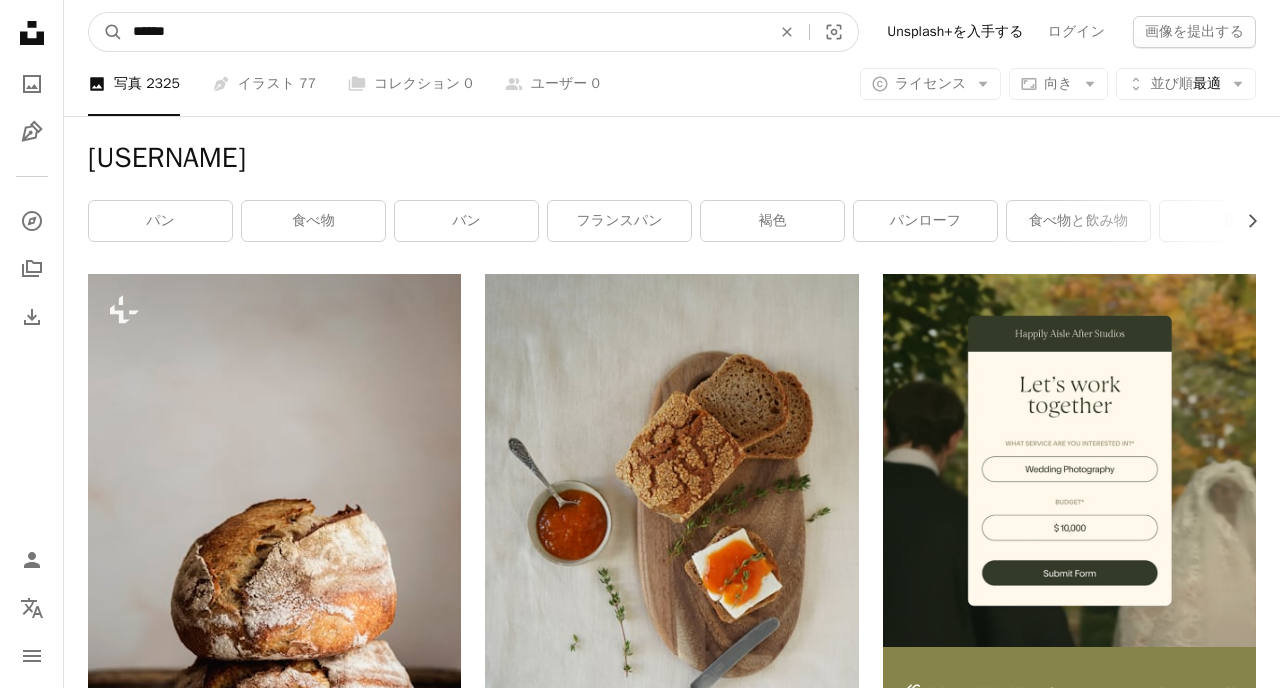 type on "*****" 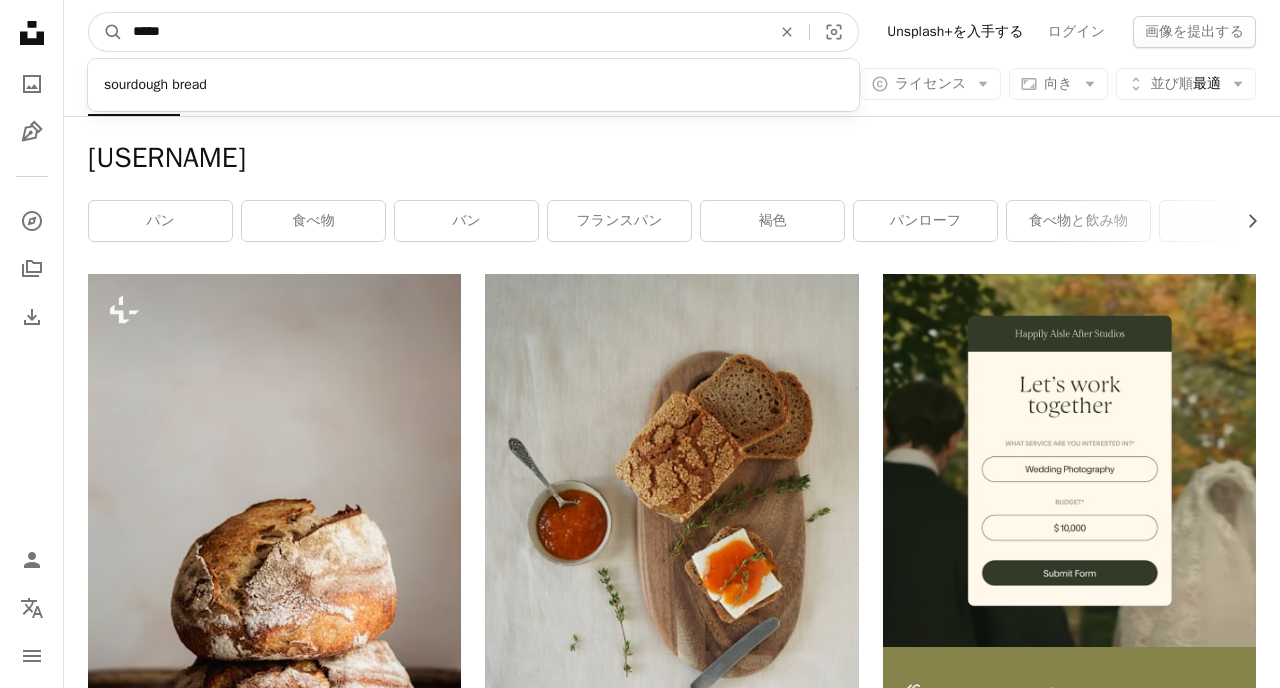 click on "A magnifying glass" at bounding box center (106, 32) 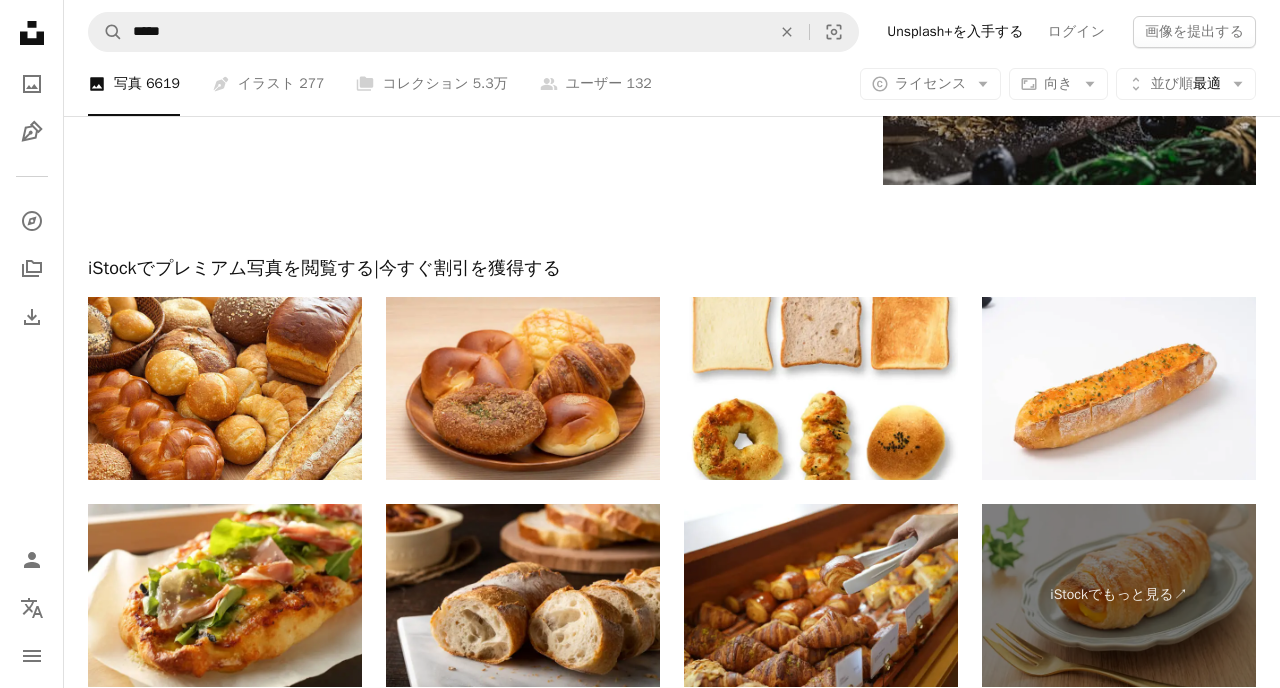 scroll, scrollTop: 4252, scrollLeft: 0, axis: vertical 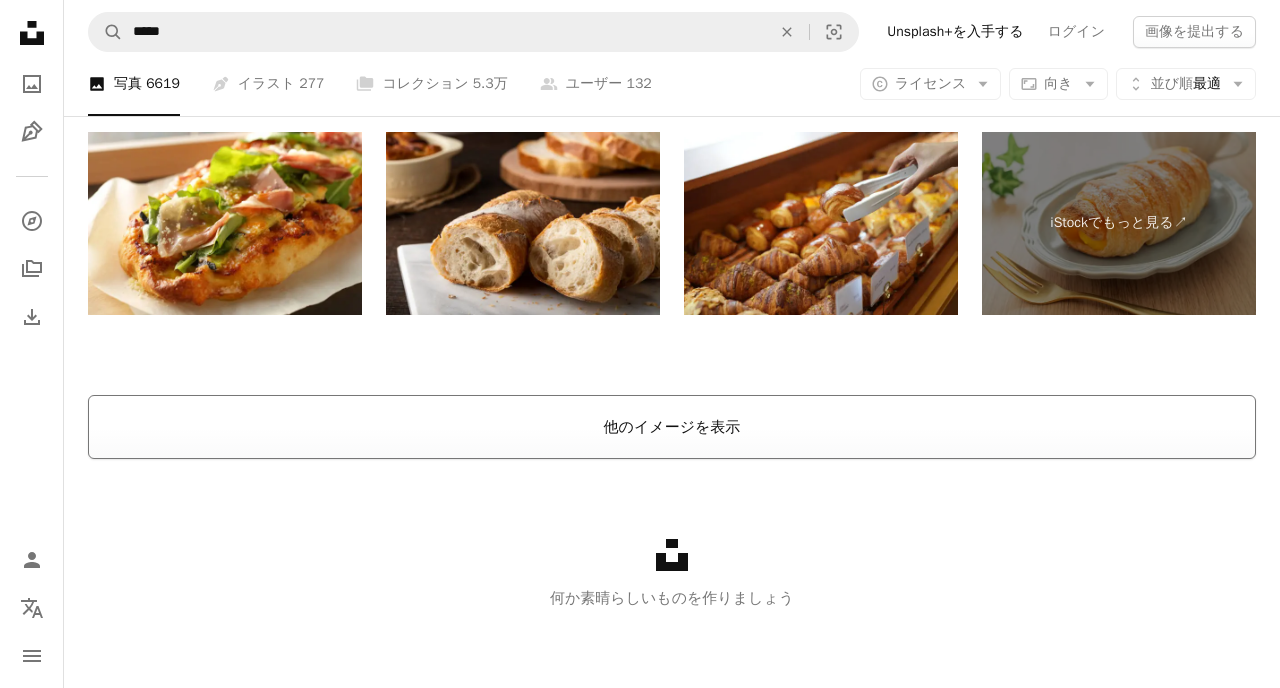 click on "他のイメージを表示" at bounding box center [672, 427] 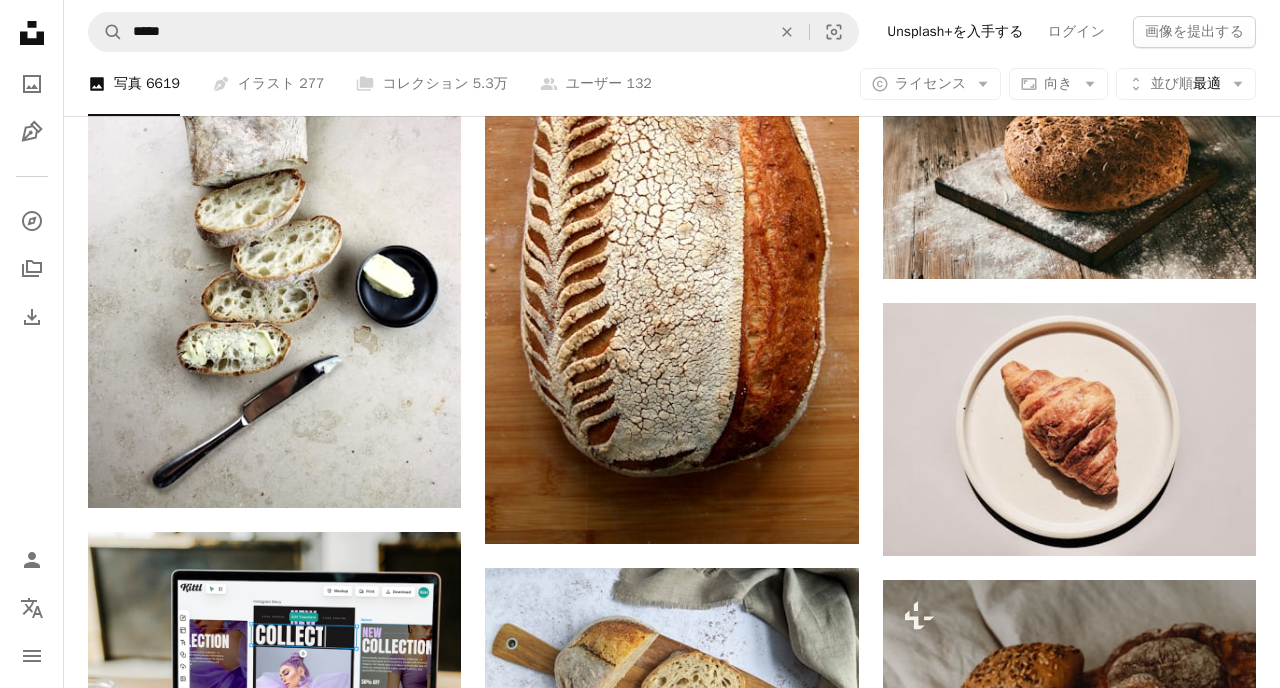 scroll, scrollTop: 5214, scrollLeft: 0, axis: vertical 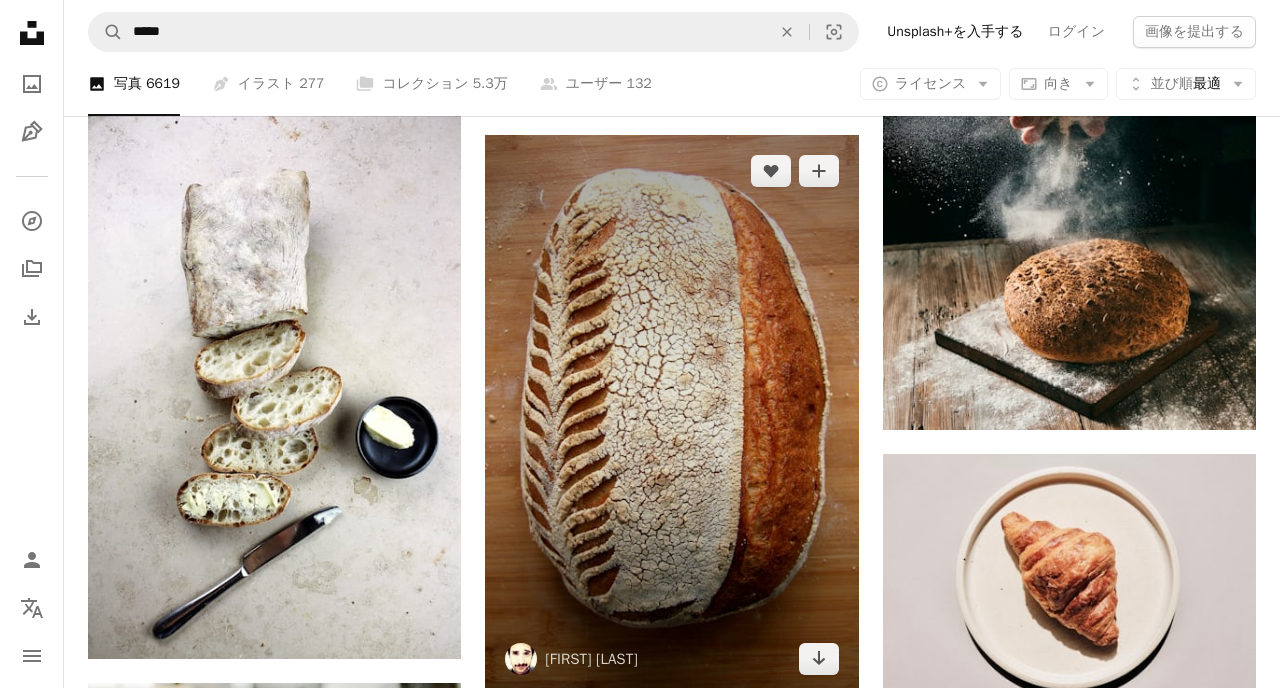 click at bounding box center (671, 415) 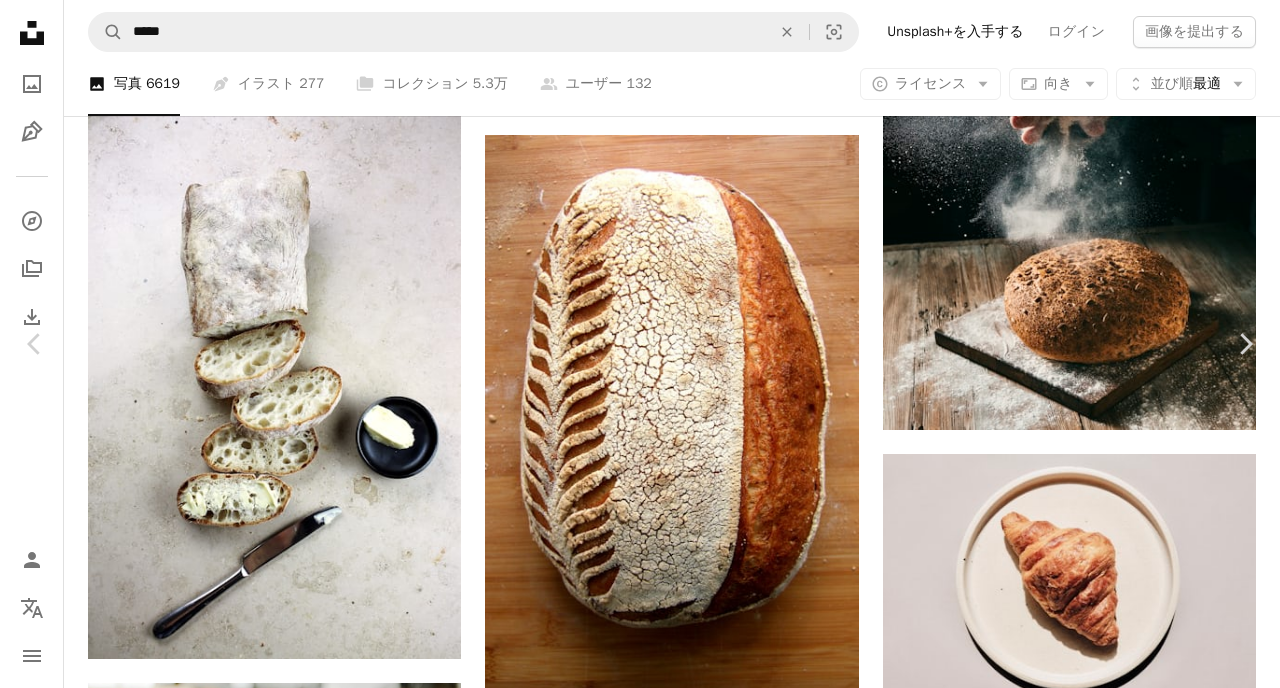 scroll, scrollTop: 0, scrollLeft: 0, axis: both 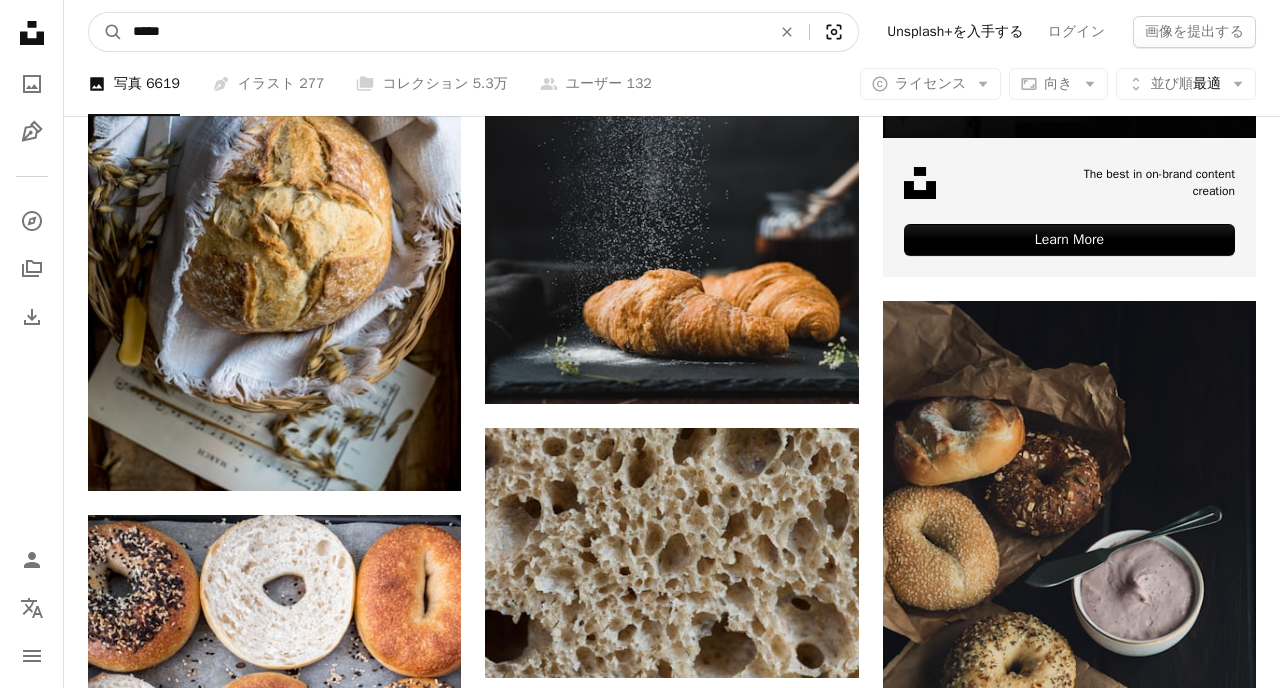 click on "Visual search" 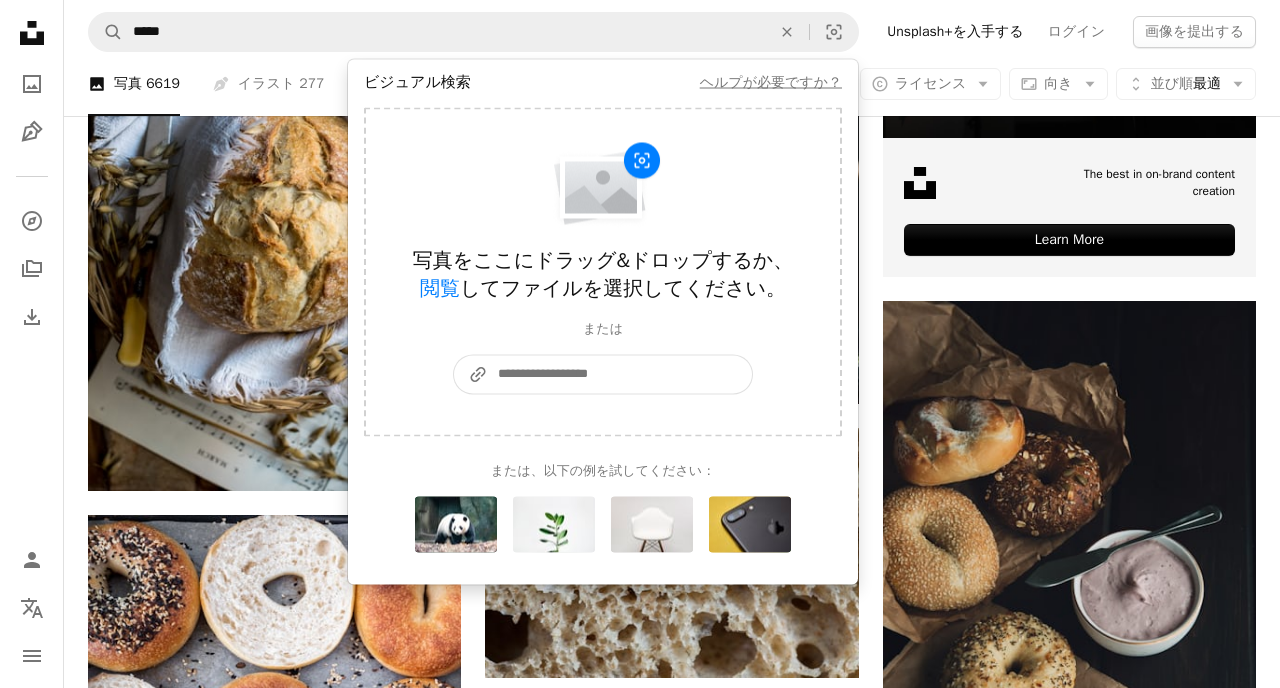 click on "A URL sharing icon (chains) 写真またはURLを貼り付けてください" at bounding box center (620, 374) 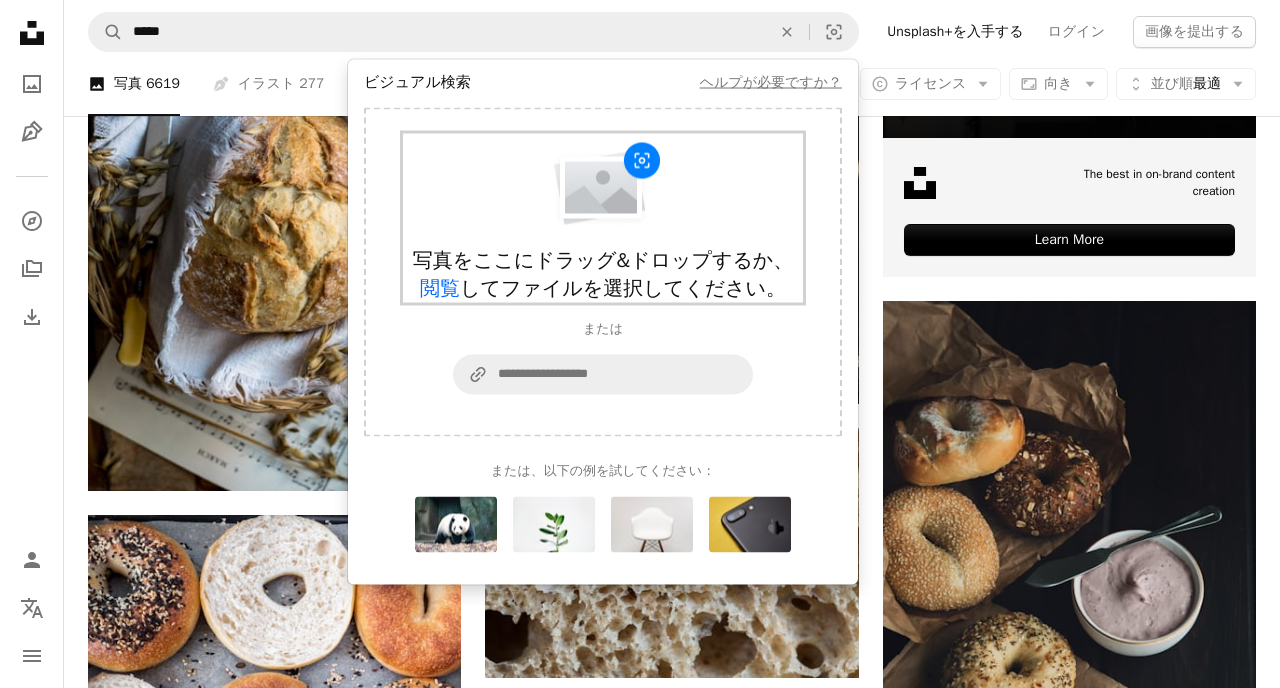 click at bounding box center [603, 186] 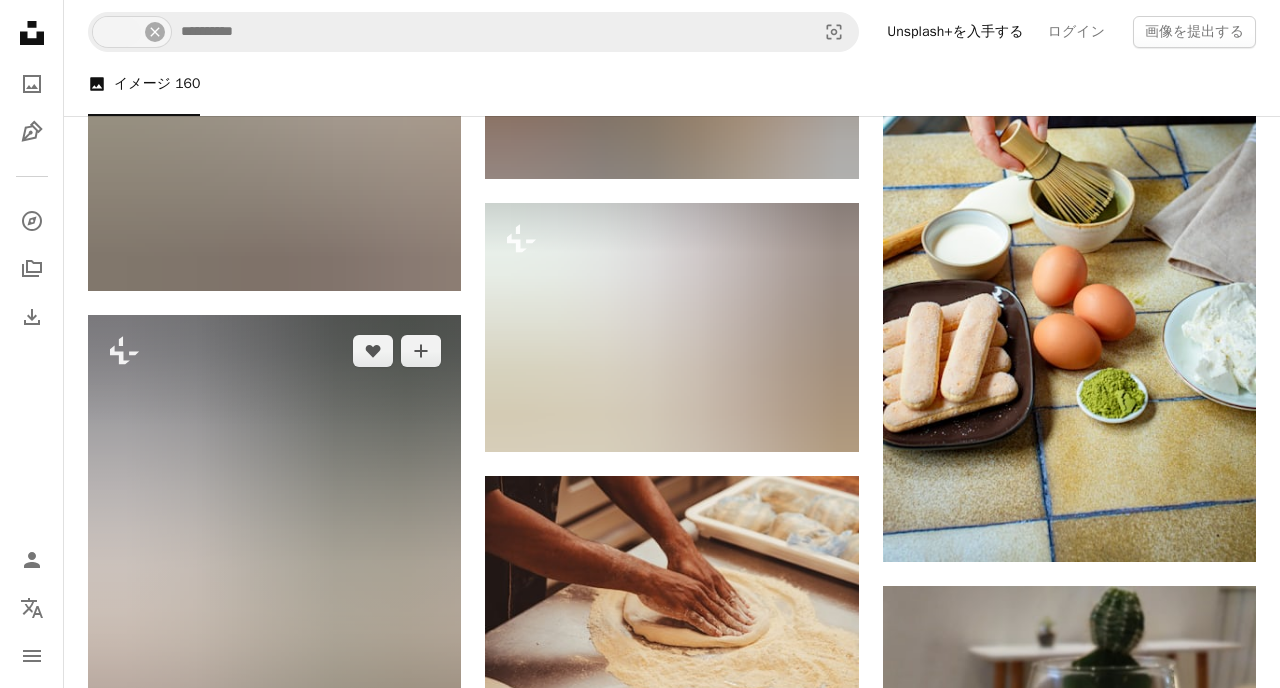 scroll, scrollTop: 1854, scrollLeft: 0, axis: vertical 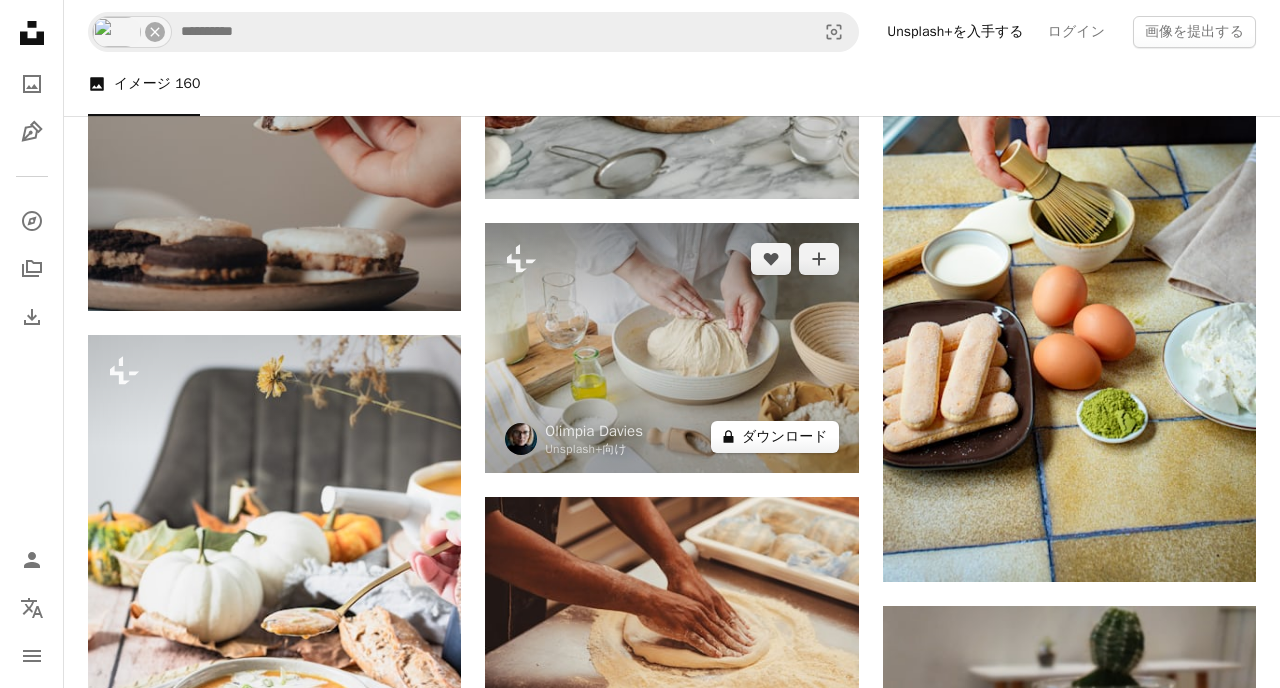click on "A lock   ダウンロード" at bounding box center [775, 437] 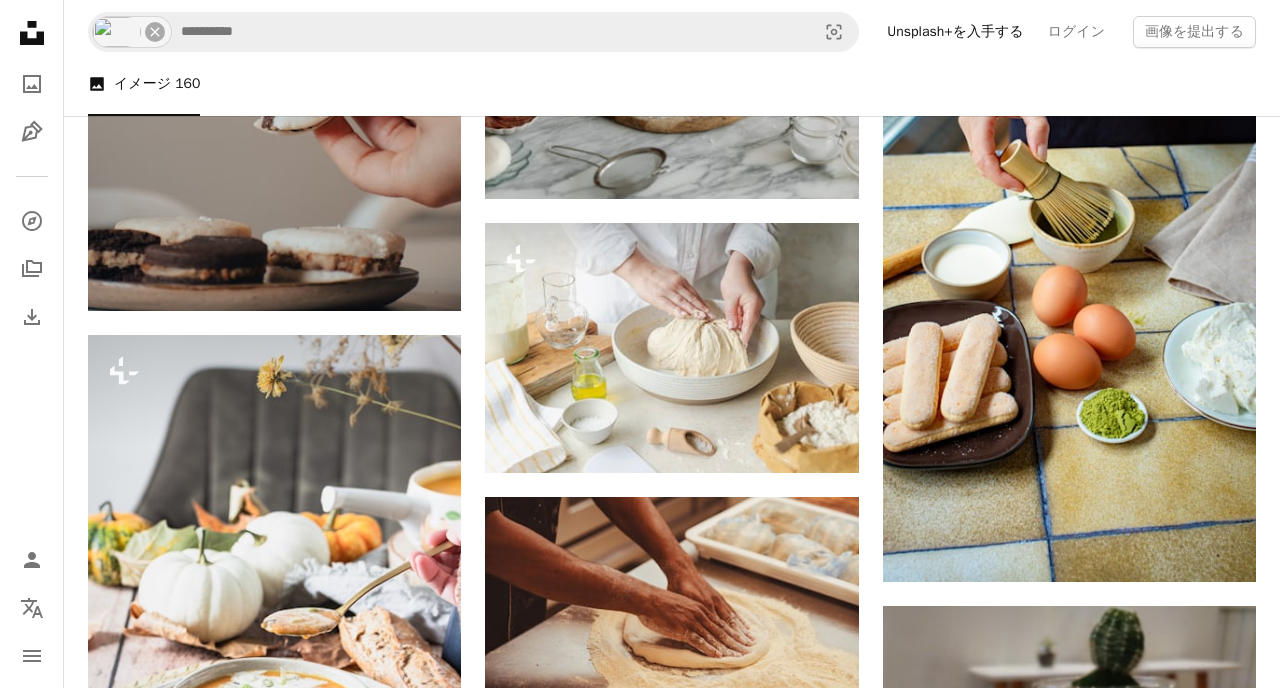 click on "A plus sign" 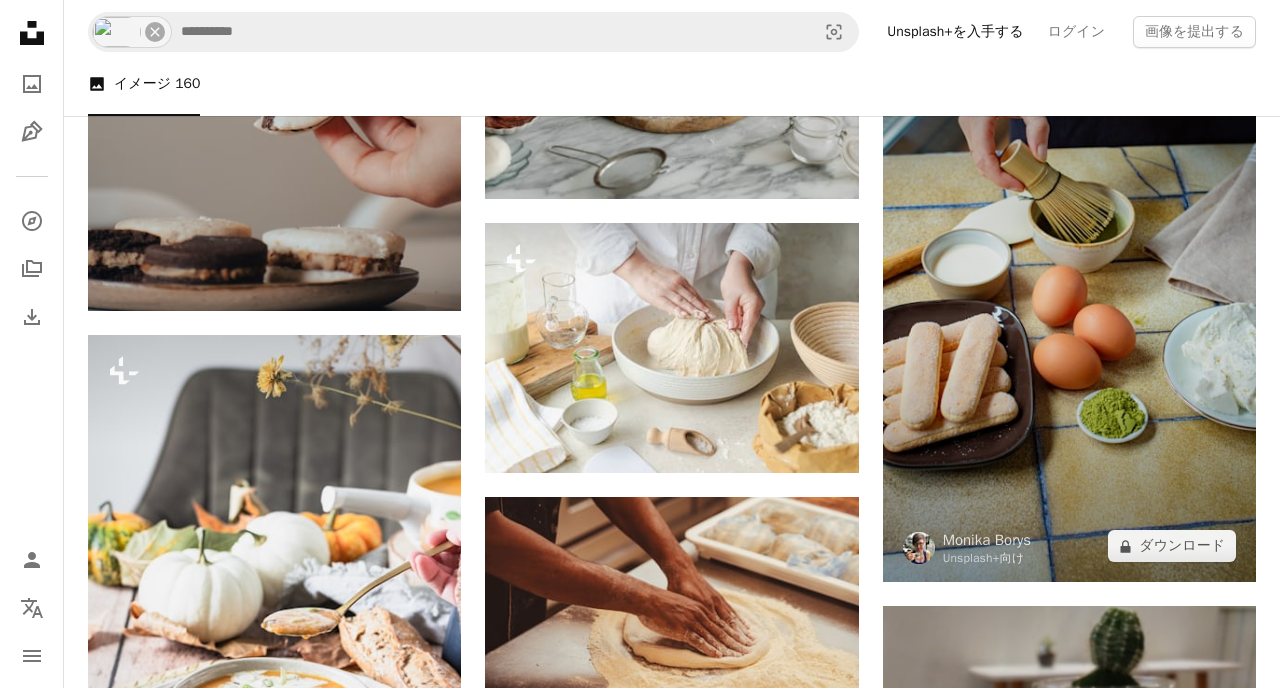 click on "An X shape 最高品質、そしてすぐに使用できる画像。 無制限にアクセスできます。 A plus sign 毎月追加されるメンバー限定コンテンツ A plus sign 無制限のロイヤリティフリーのダウンロード A plus sign イラスト  New A plus sign 法的保護の拡充 年別 62% オフ 月別 $16   $6 USD 月額 * Unsplash+ を入手する *年払いの場合、 $72 が前払い 税別。自動更新。いつでもキャンセル可能。" at bounding box center [640, 5226] 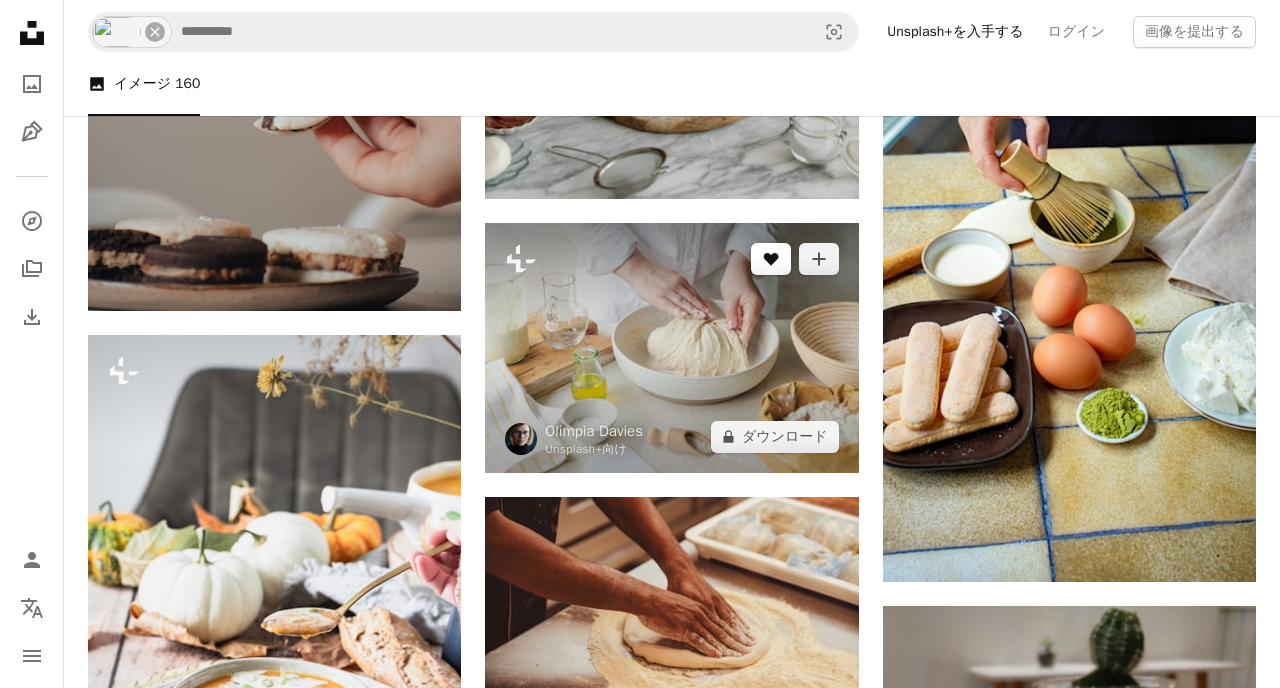 click 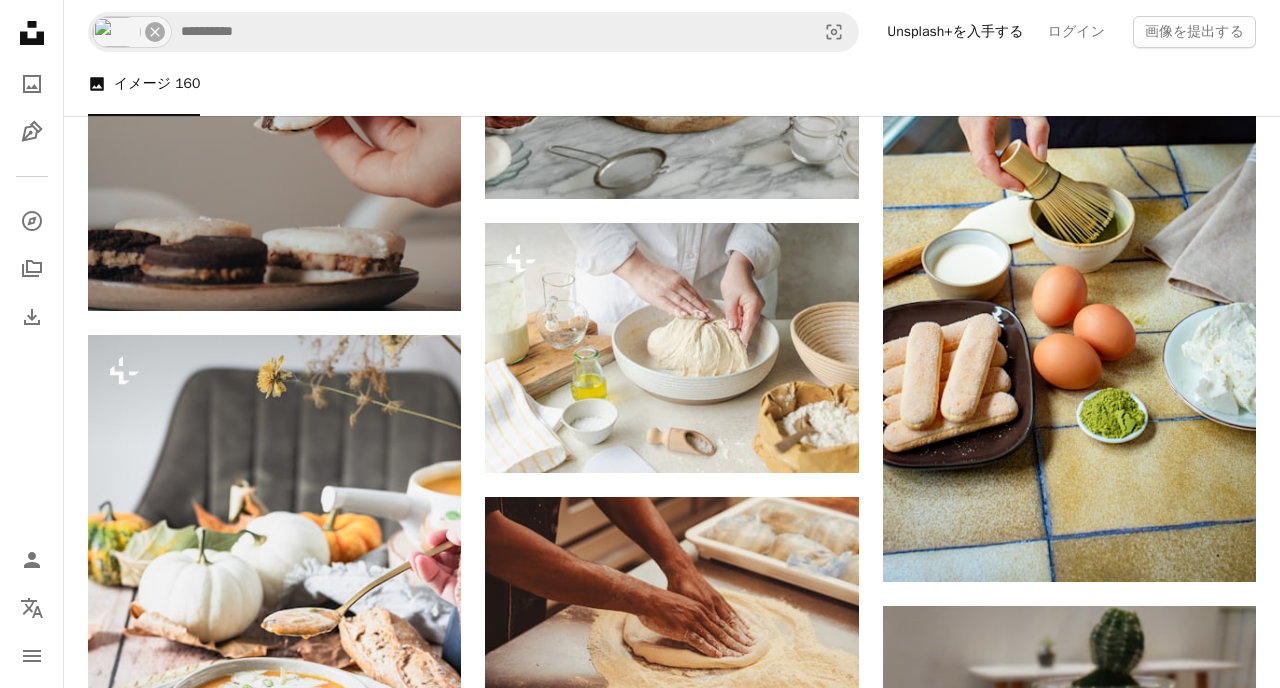 scroll, scrollTop: 197, scrollLeft: 0, axis: vertical 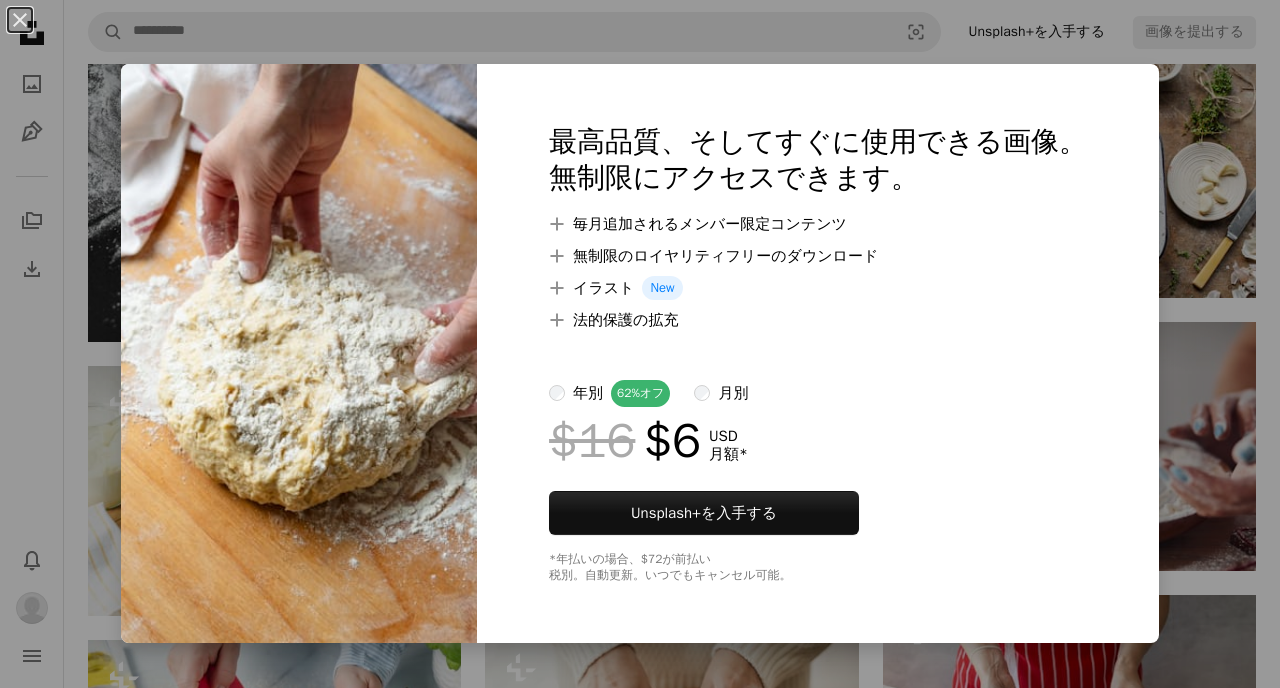 drag, startPoint x: 984, startPoint y: 36, endPoint x: 971, endPoint y: 42, distance: 14.3178215 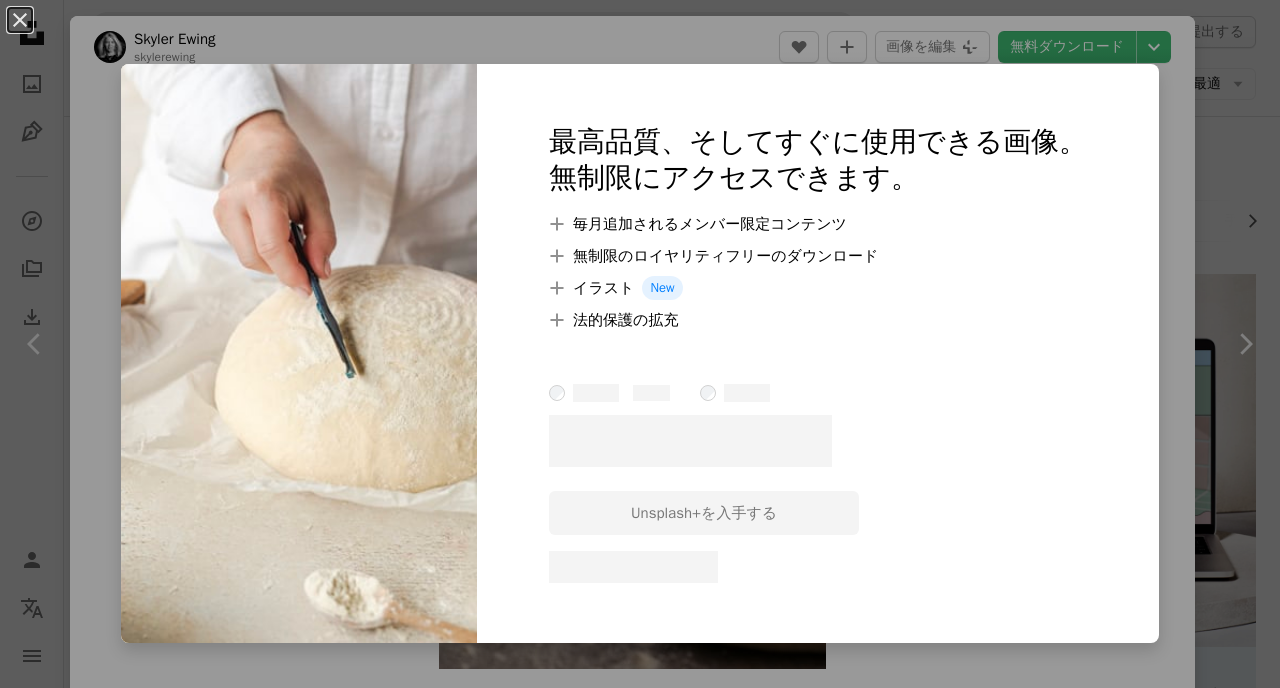 scroll, scrollTop: 504, scrollLeft: 0, axis: vertical 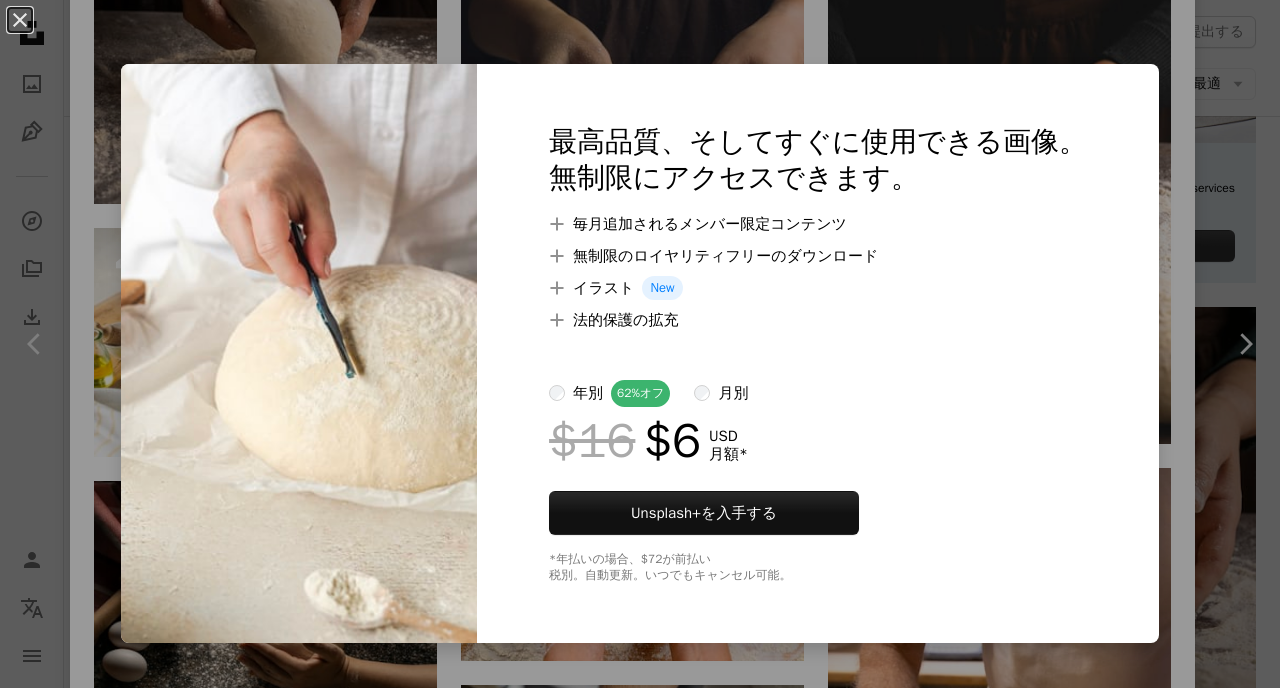 click on "最高品質、そしてすぐに使用できる画像。 無制限にアクセスできます。 A plus sign 毎月追加されるメンバー限定コンテンツ A plus sign 無制限のロイヤリティフリーのダウンロード A plus sign イラスト  New A plus sign 法的保護の拡充 年別 62% オフ 月別 $16   $6 USD 月額 * Unsplash+ を入手する *年払いの場合、 $72 が前払い 税別。自動更新。いつでもキャンセル可能。" at bounding box center [818, 353] 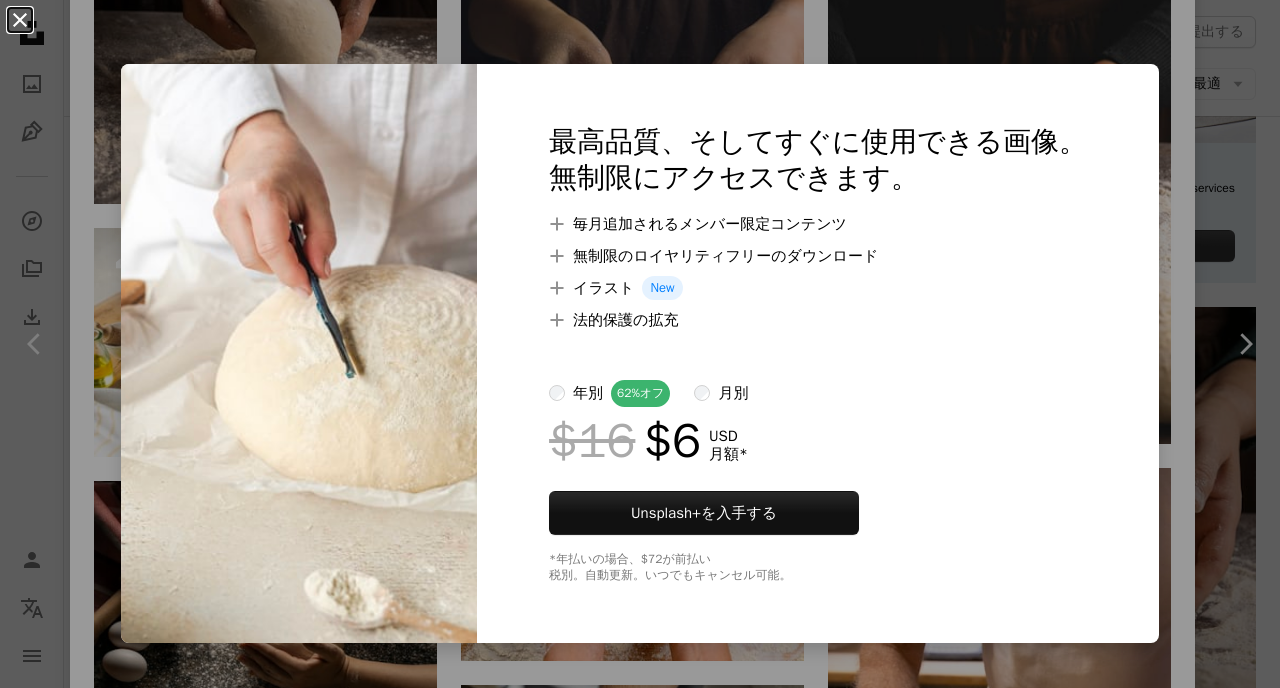 click on "An X shape" at bounding box center (20, 20) 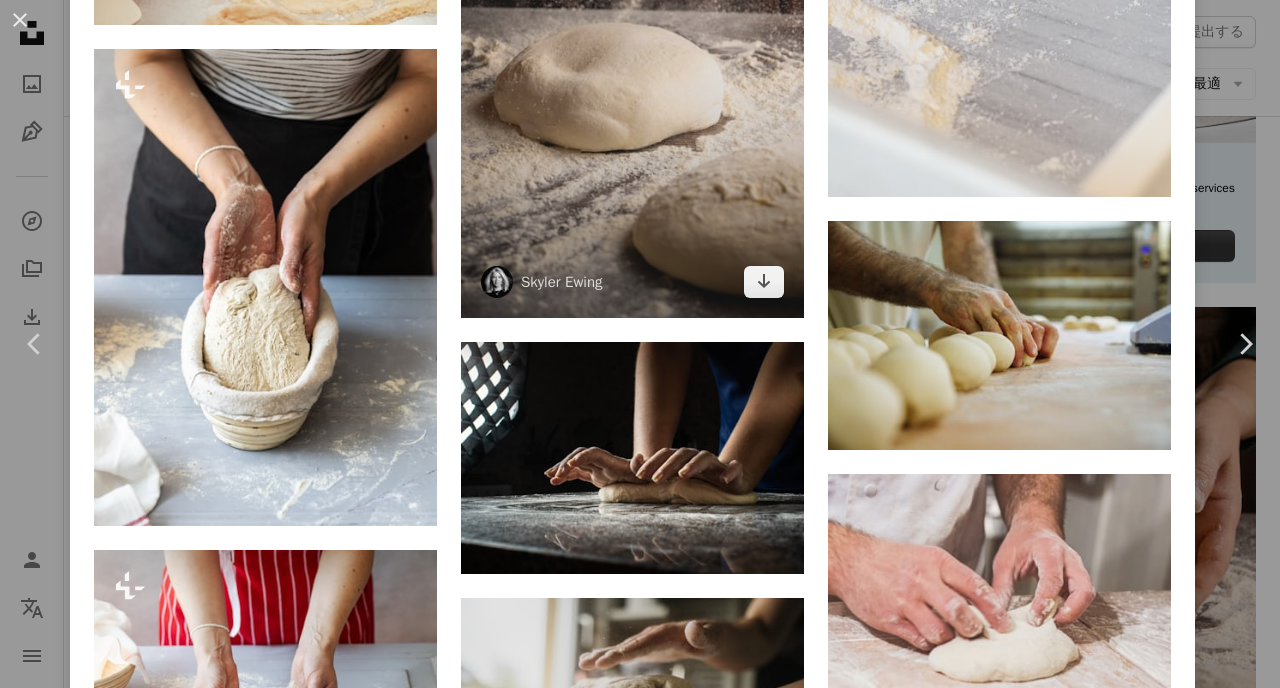 scroll, scrollTop: 3327, scrollLeft: 0, axis: vertical 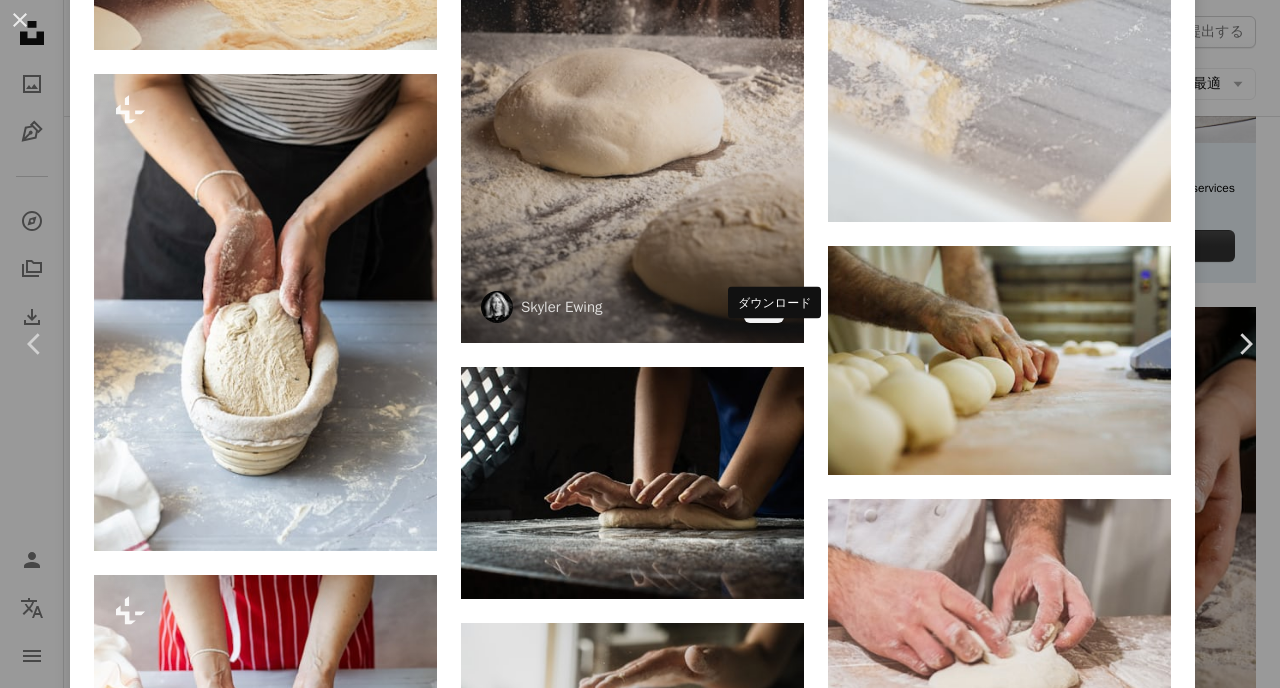 click on "Arrow pointing down" 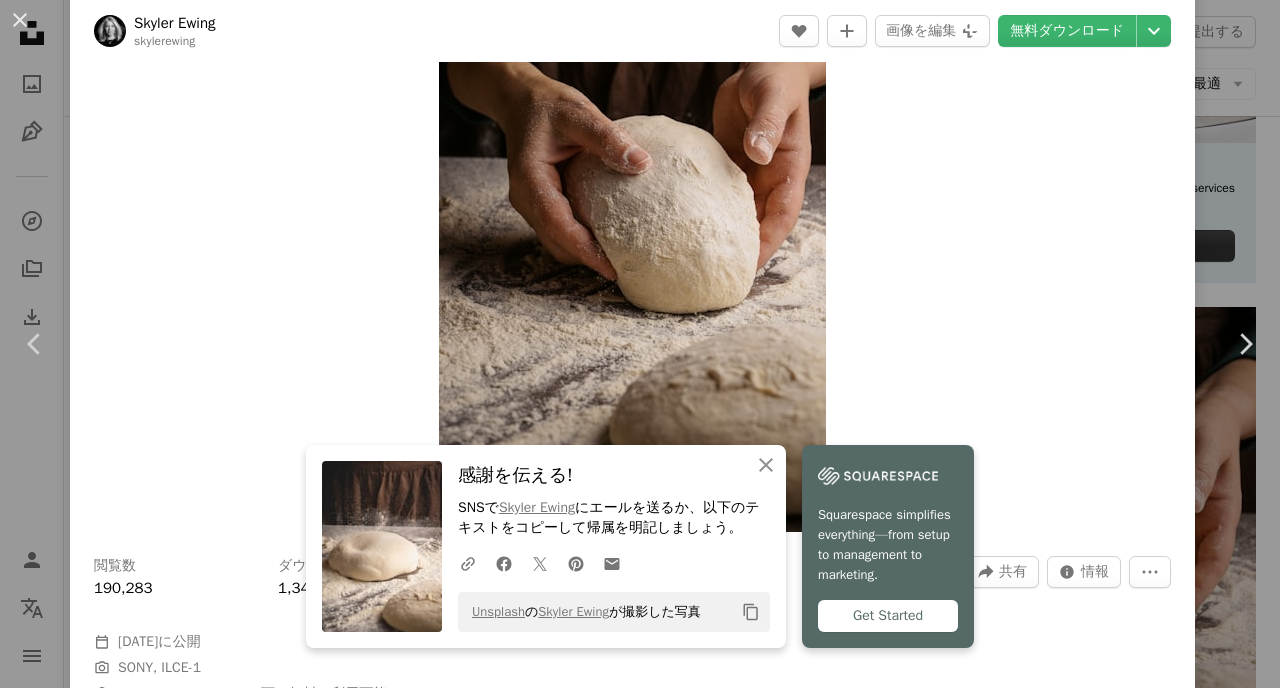 scroll, scrollTop: 0, scrollLeft: 0, axis: both 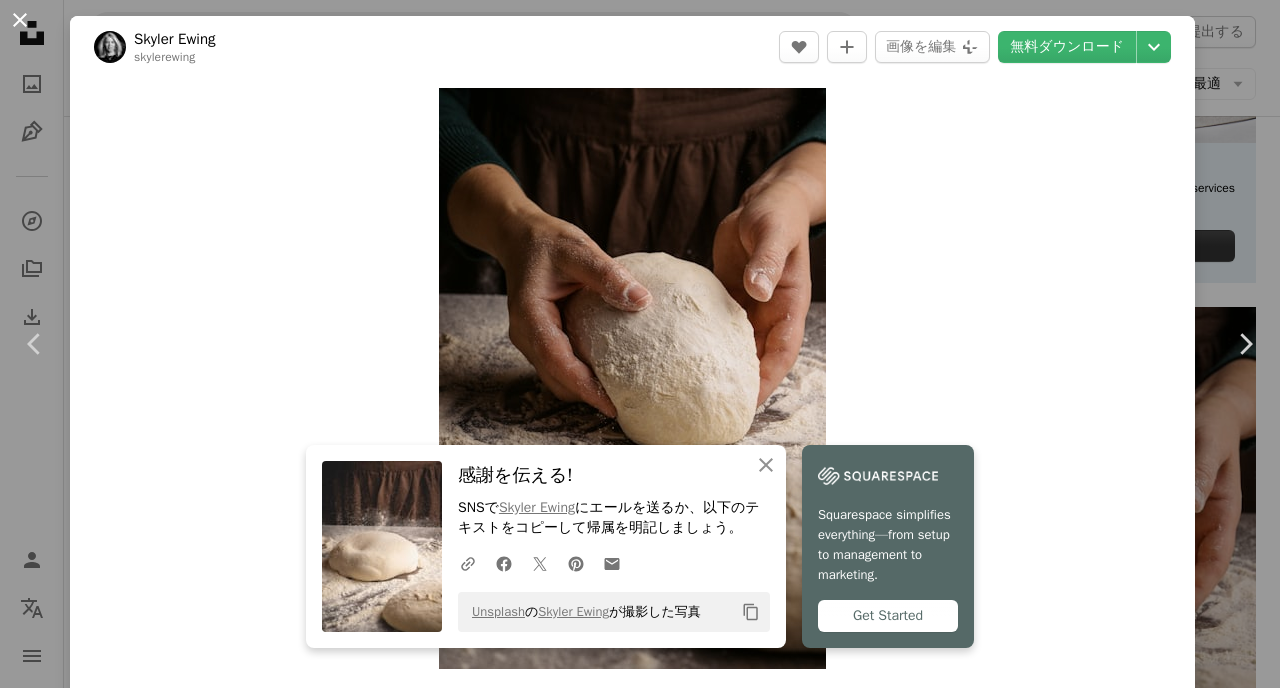 click on "An X shape" at bounding box center [20, 20] 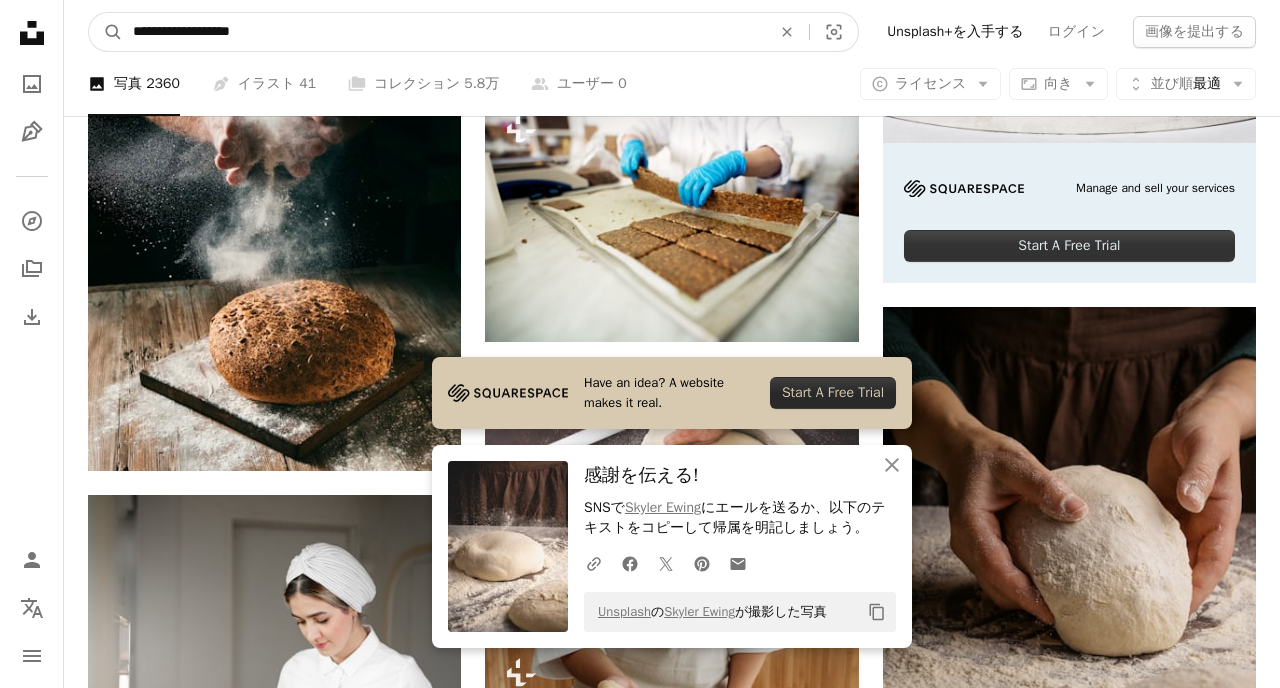 click on "**********" at bounding box center [444, 32] 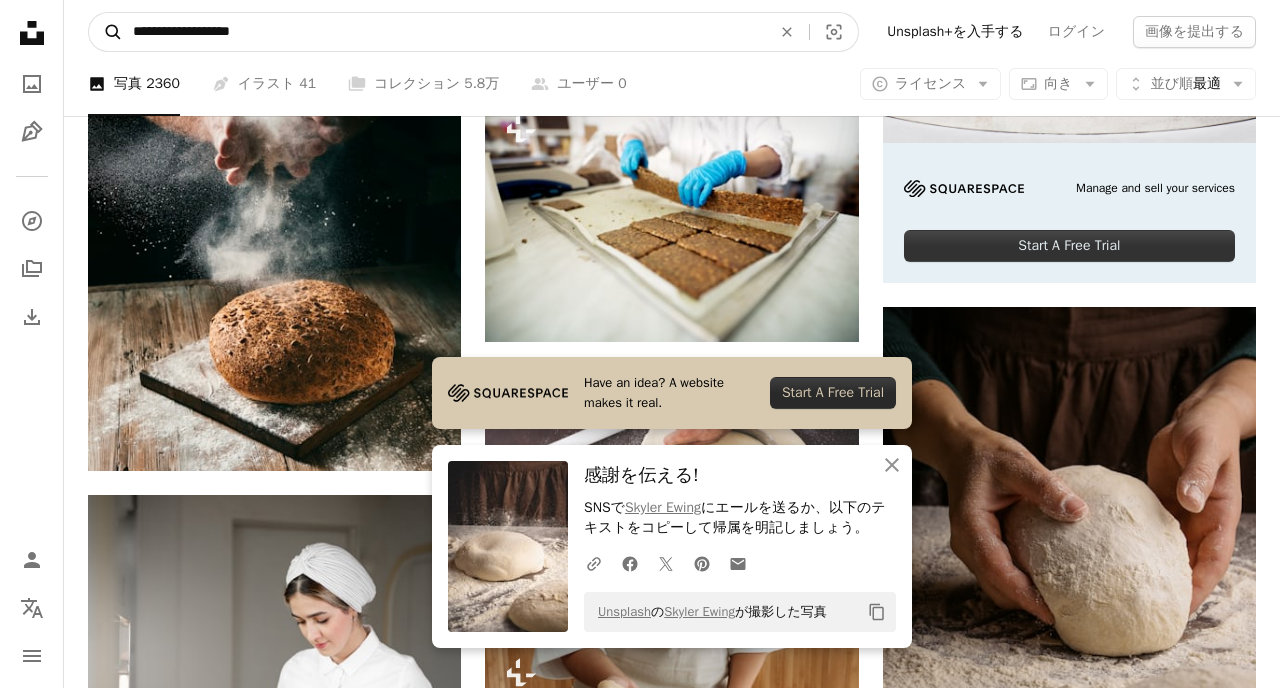 drag, startPoint x: 357, startPoint y: 37, endPoint x: 106, endPoint y: 24, distance: 251.33643 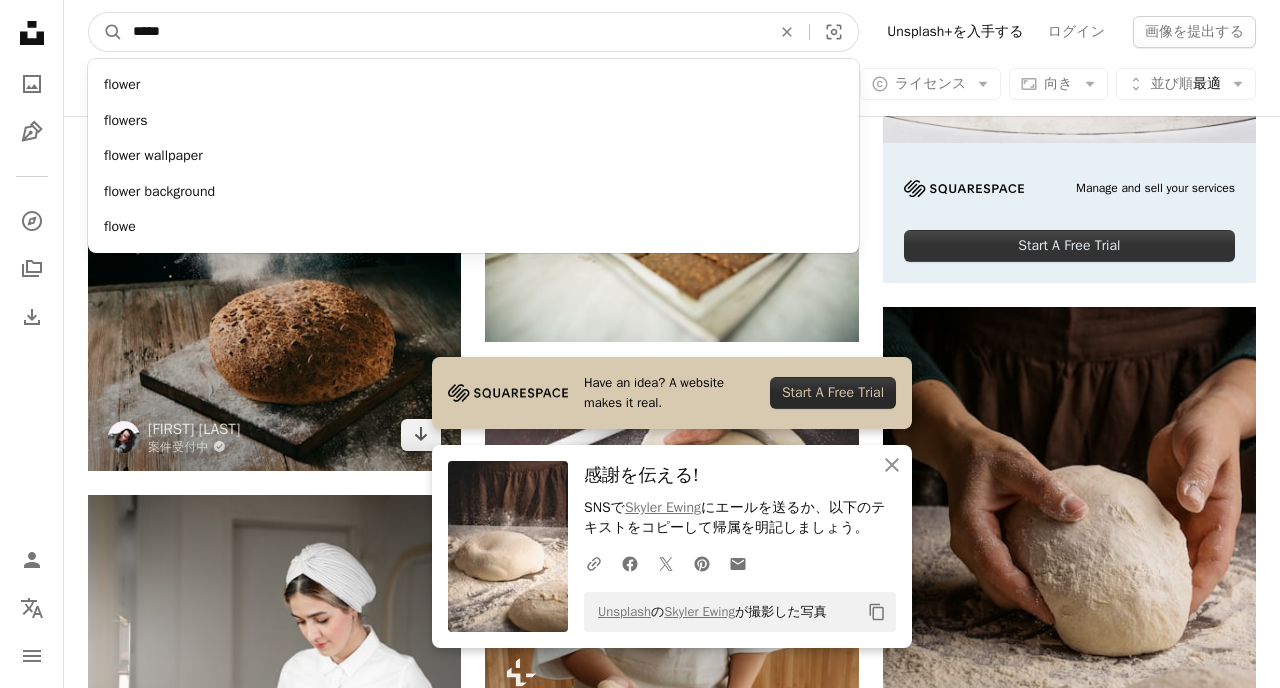 type on "******" 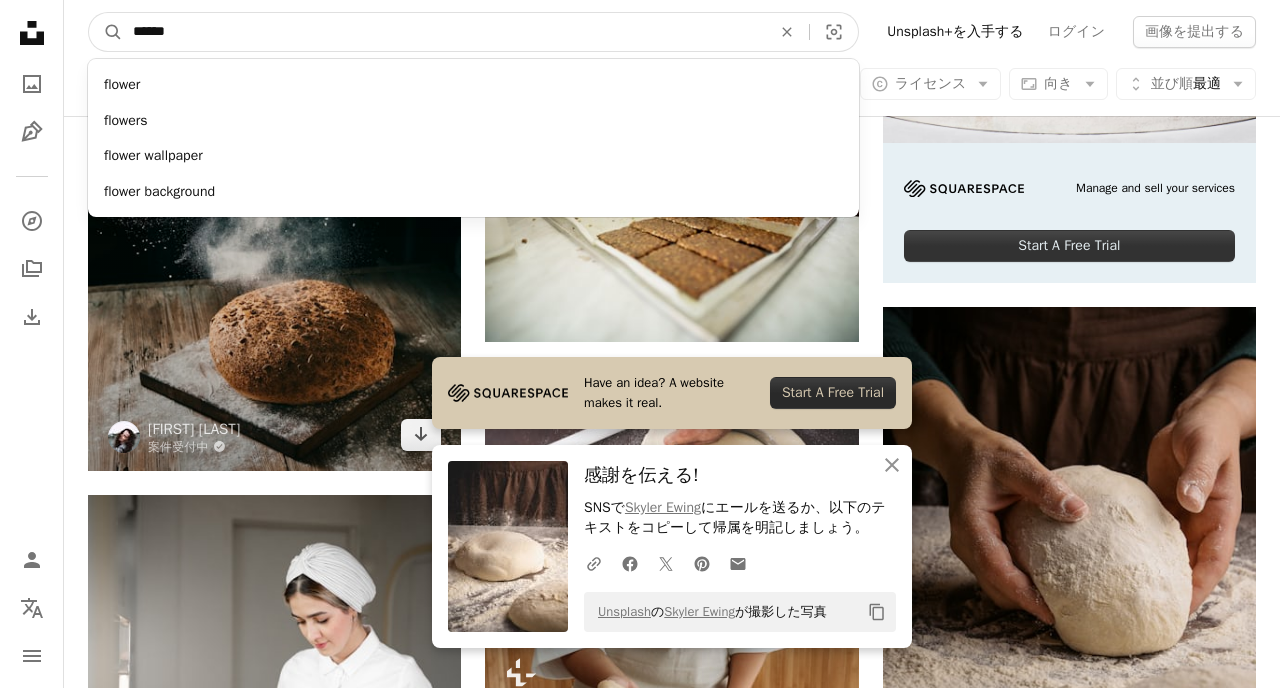 click on "A magnifying glass" at bounding box center (106, 32) 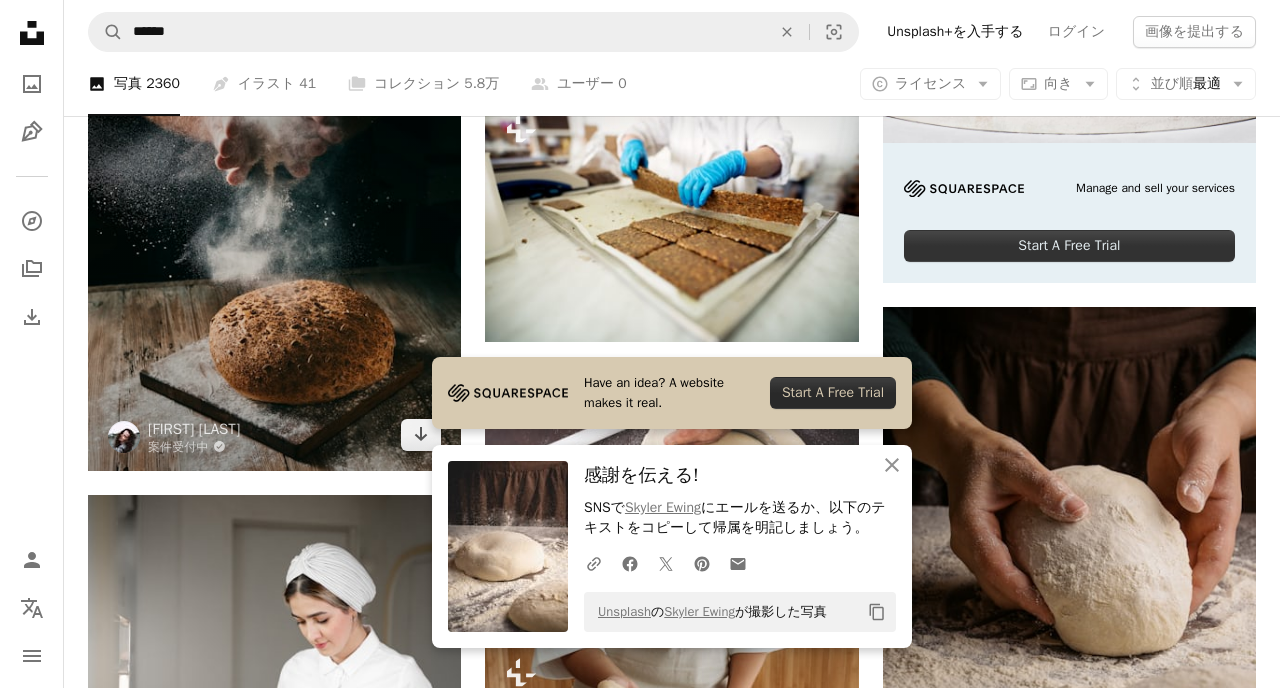 scroll, scrollTop: 0, scrollLeft: 0, axis: both 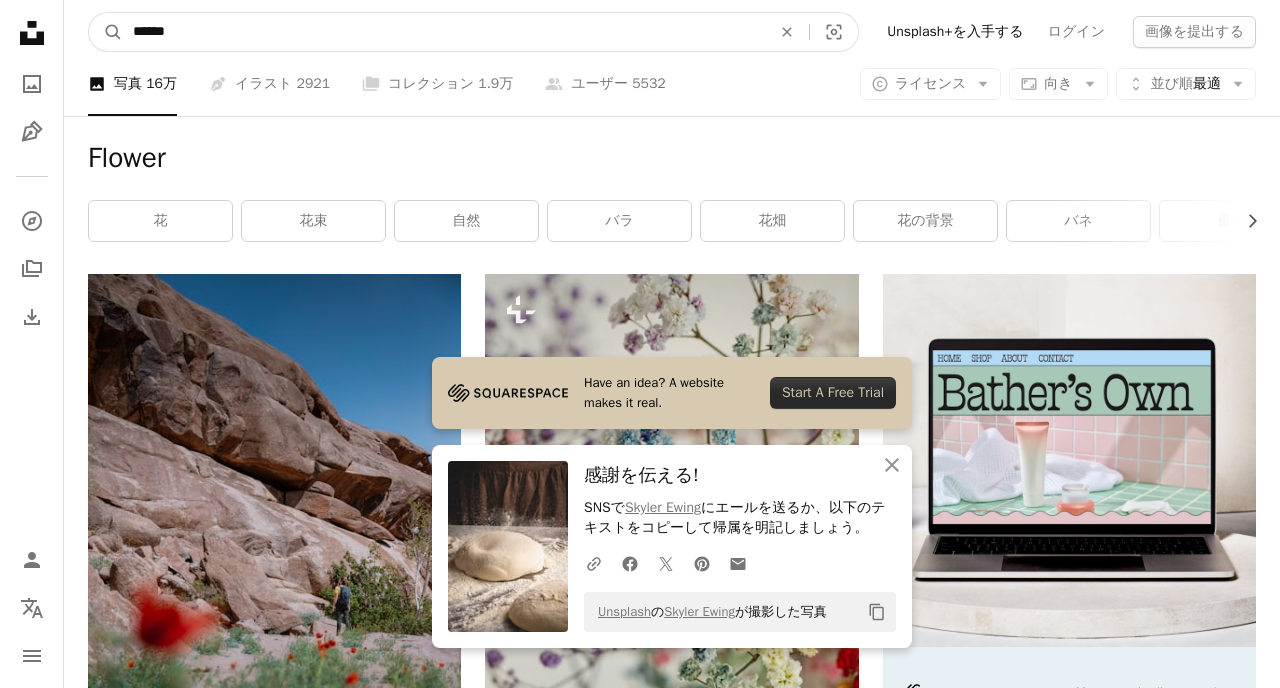 click on "******" at bounding box center [444, 32] 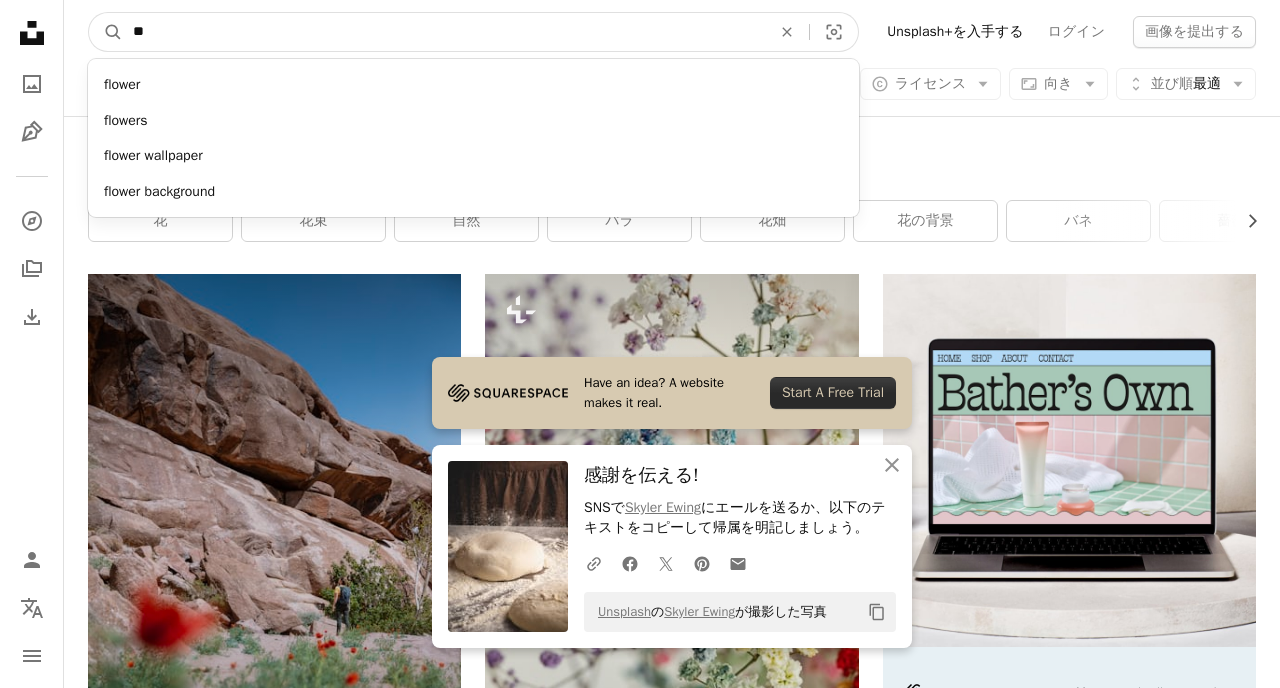 type on "*" 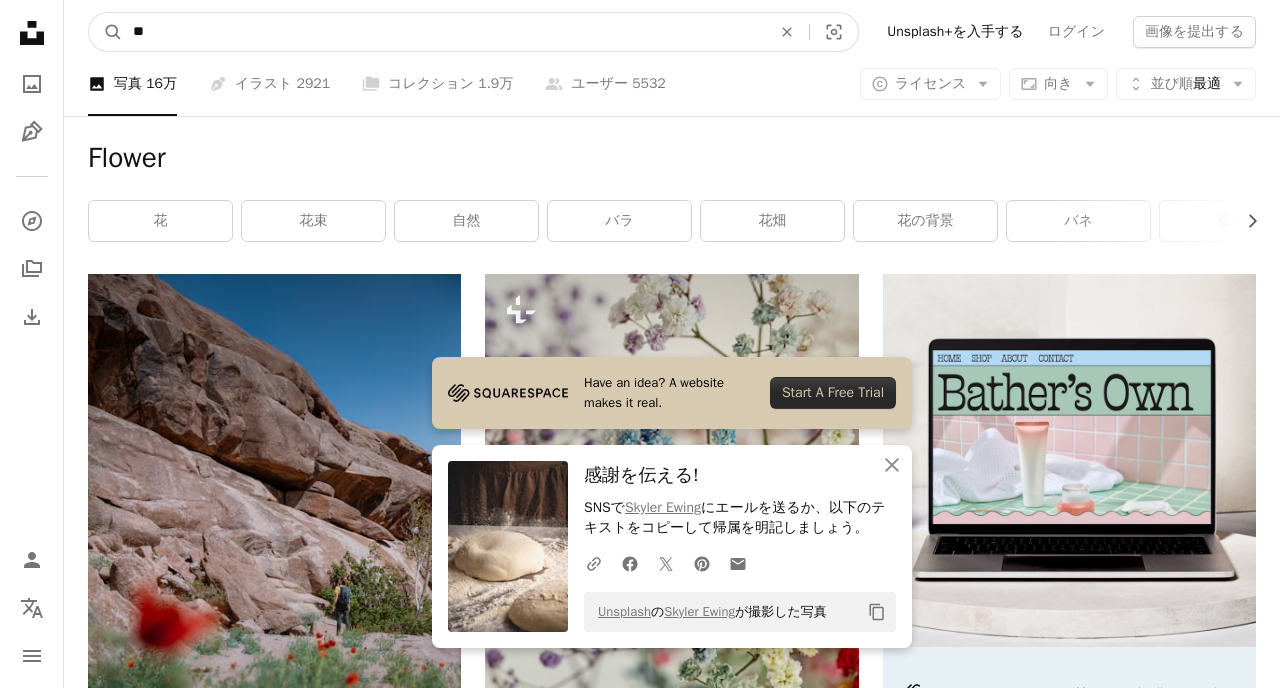 type on "*" 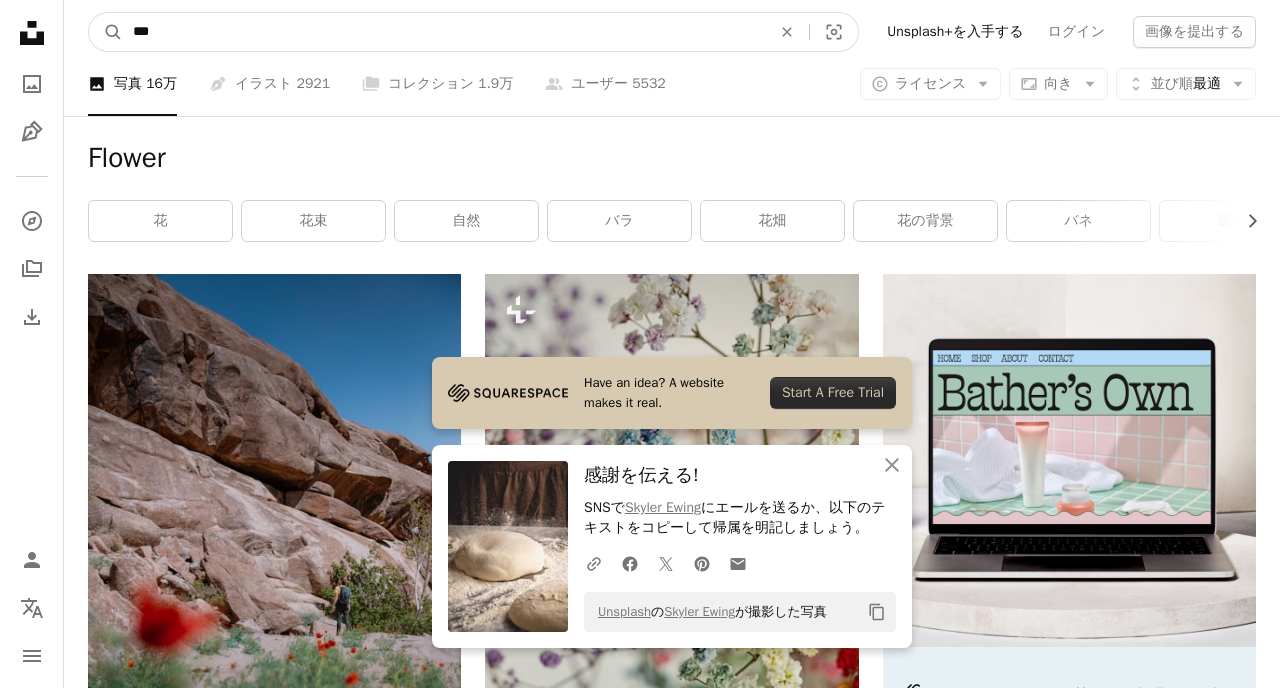 type on "***" 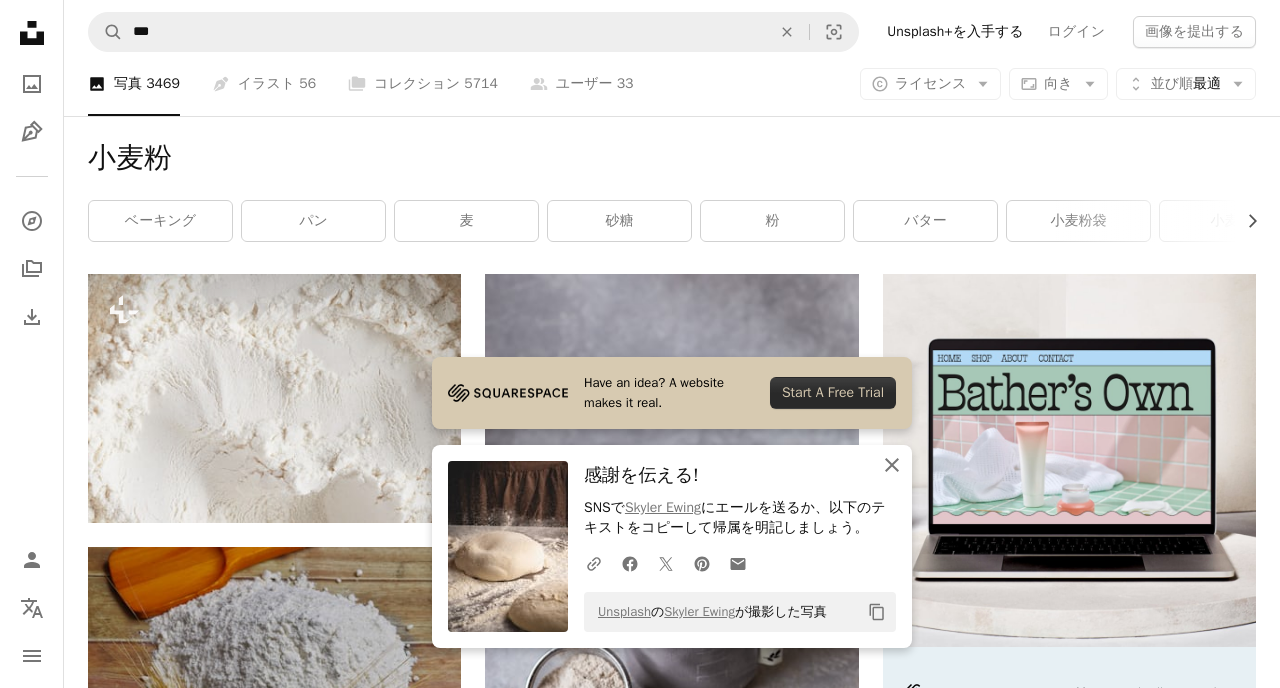click on "An X shape" 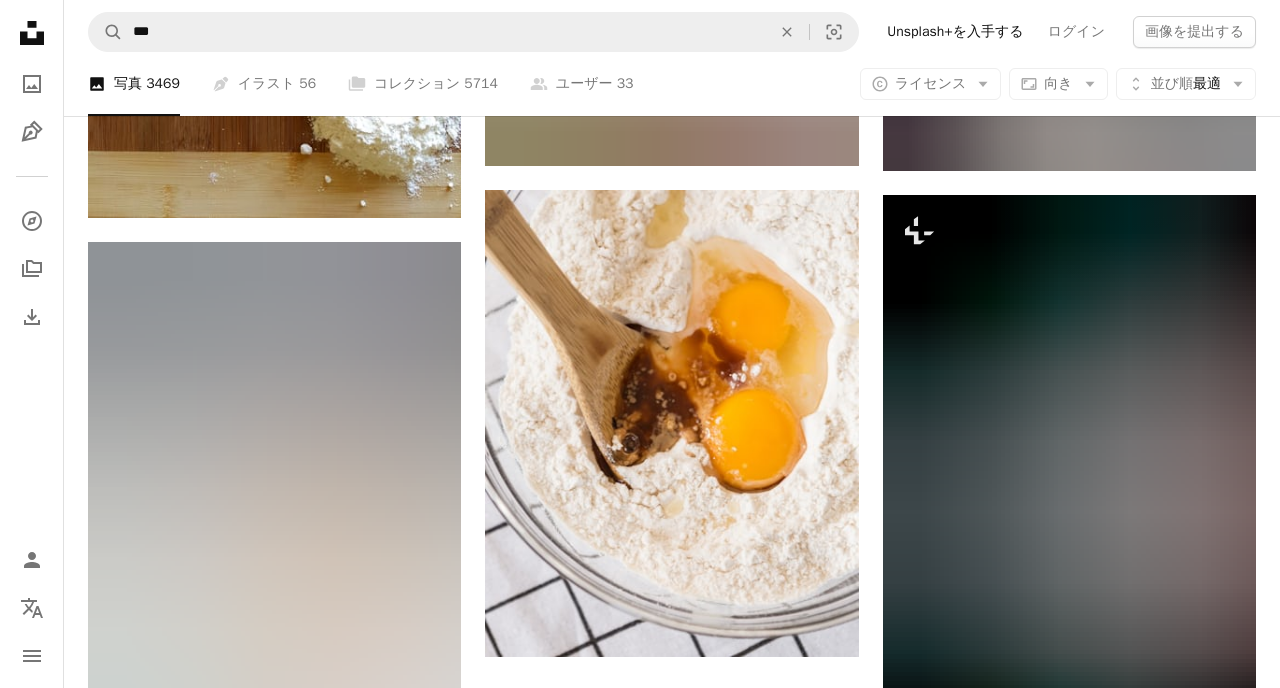 scroll, scrollTop: 2698, scrollLeft: 0, axis: vertical 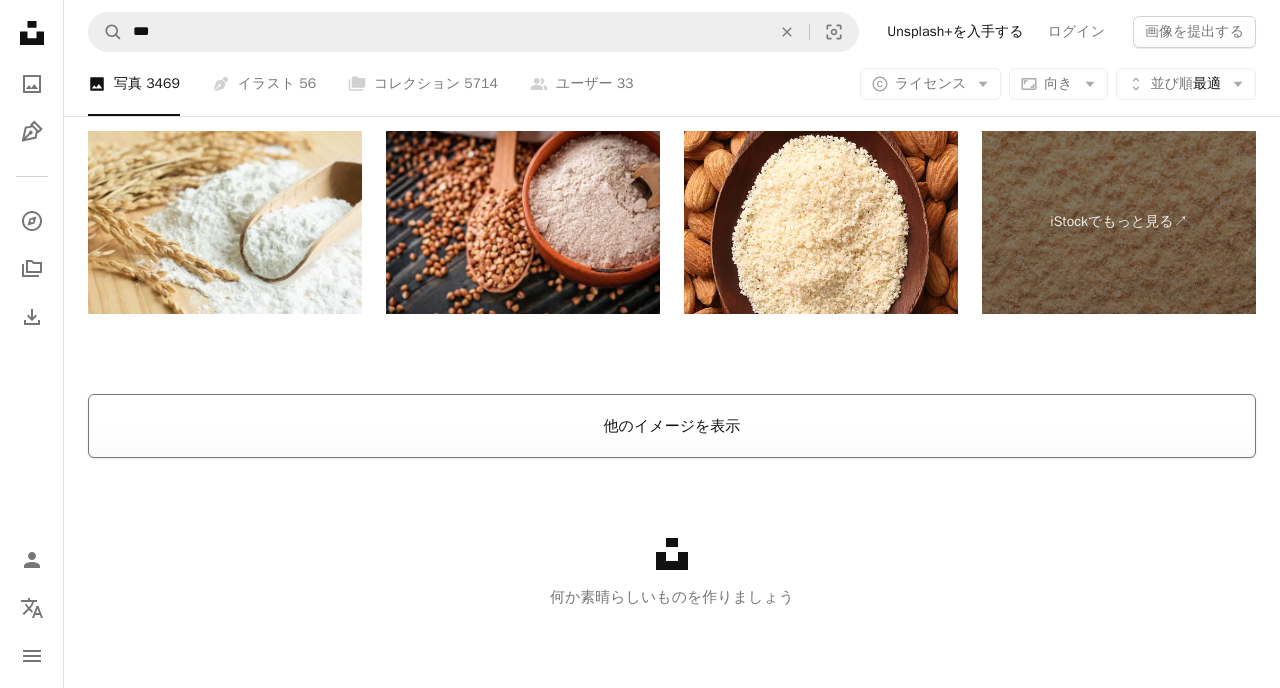 click on "他のイメージを表示" at bounding box center (672, 426) 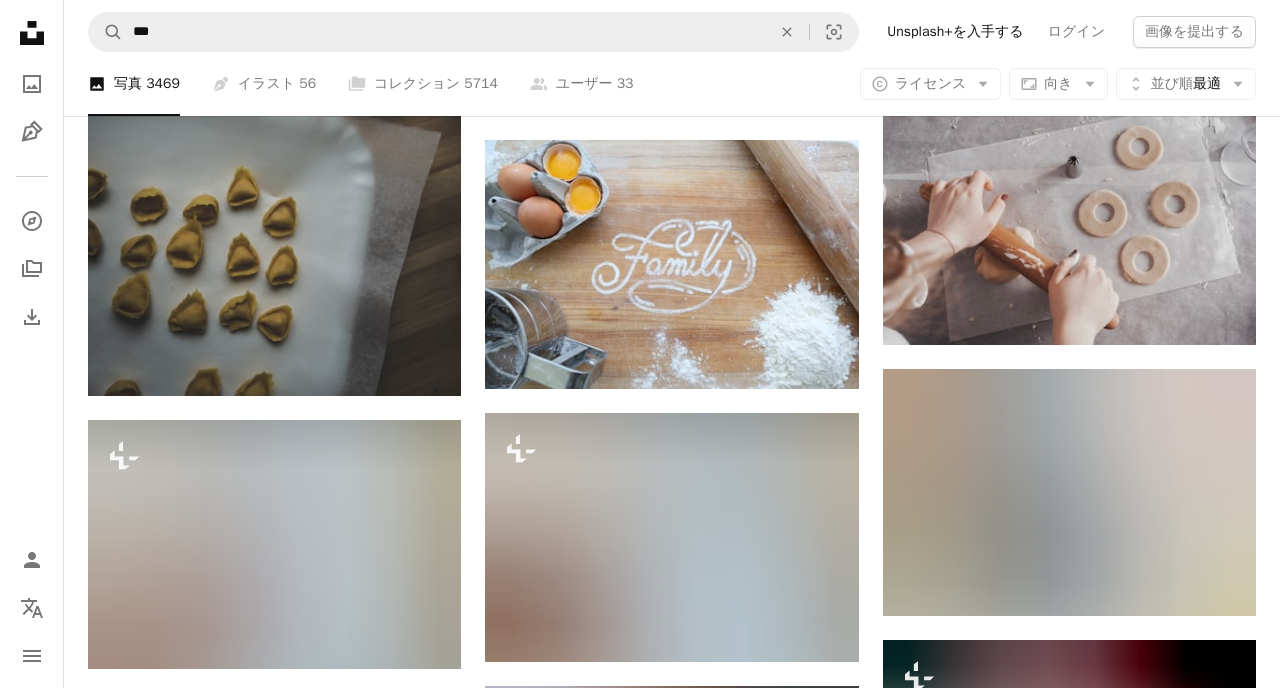 scroll, scrollTop: 17283, scrollLeft: 0, axis: vertical 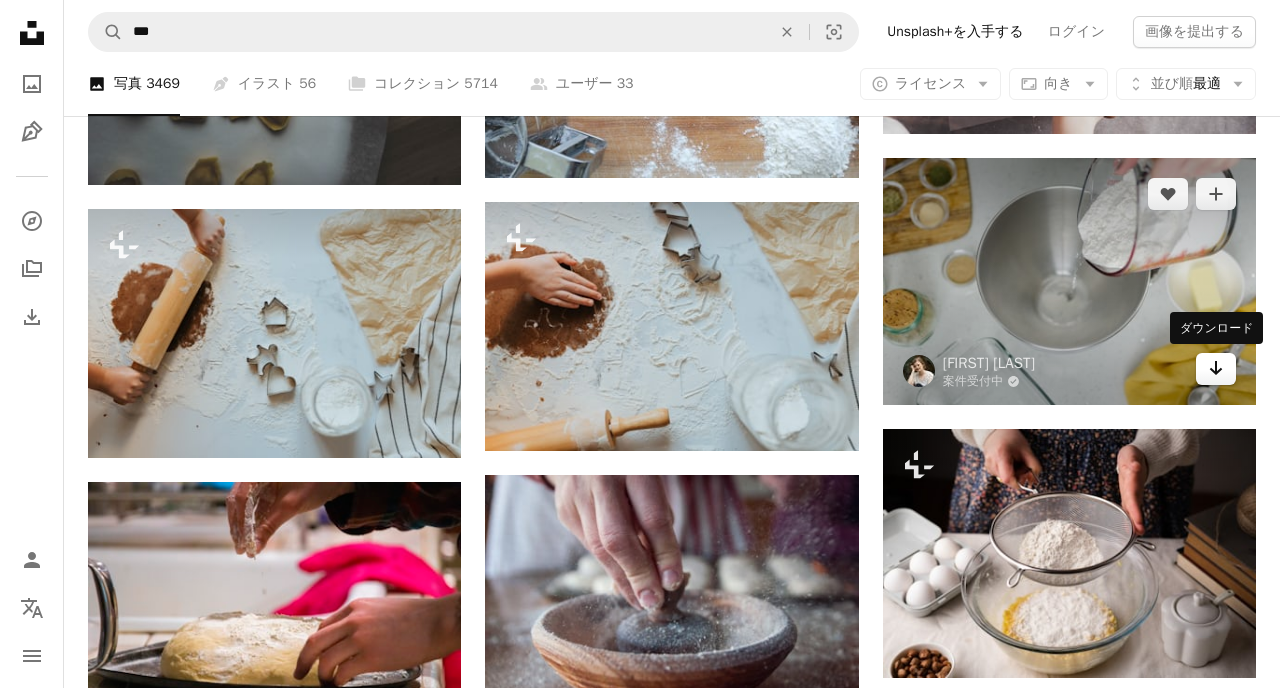 click 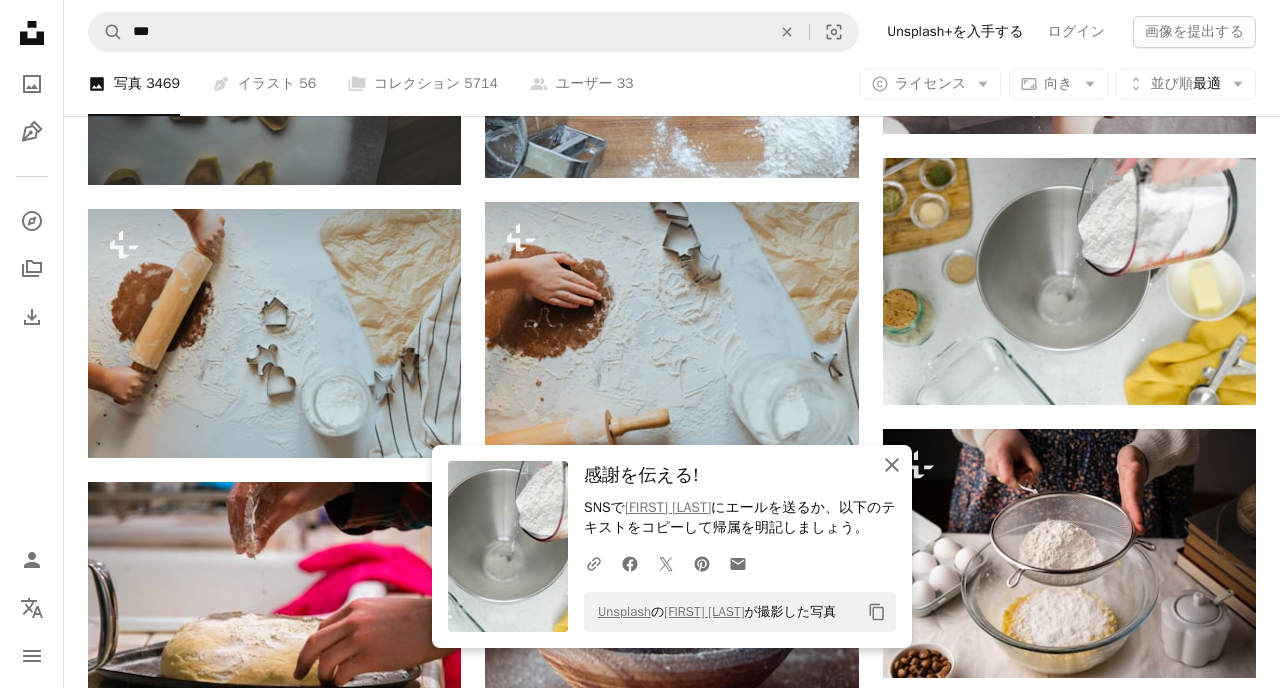 click 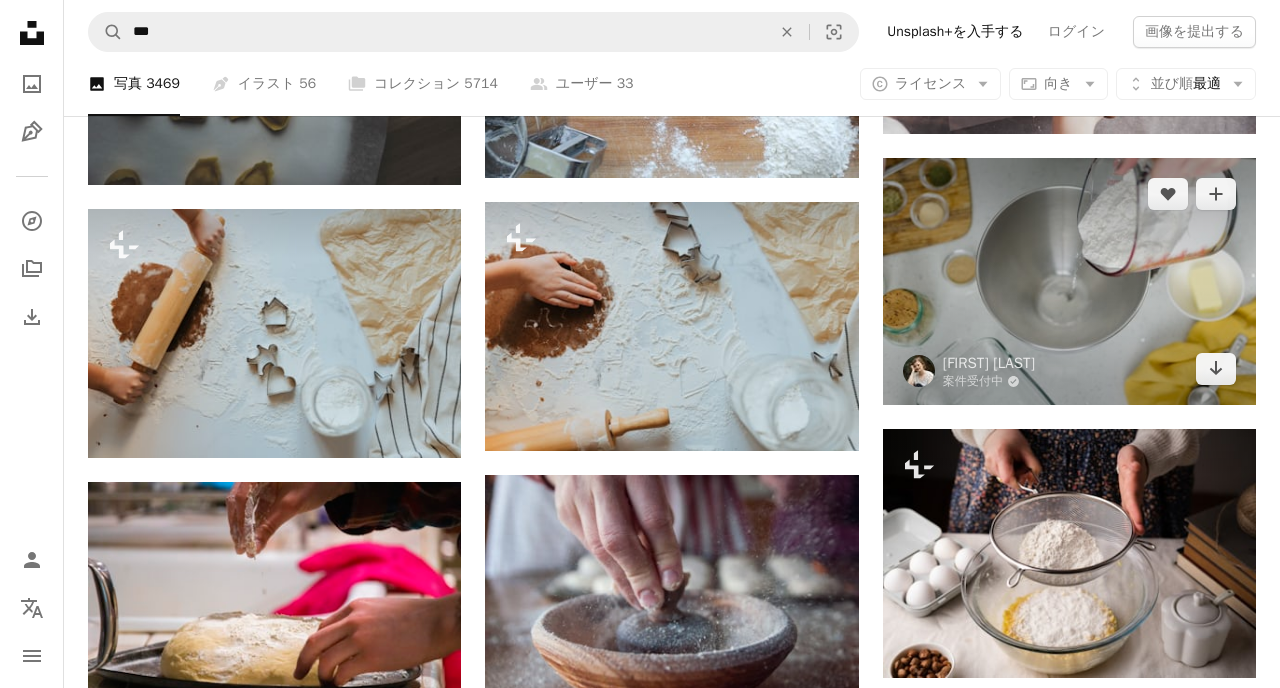 click at bounding box center [1069, 281] 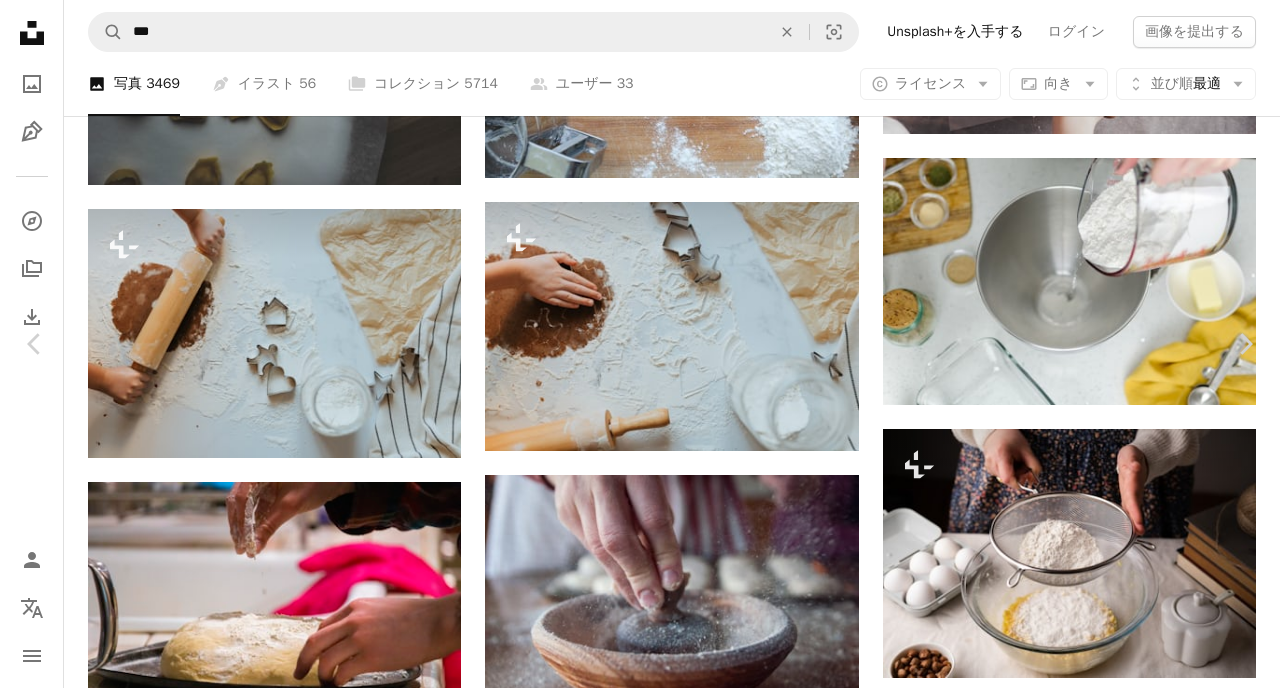 scroll, scrollTop: 5856, scrollLeft: 0, axis: vertical 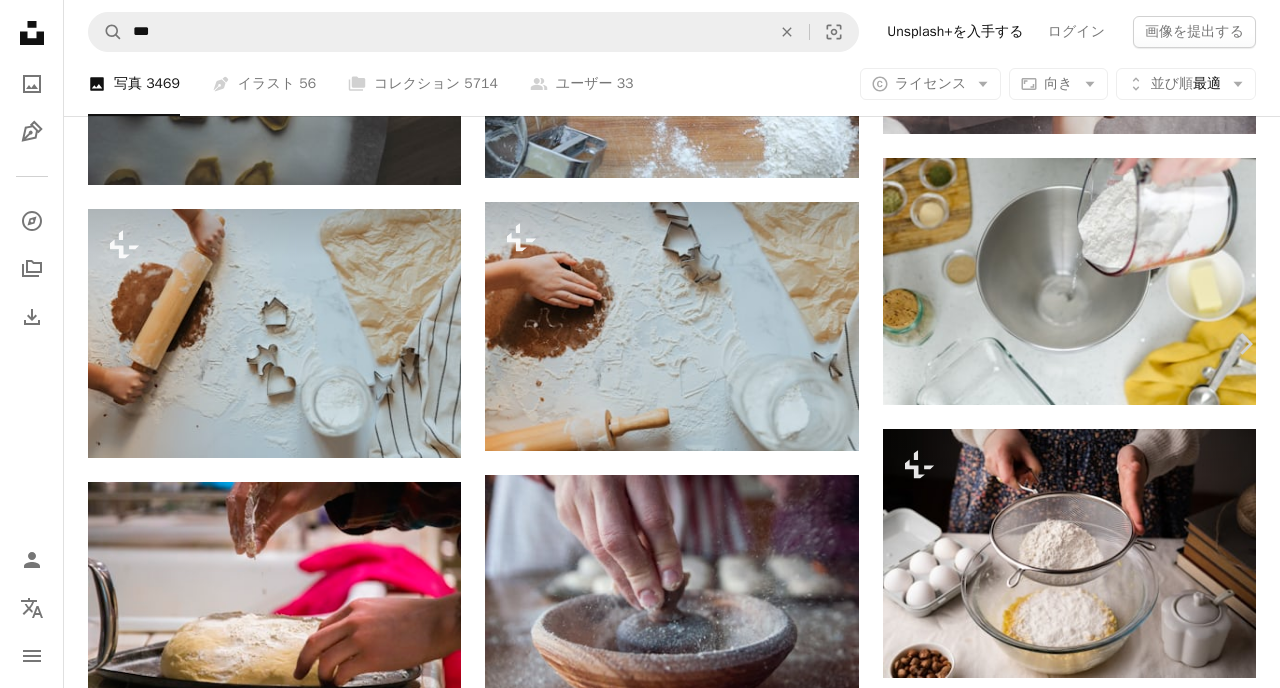click on "Chevron left" at bounding box center (35, 344) 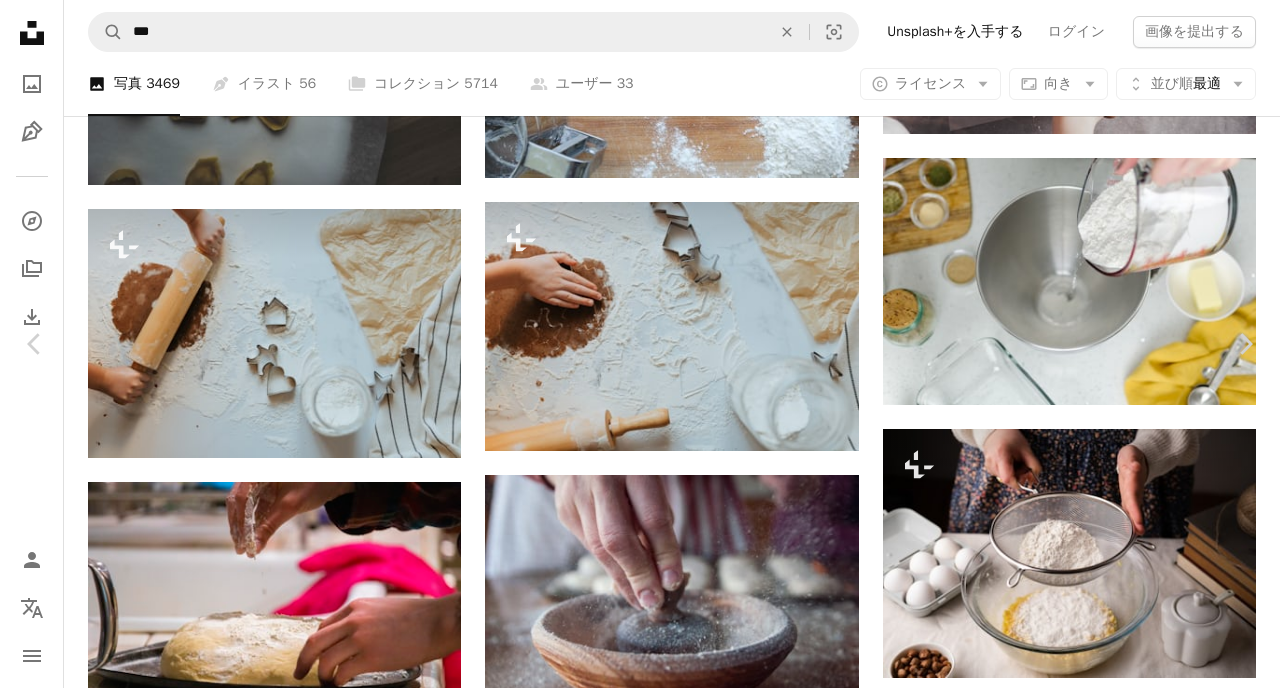 click on "An X shape" at bounding box center [20, 20] 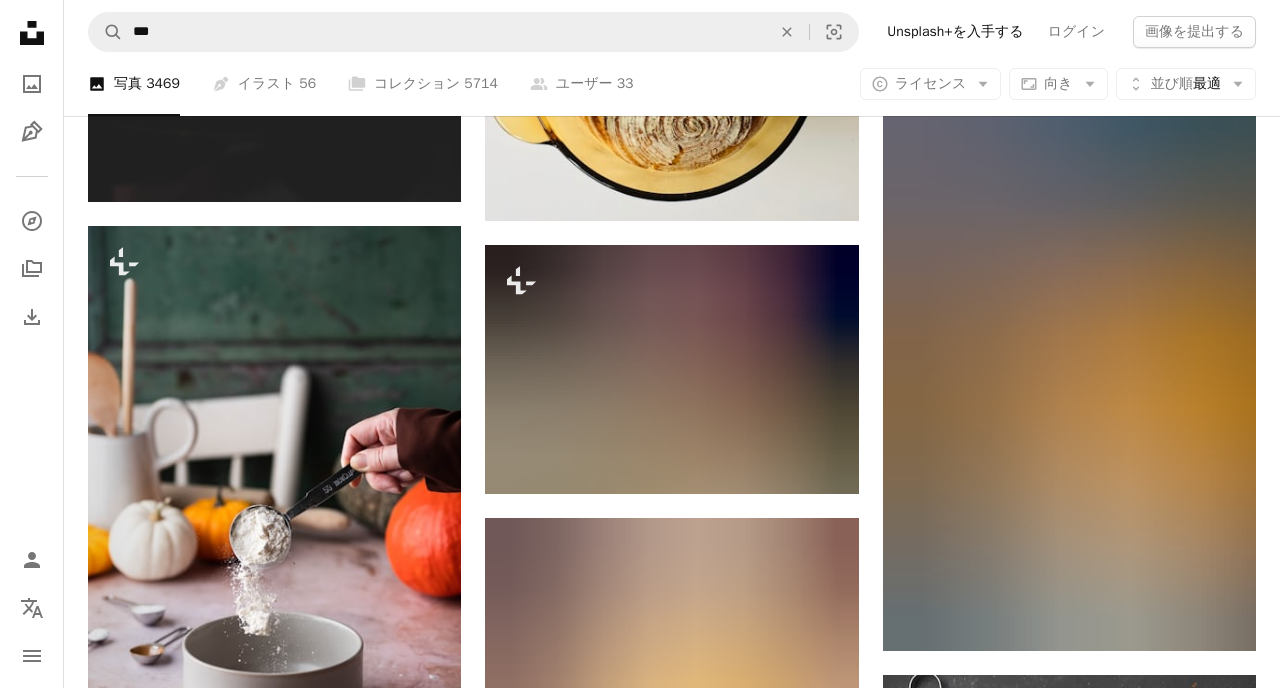 scroll, scrollTop: 20056, scrollLeft: 0, axis: vertical 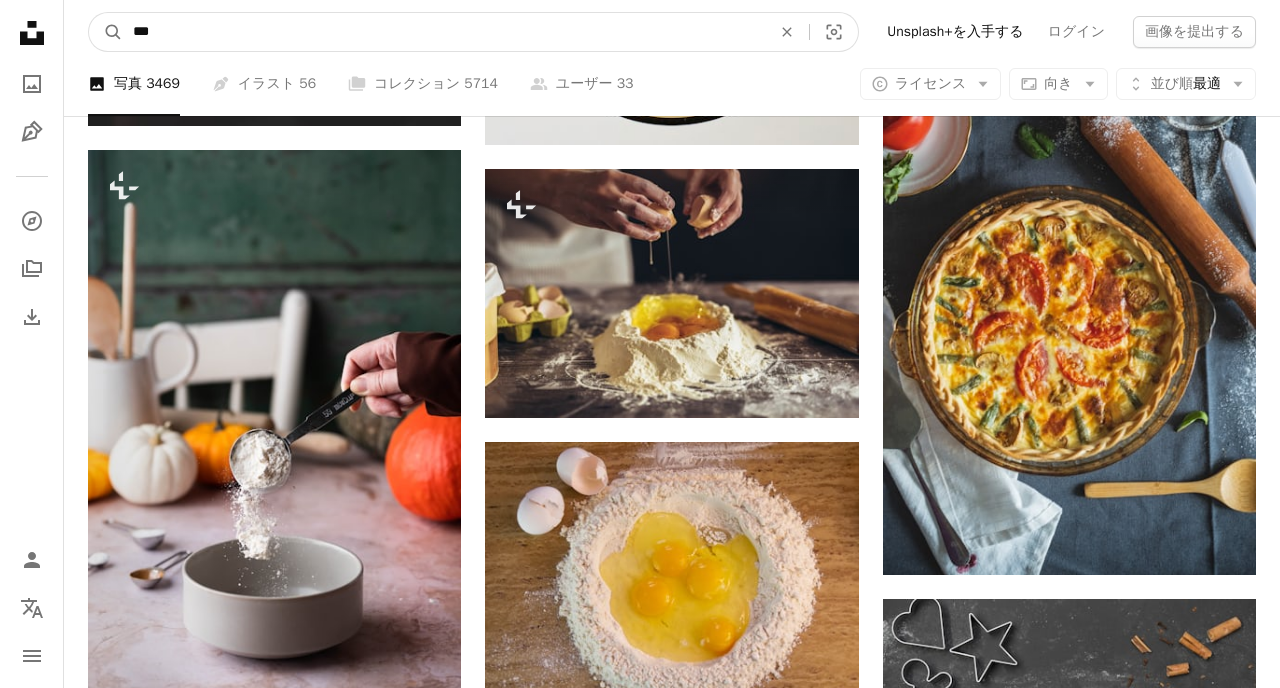 drag, startPoint x: 204, startPoint y: 23, endPoint x: 71, endPoint y: 7, distance: 133.95895 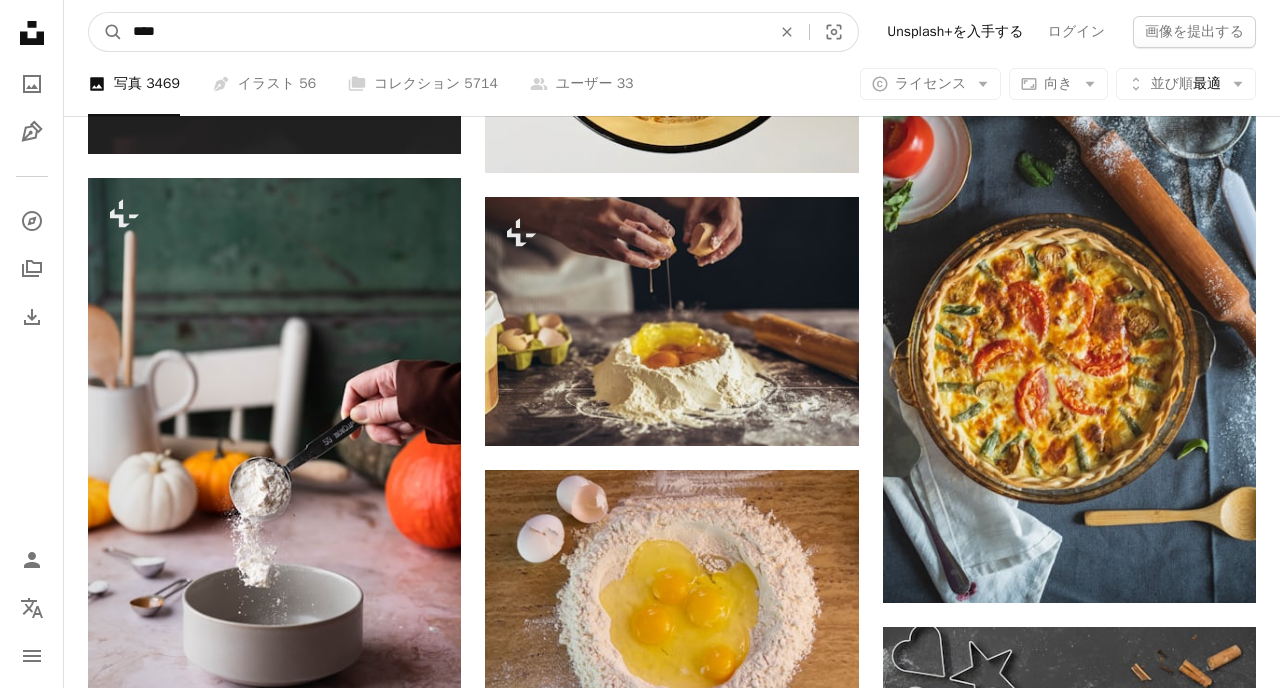 type on "****" 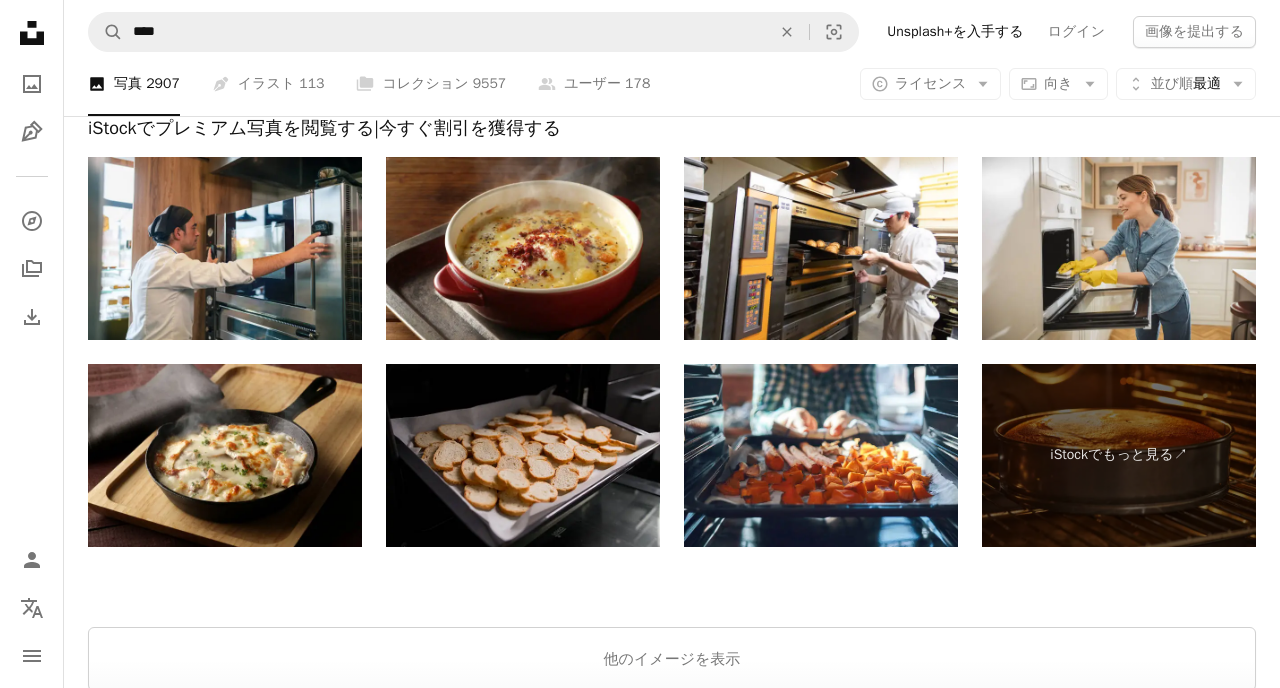 scroll, scrollTop: 4090, scrollLeft: 0, axis: vertical 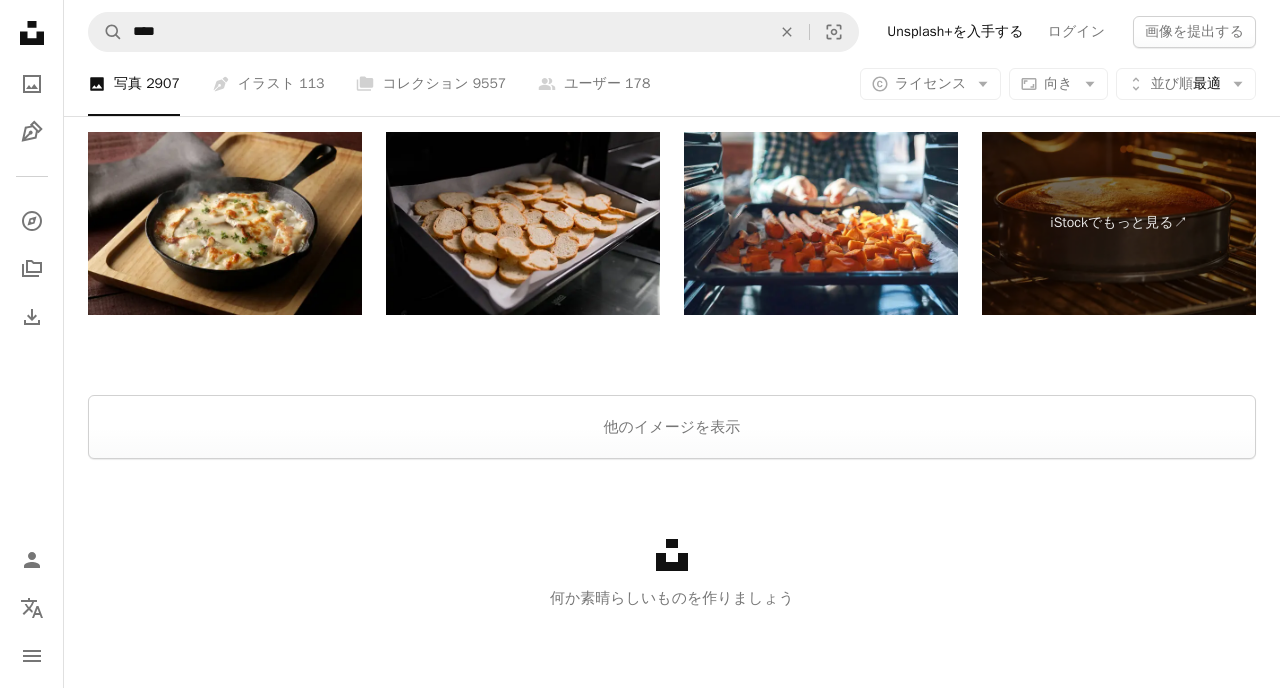 click at bounding box center [672, 371] 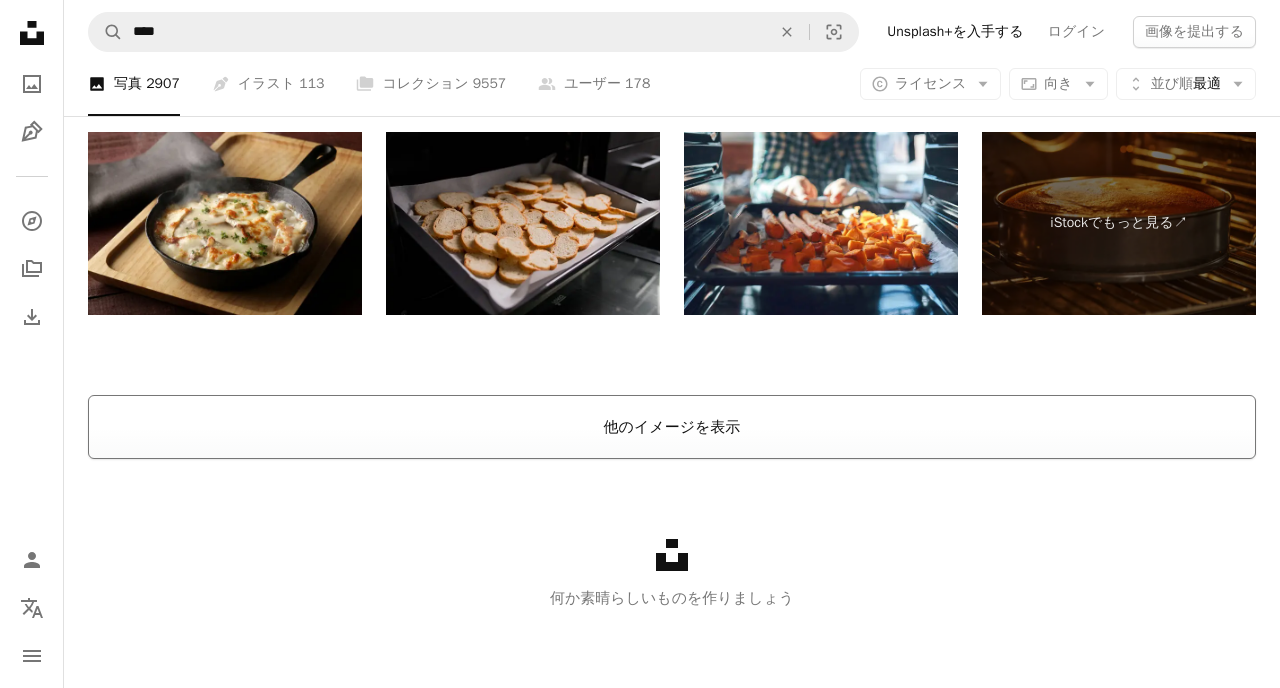 click on "他のイメージを表示" at bounding box center (672, 427) 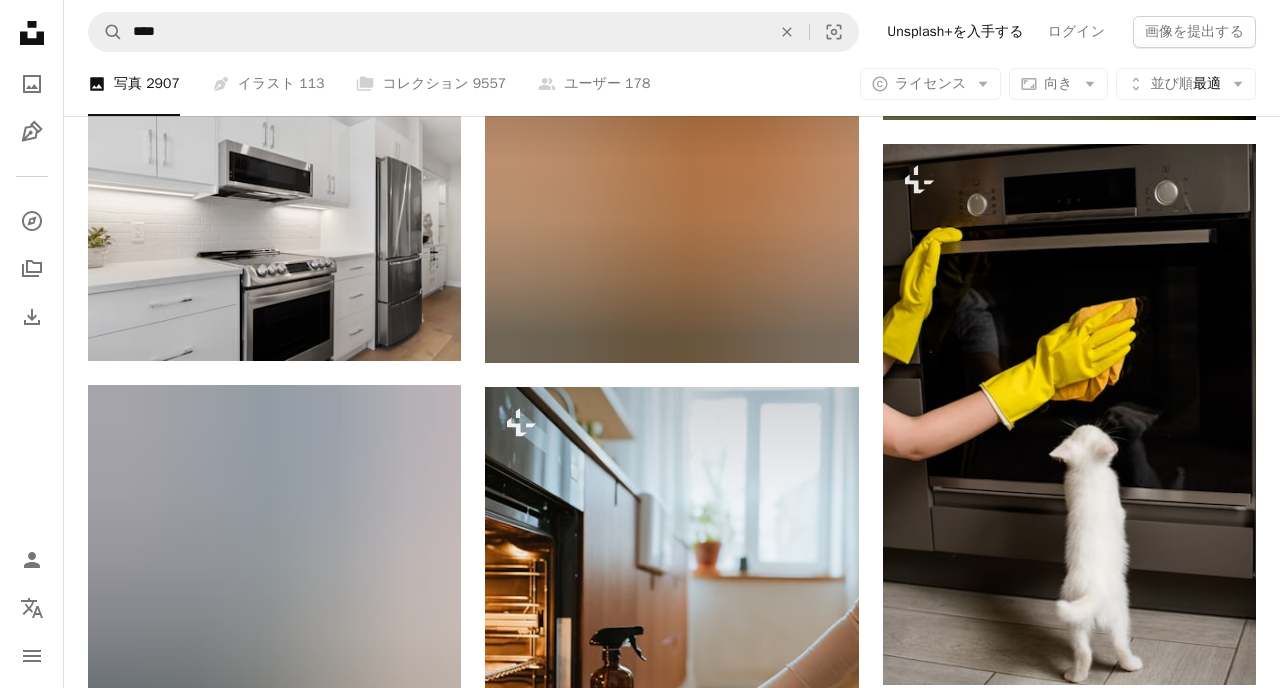 scroll, scrollTop: 6024, scrollLeft: 0, axis: vertical 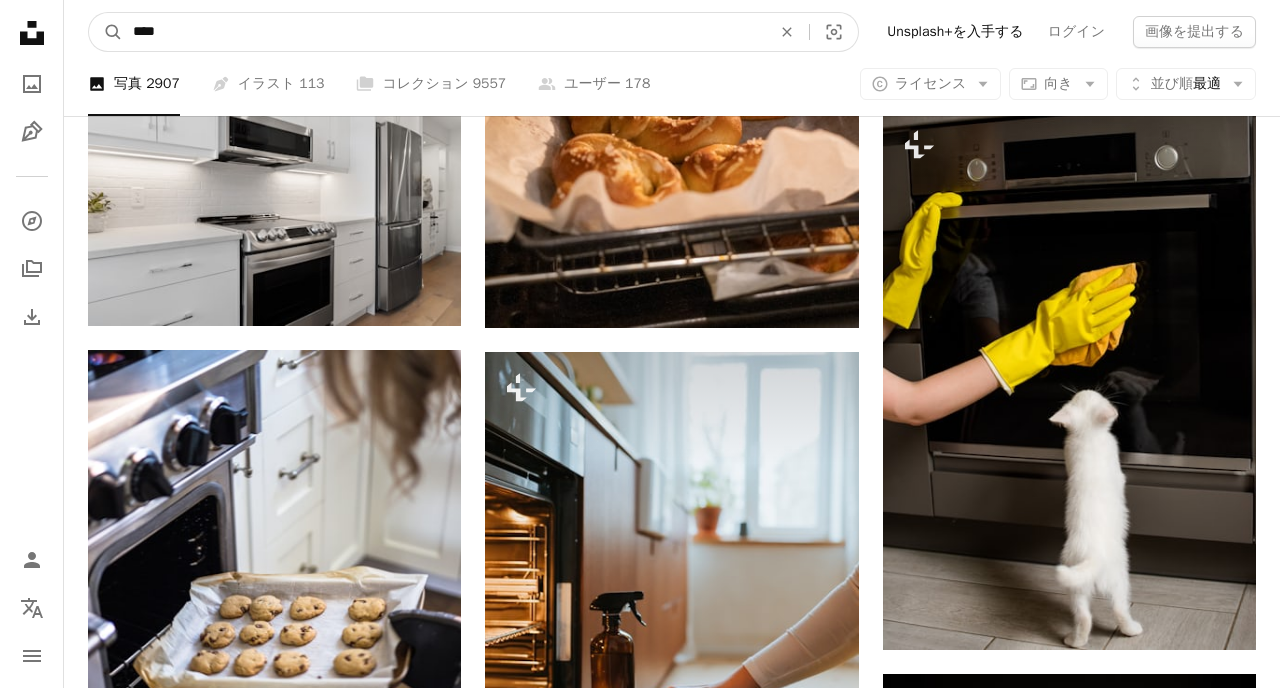 drag, startPoint x: 286, startPoint y: 25, endPoint x: 91, endPoint y: -7, distance: 197.6082 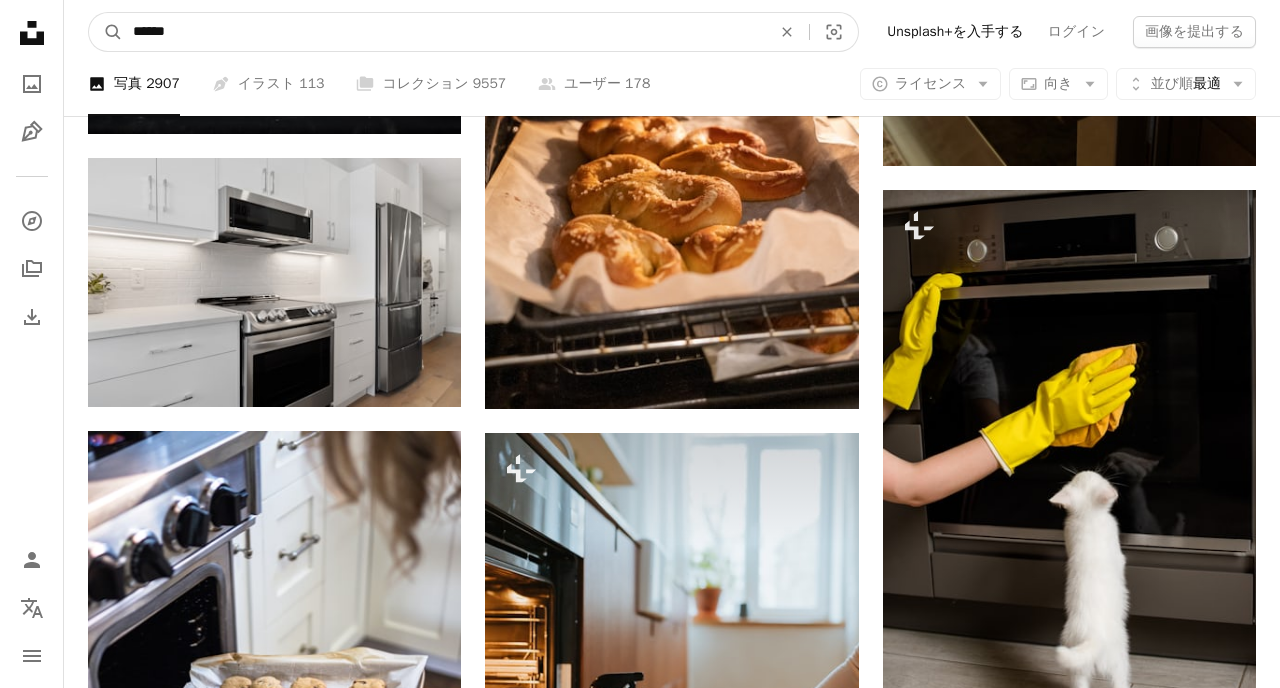 type on "*****" 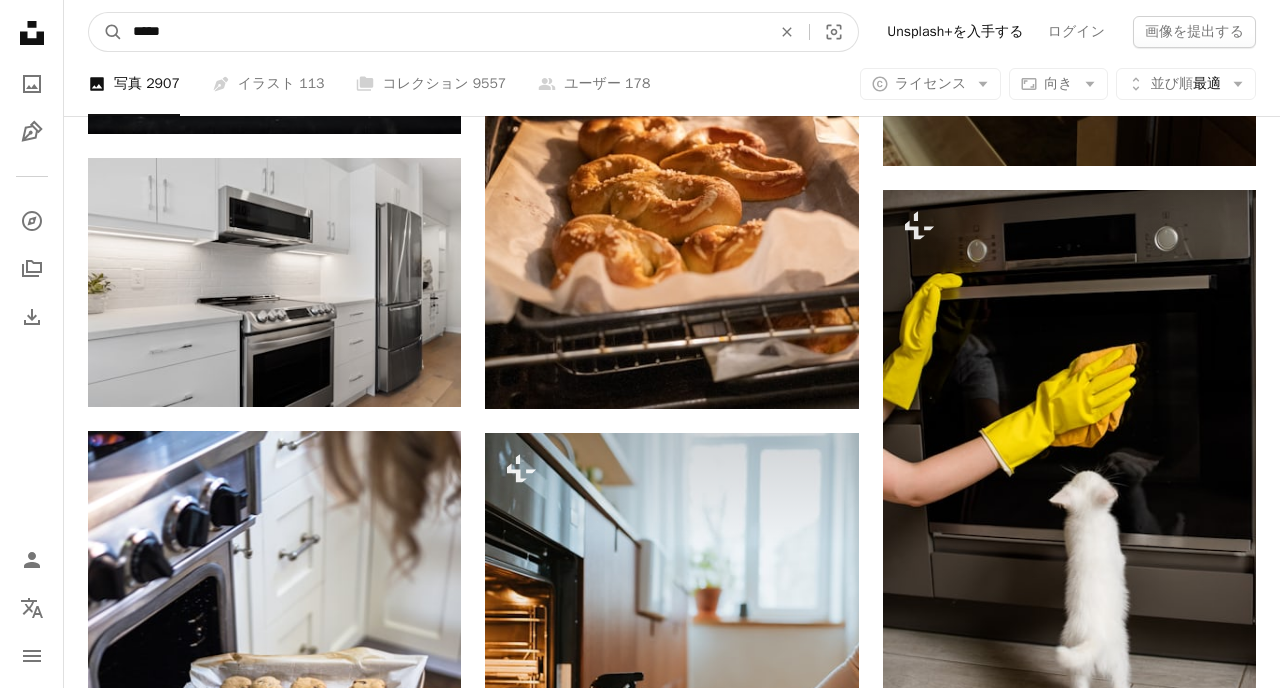 click on "A magnifying glass" at bounding box center [106, 32] 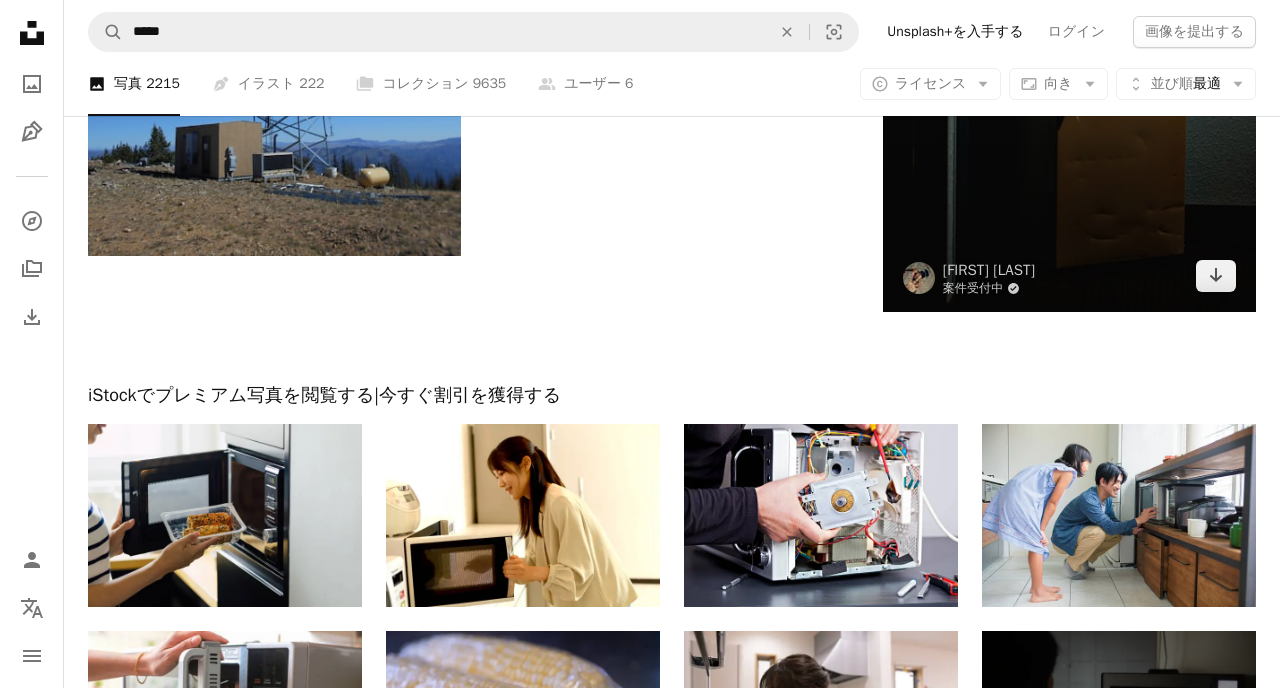 scroll, scrollTop: 3366, scrollLeft: 0, axis: vertical 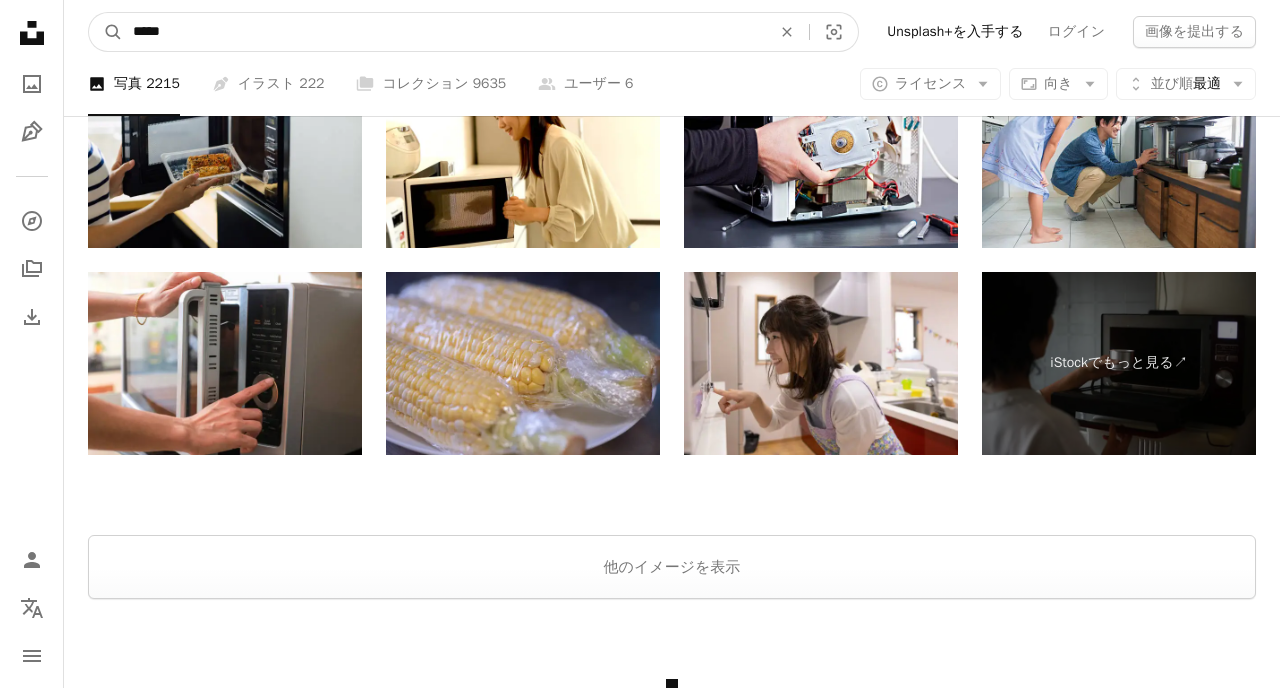 drag, startPoint x: 227, startPoint y: 31, endPoint x: 60, endPoint y: 27, distance: 167.0479 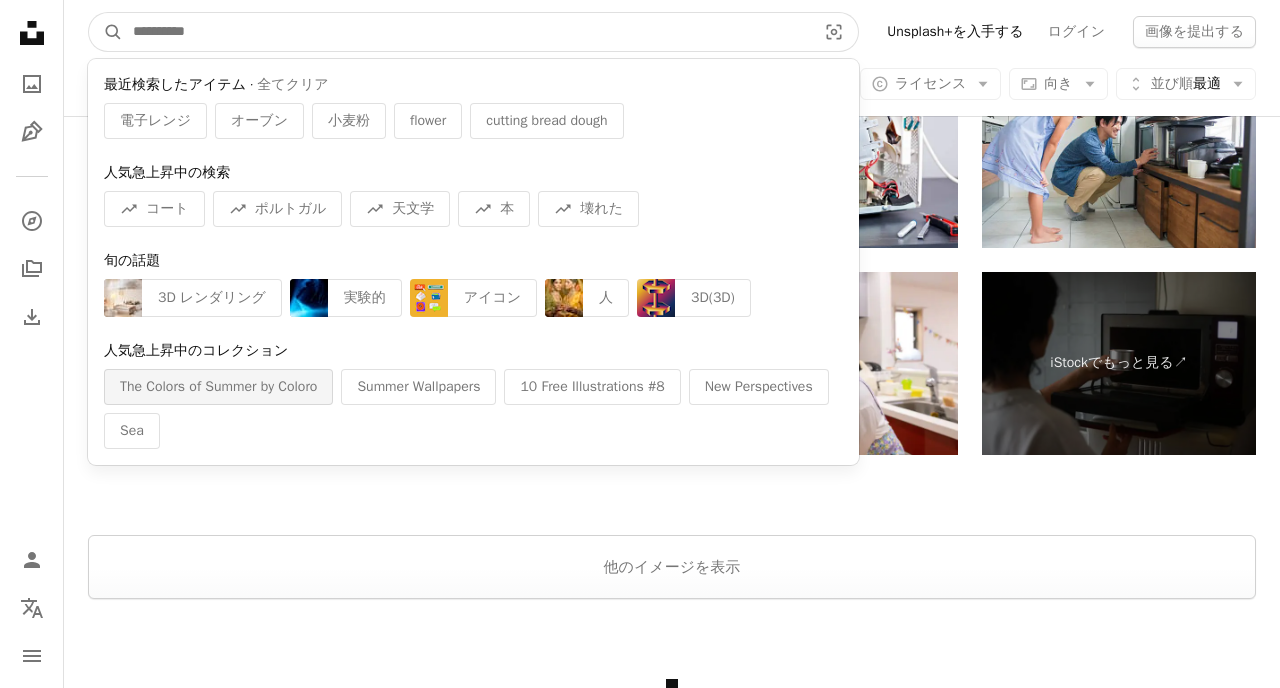 type 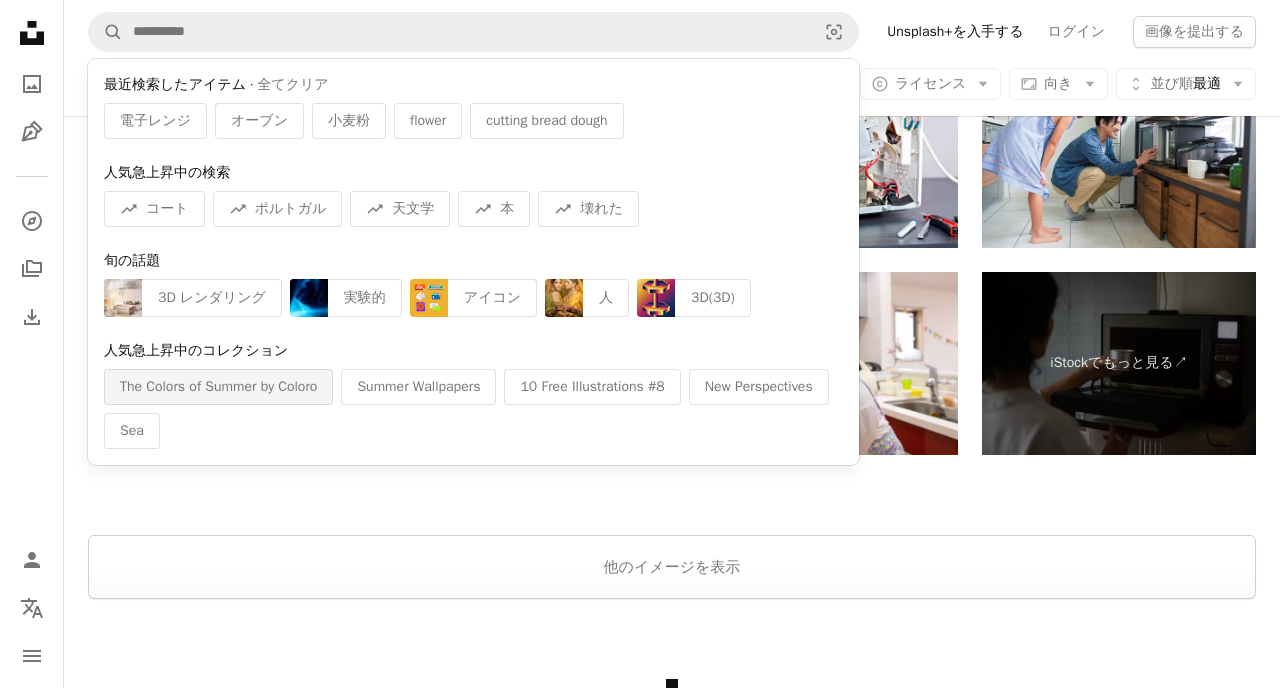 click on "The Colors of Summer by Coloro" at bounding box center (218, 387) 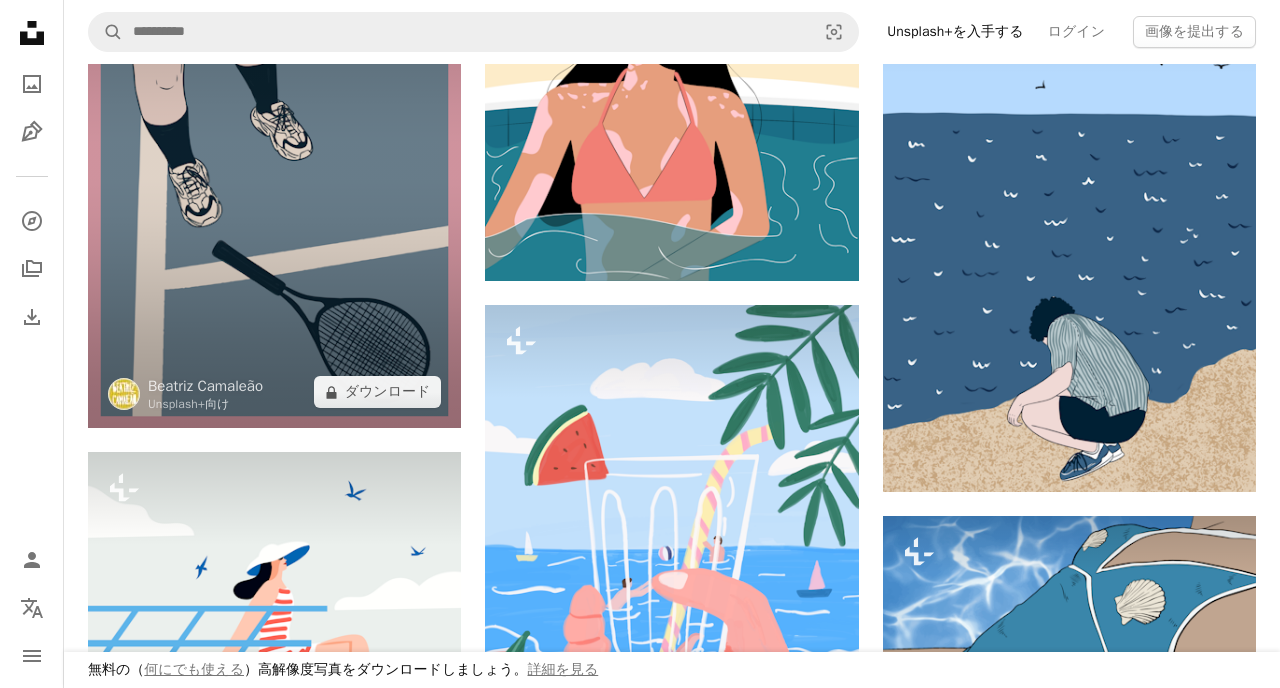 scroll, scrollTop: 1628, scrollLeft: 0, axis: vertical 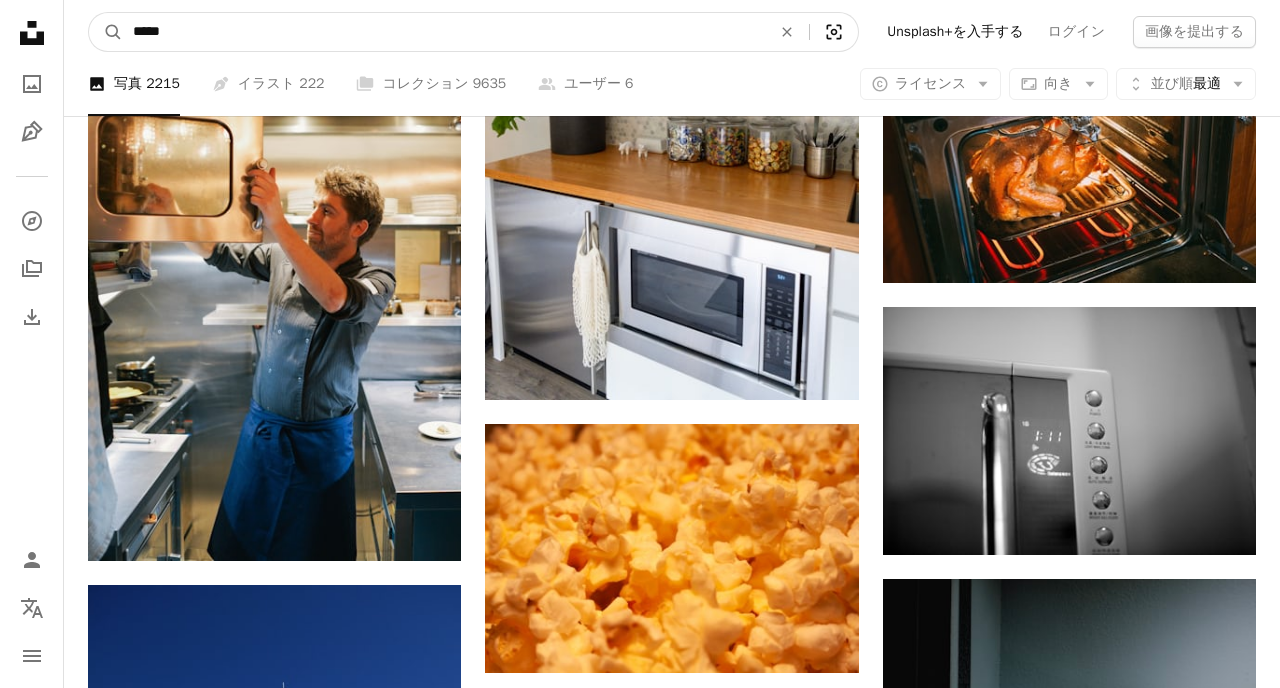 click on "Visual search" 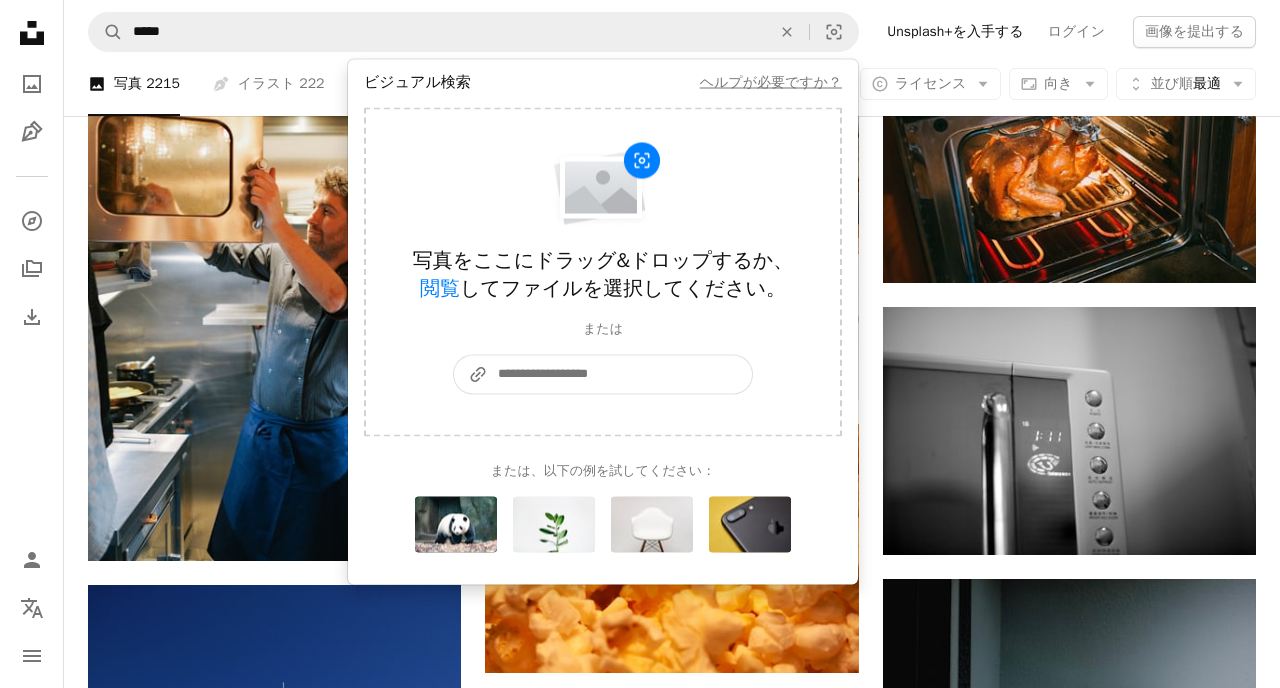 click on "A URL sharing icon (chains) 写真またはURLを貼り付けてください" at bounding box center (620, 374) 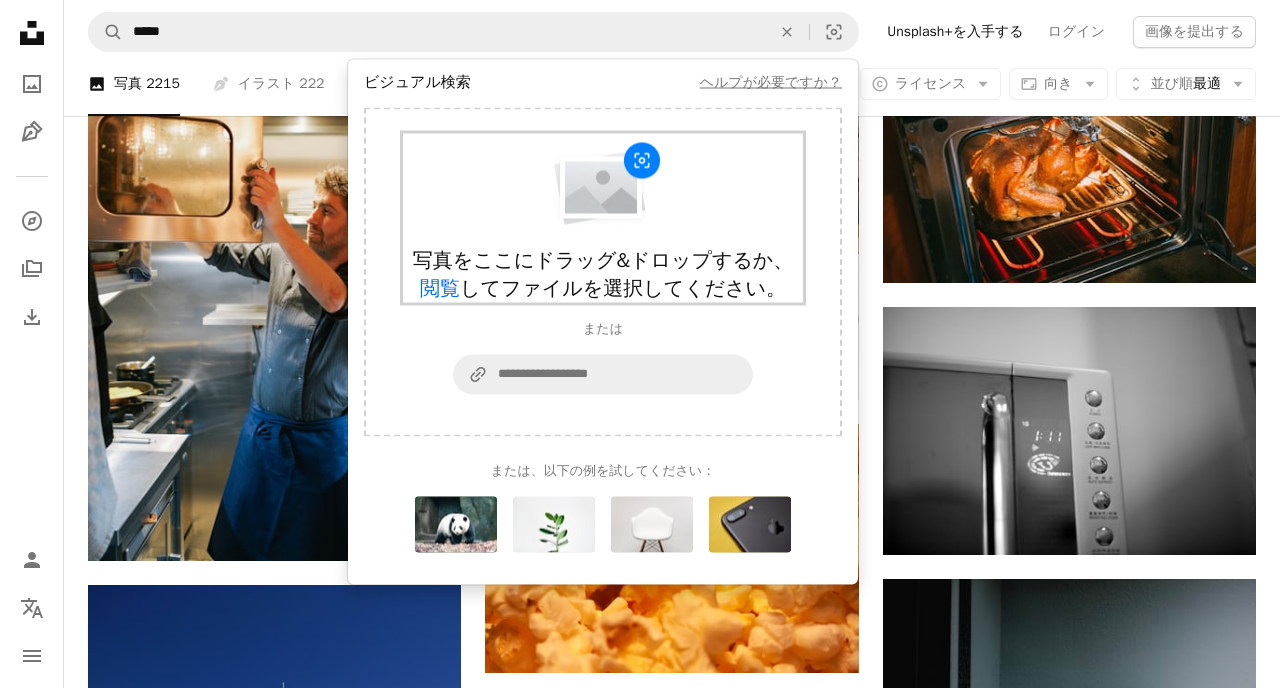 click at bounding box center [603, 186] 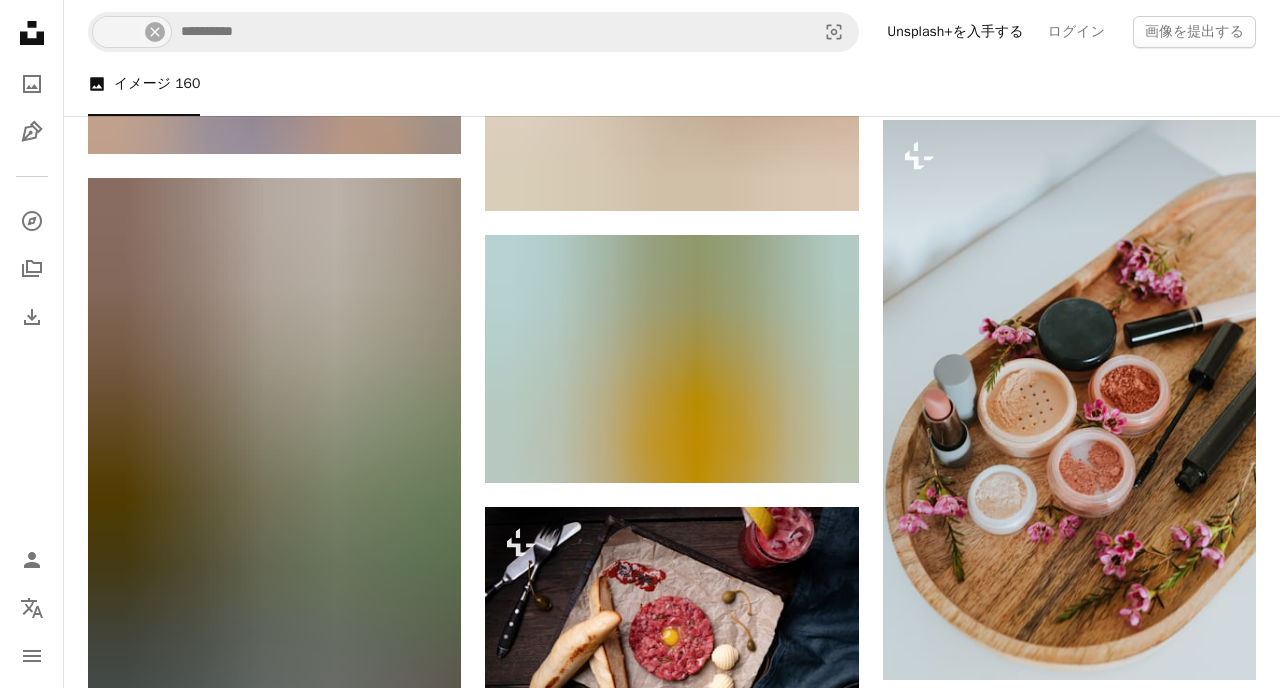 scroll, scrollTop: 4795, scrollLeft: 0, axis: vertical 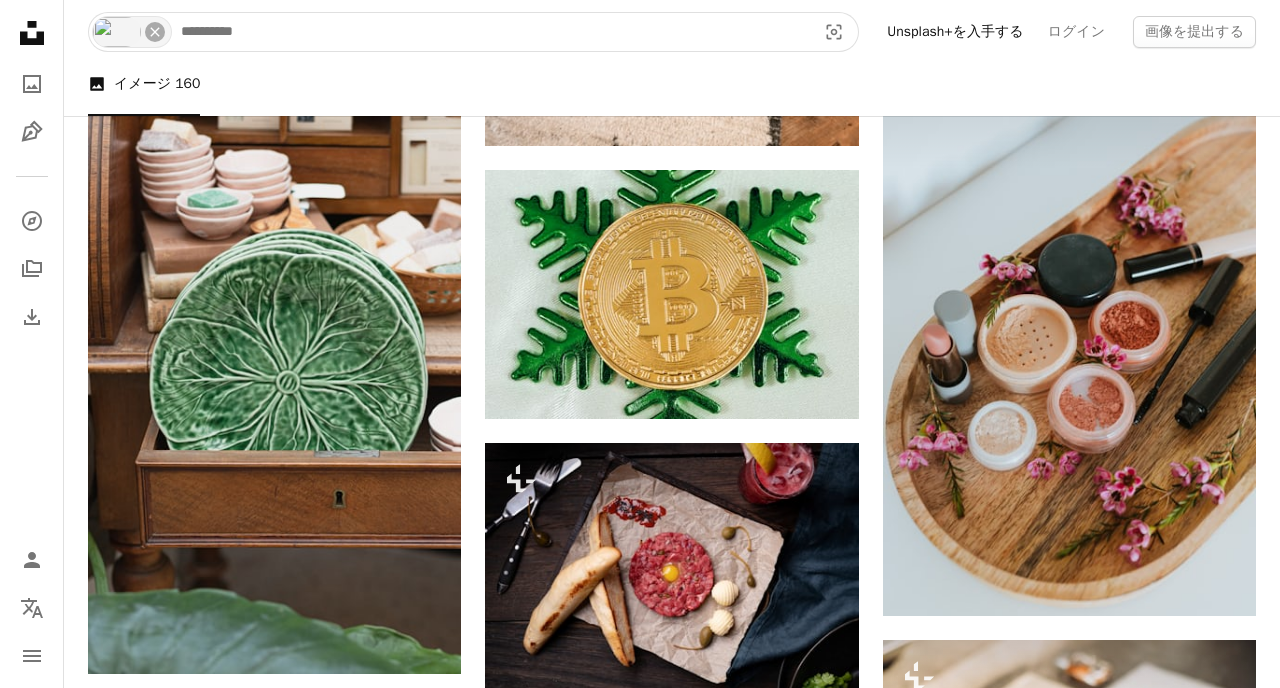 click at bounding box center (490, 32) 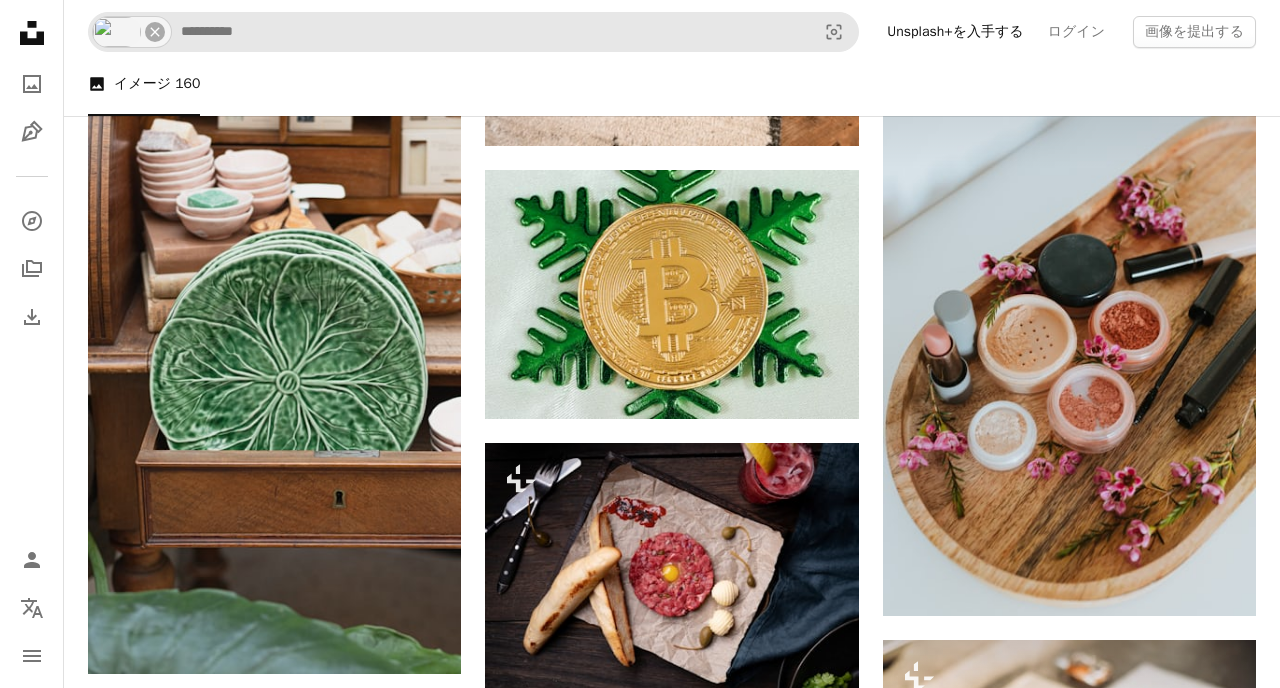 click on "An X shape" at bounding box center [132, 32] 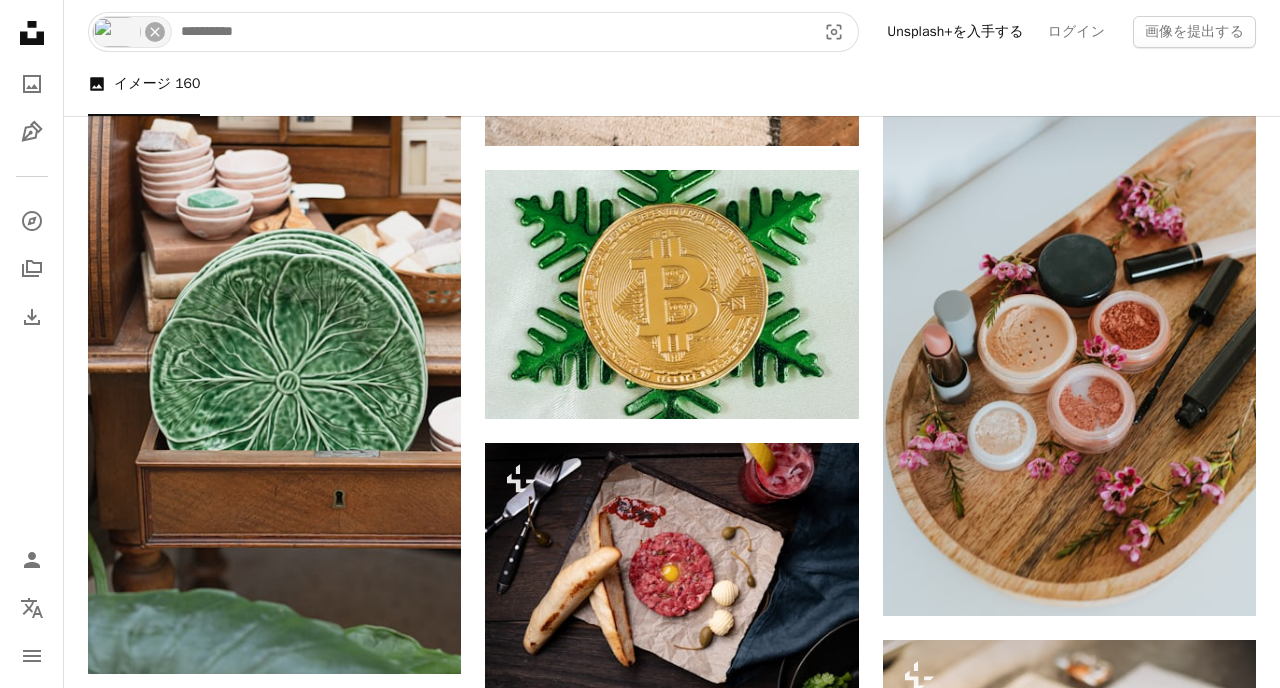 click on "An X shape" 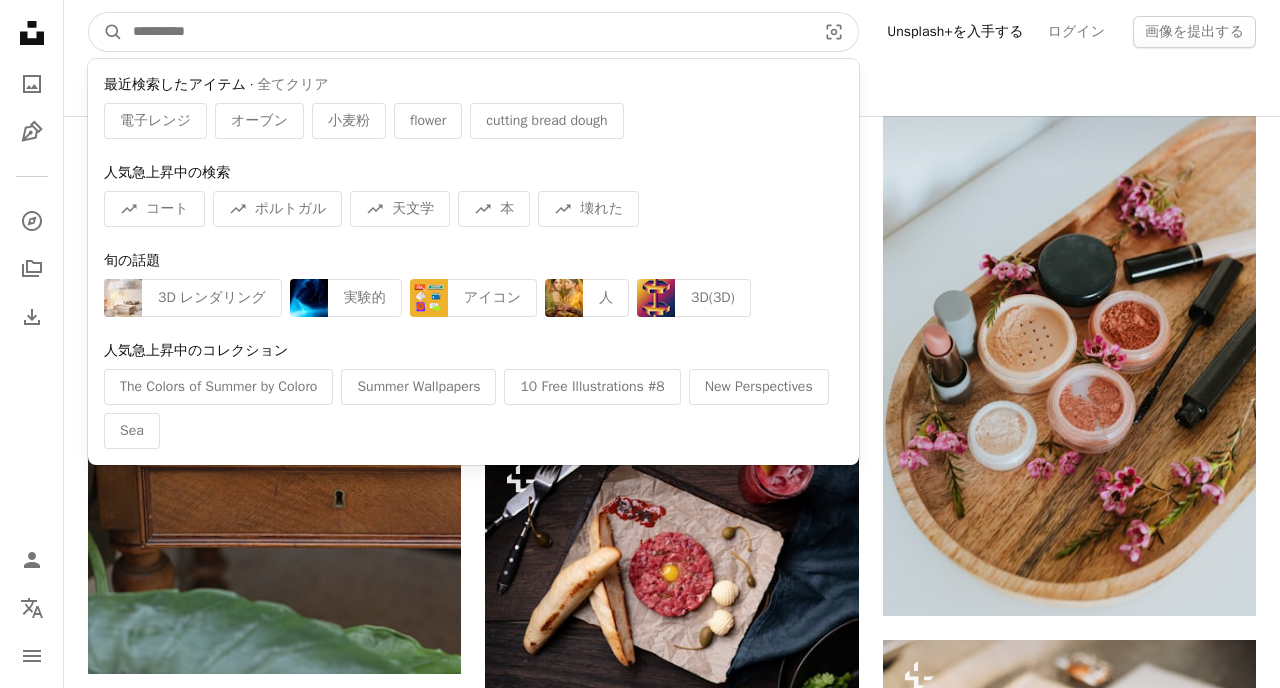 click at bounding box center (466, 32) 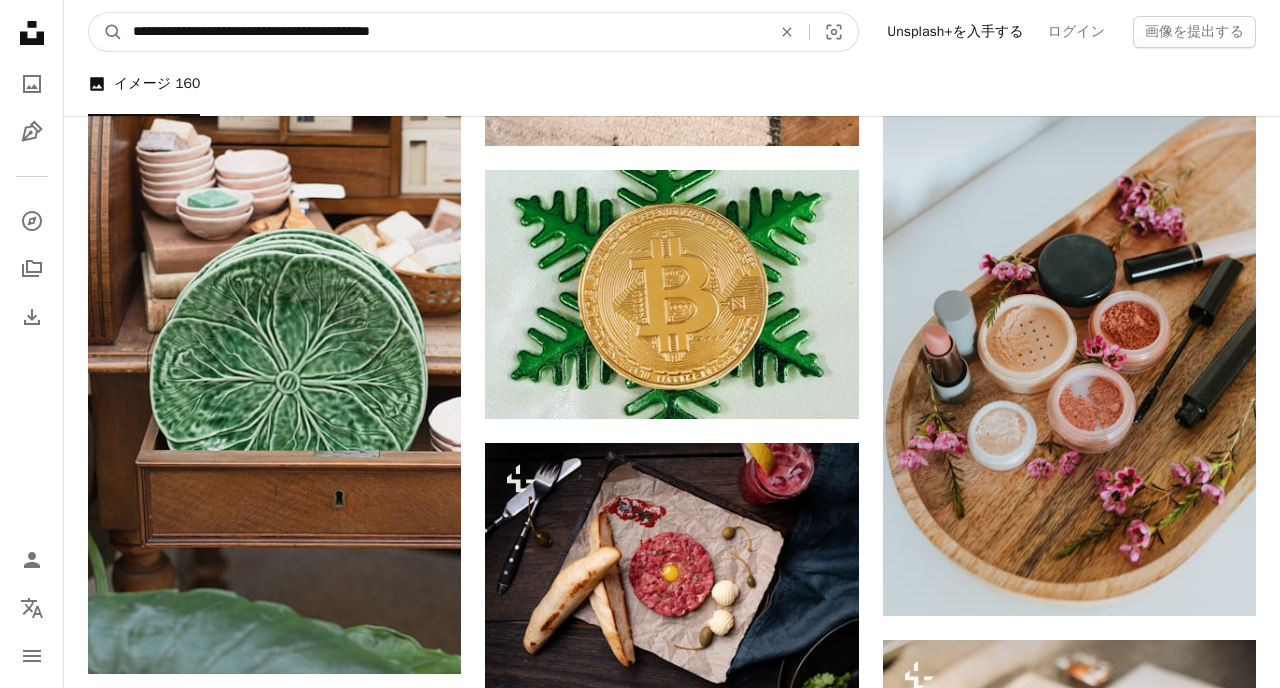 type on "**********" 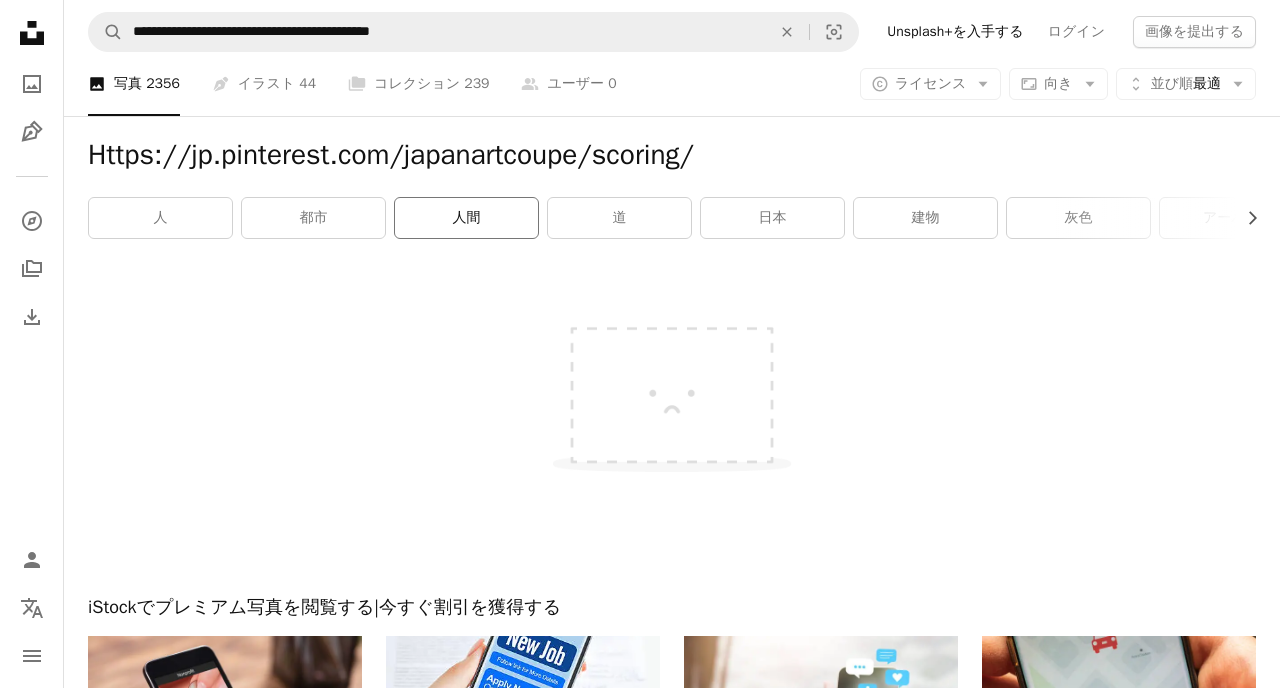 scroll, scrollTop: 4, scrollLeft: 0, axis: vertical 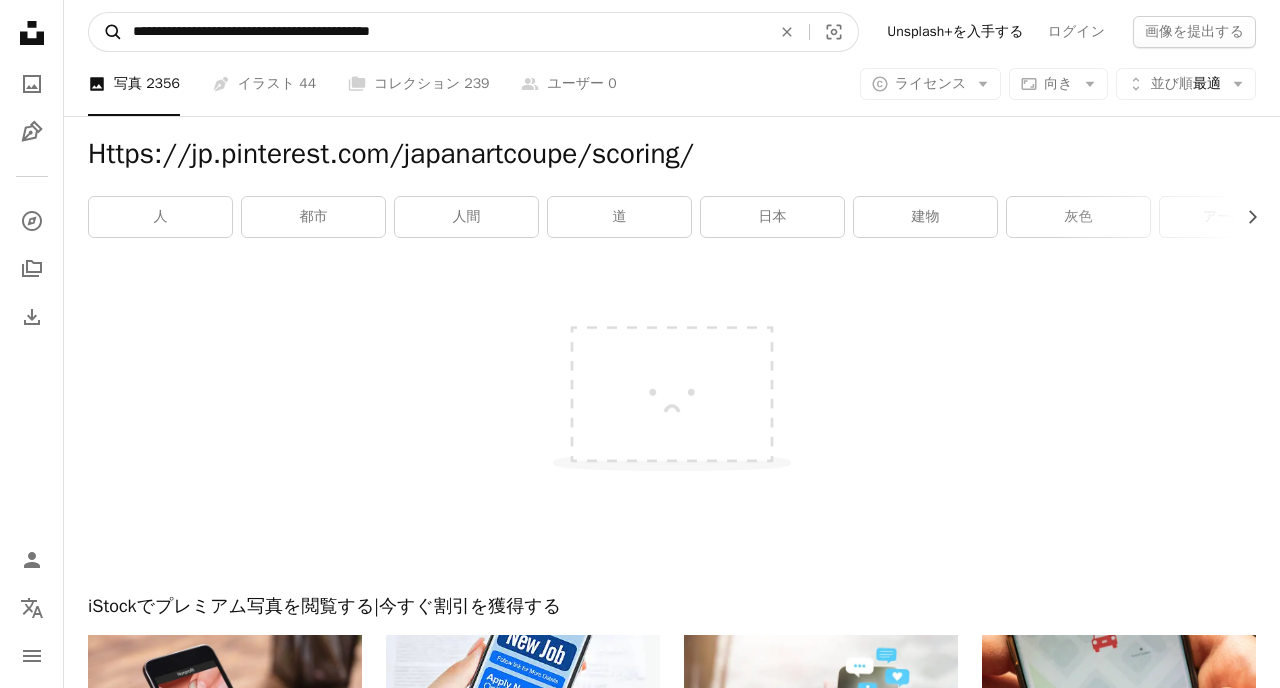 drag, startPoint x: 422, startPoint y: 25, endPoint x: 121, endPoint y: 45, distance: 301.66373 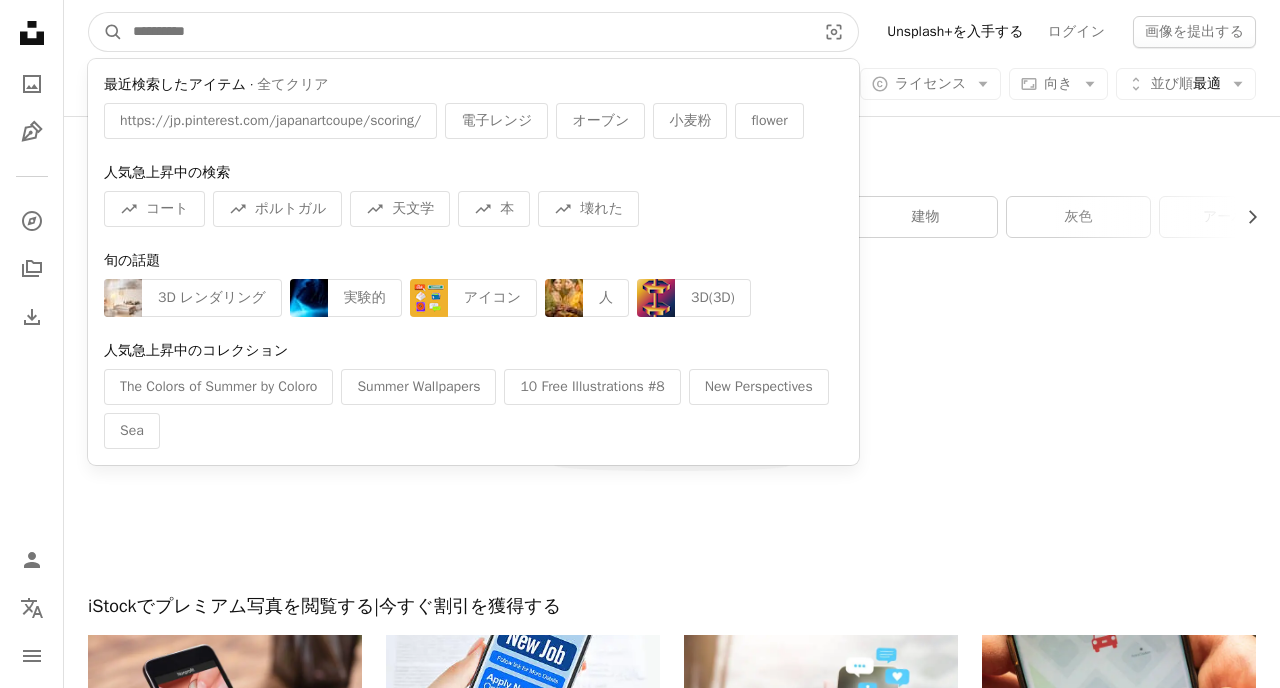 drag, startPoint x: 621, startPoint y: 28, endPoint x: 160, endPoint y: -56, distance: 468.59045 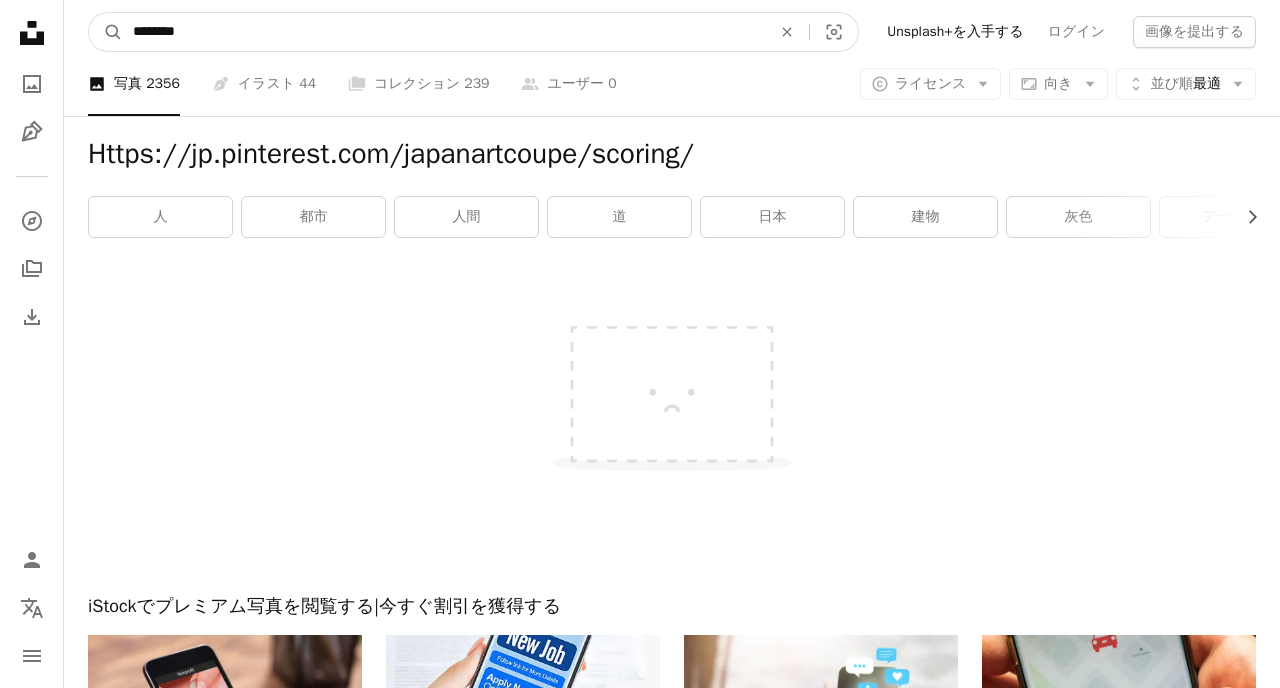 type on "********" 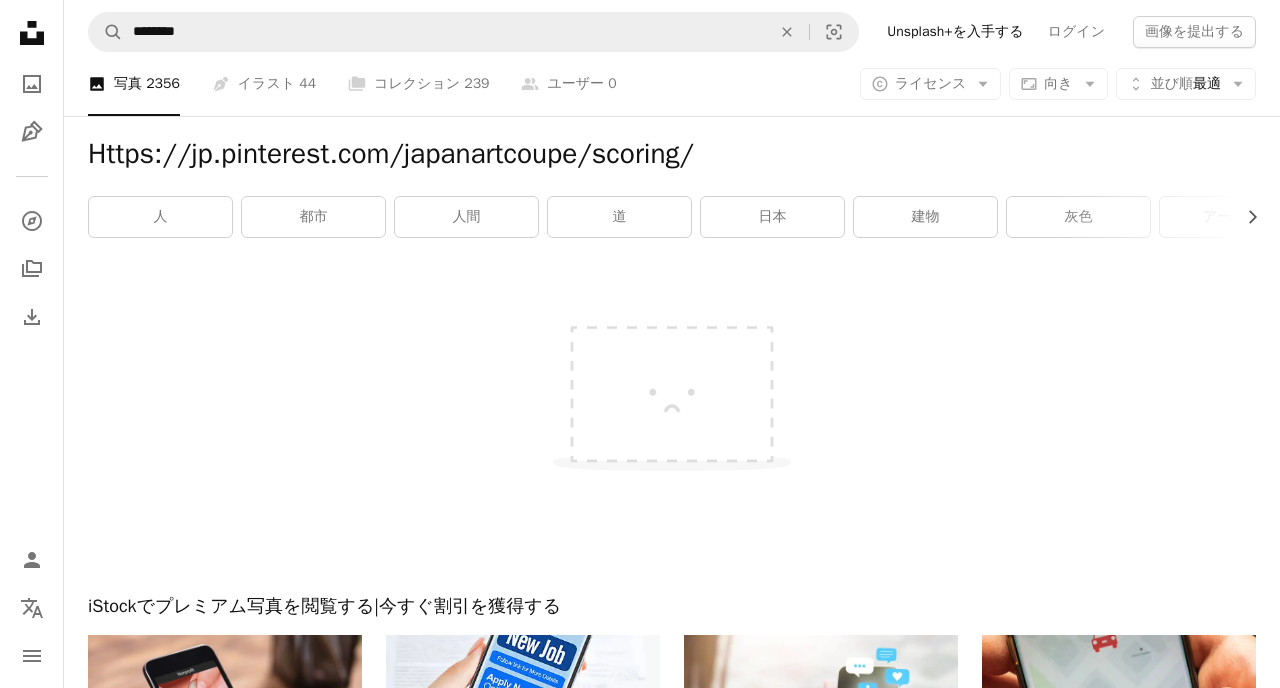 click on "Unsplash logo Unsplash ホーム" 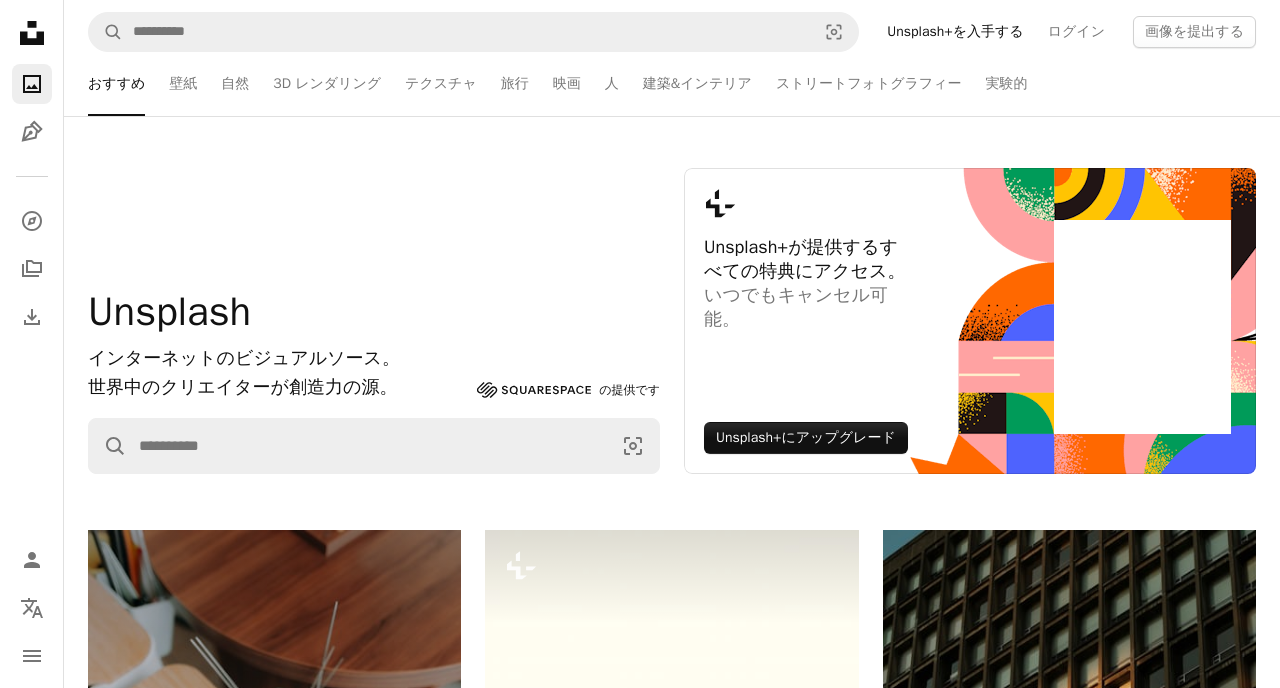 scroll, scrollTop: 0, scrollLeft: 0, axis: both 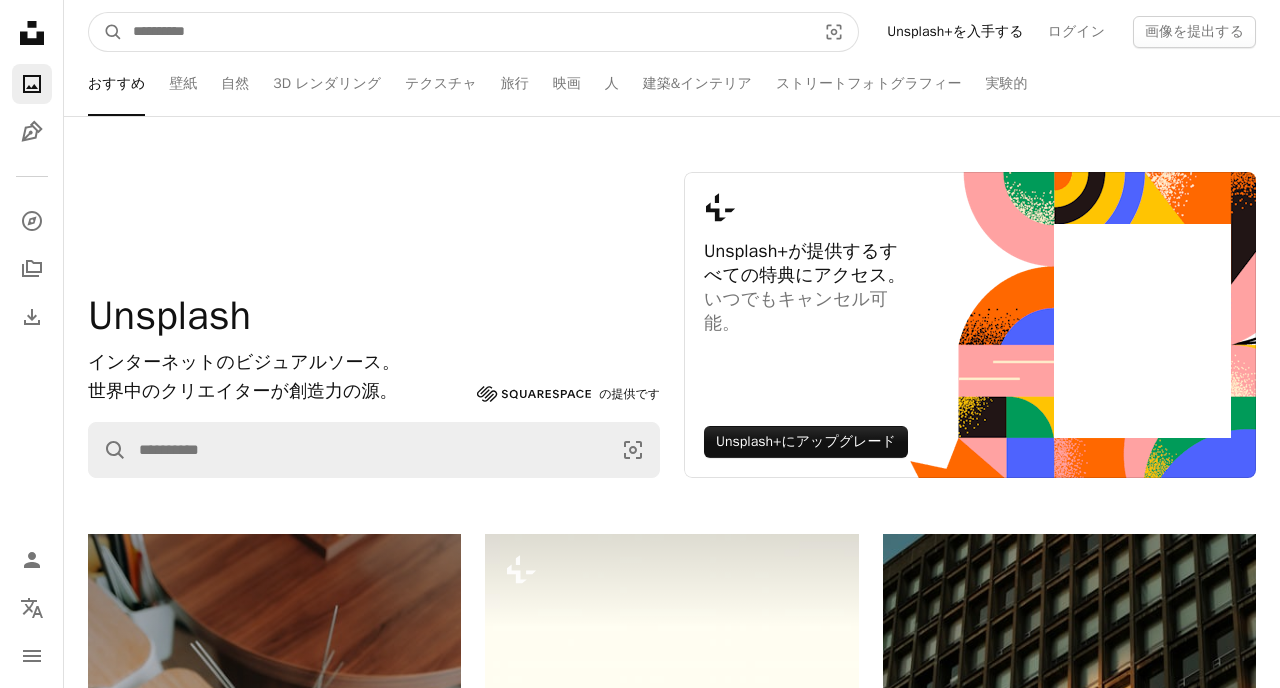 click at bounding box center [466, 32] 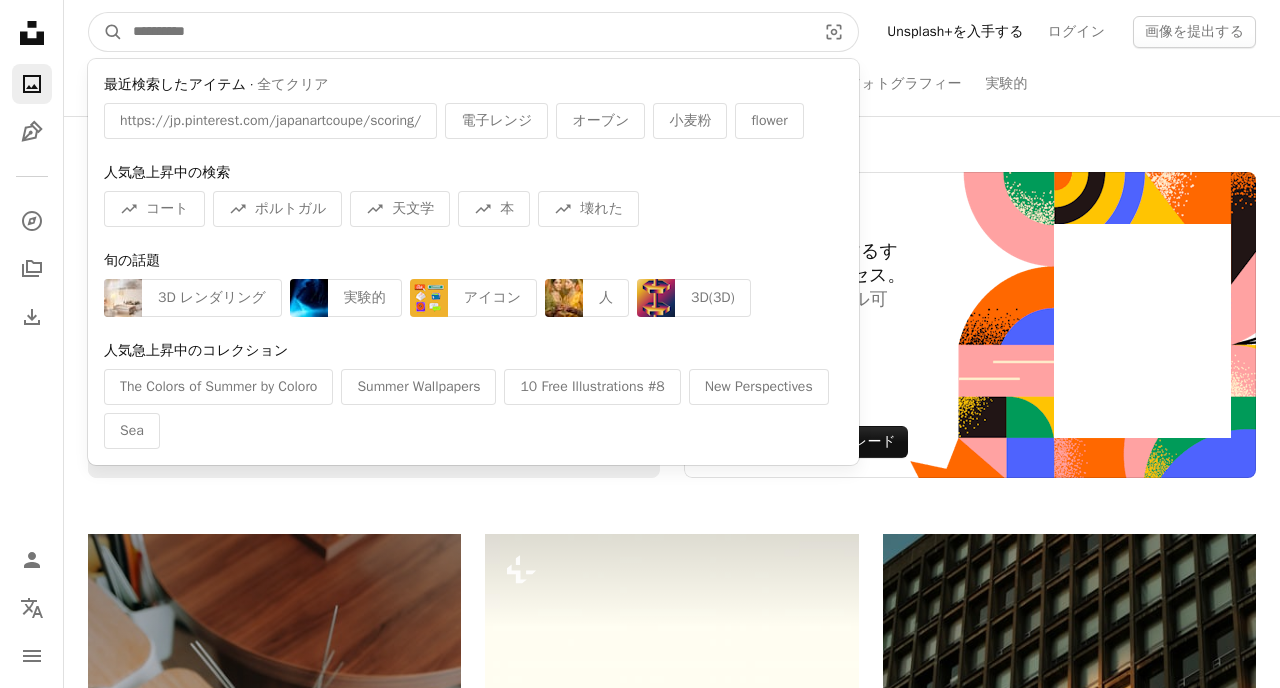 paste on "********" 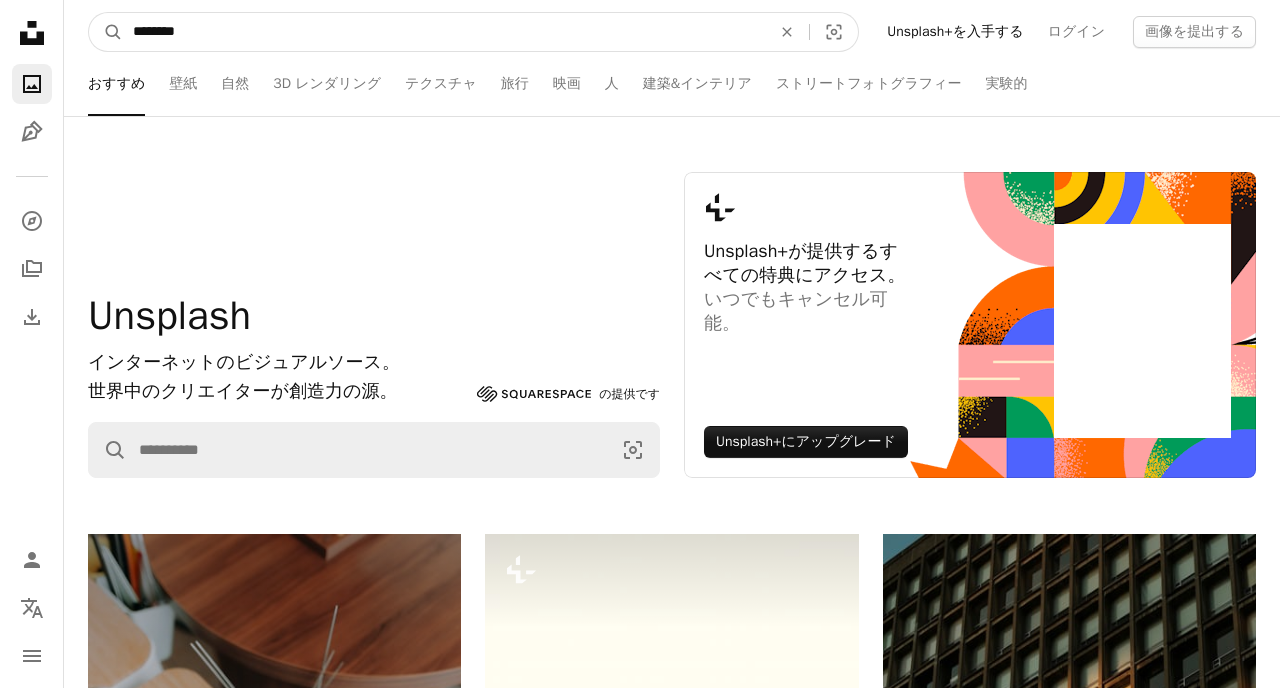 click on "A magnifying glass" at bounding box center (106, 32) 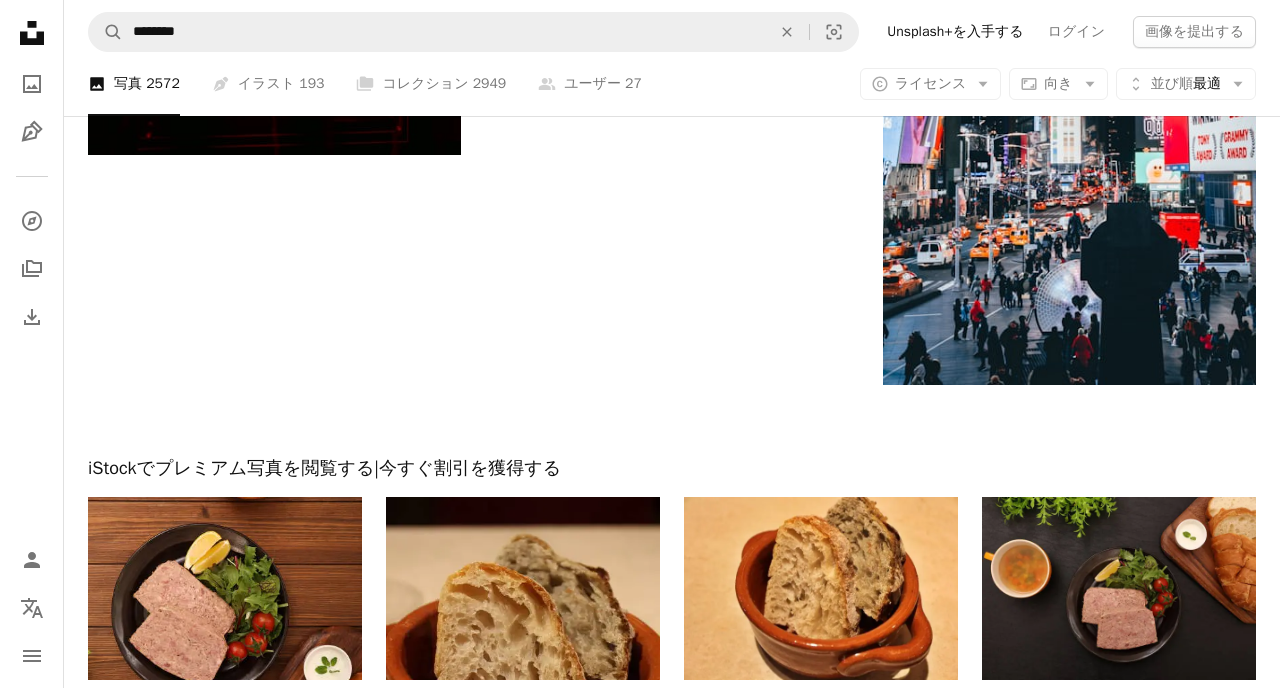 scroll, scrollTop: 3012, scrollLeft: 0, axis: vertical 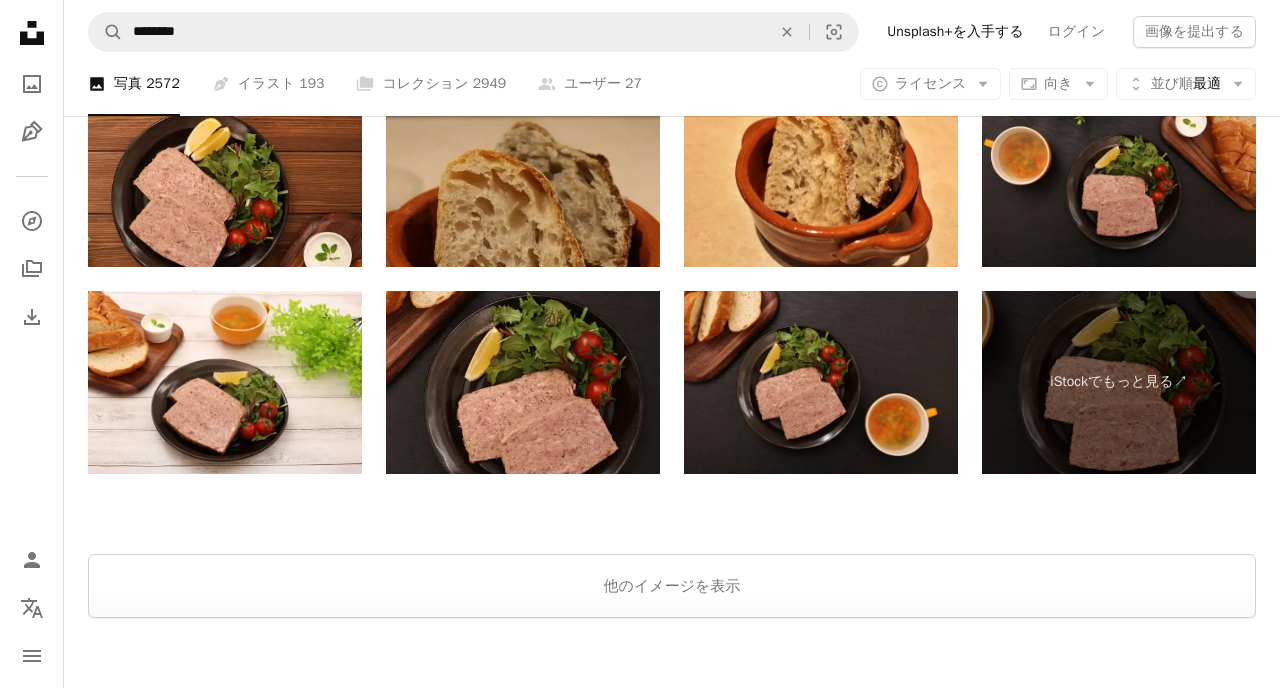 click at bounding box center [523, 175] 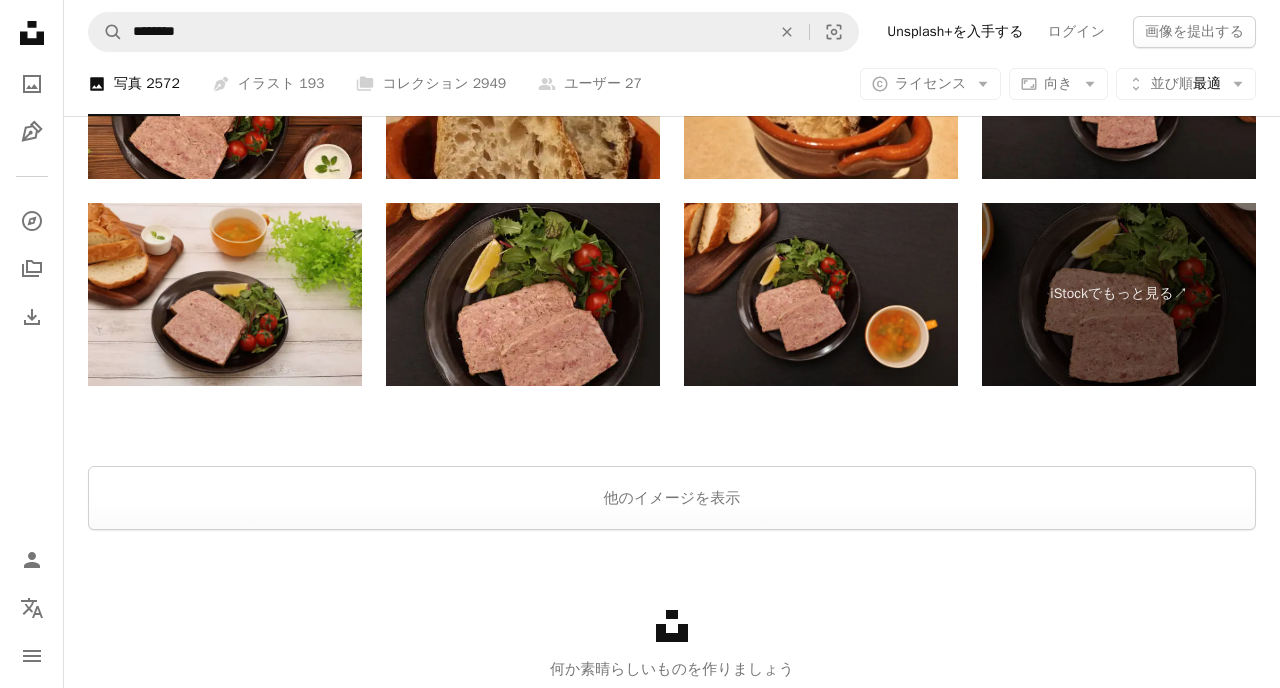 scroll, scrollTop: 3171, scrollLeft: 0, axis: vertical 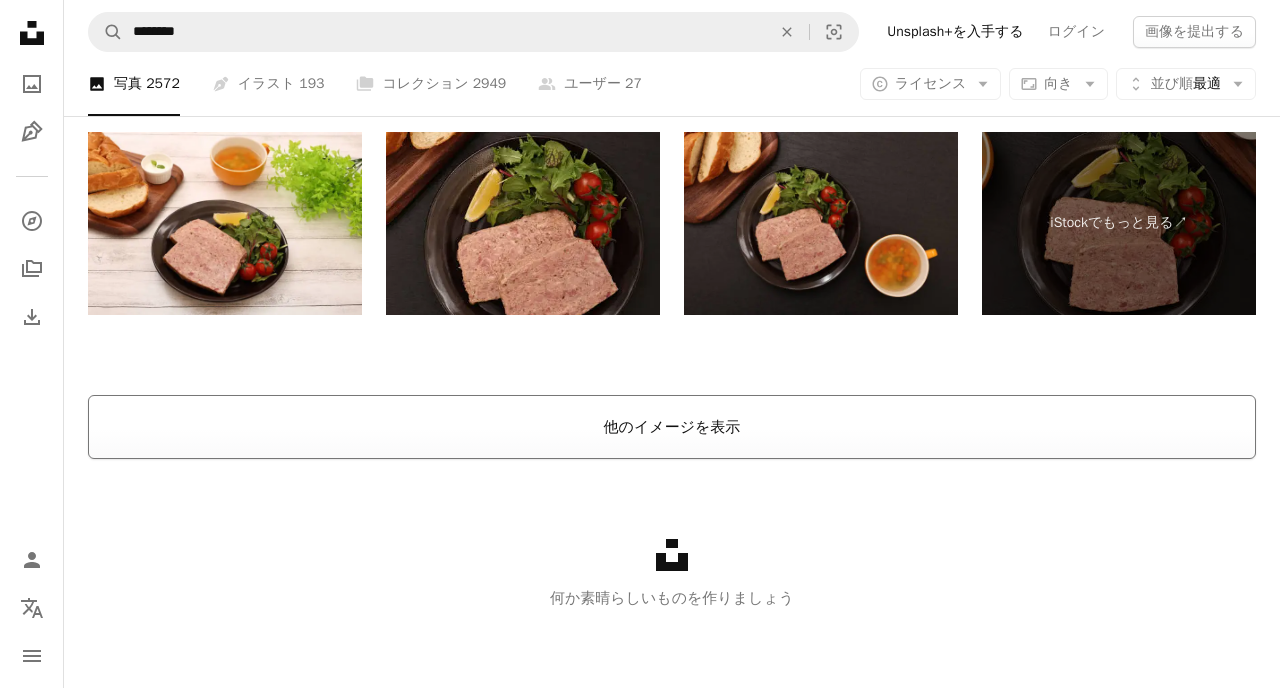 click on "他のイメージを表示" at bounding box center (672, 427) 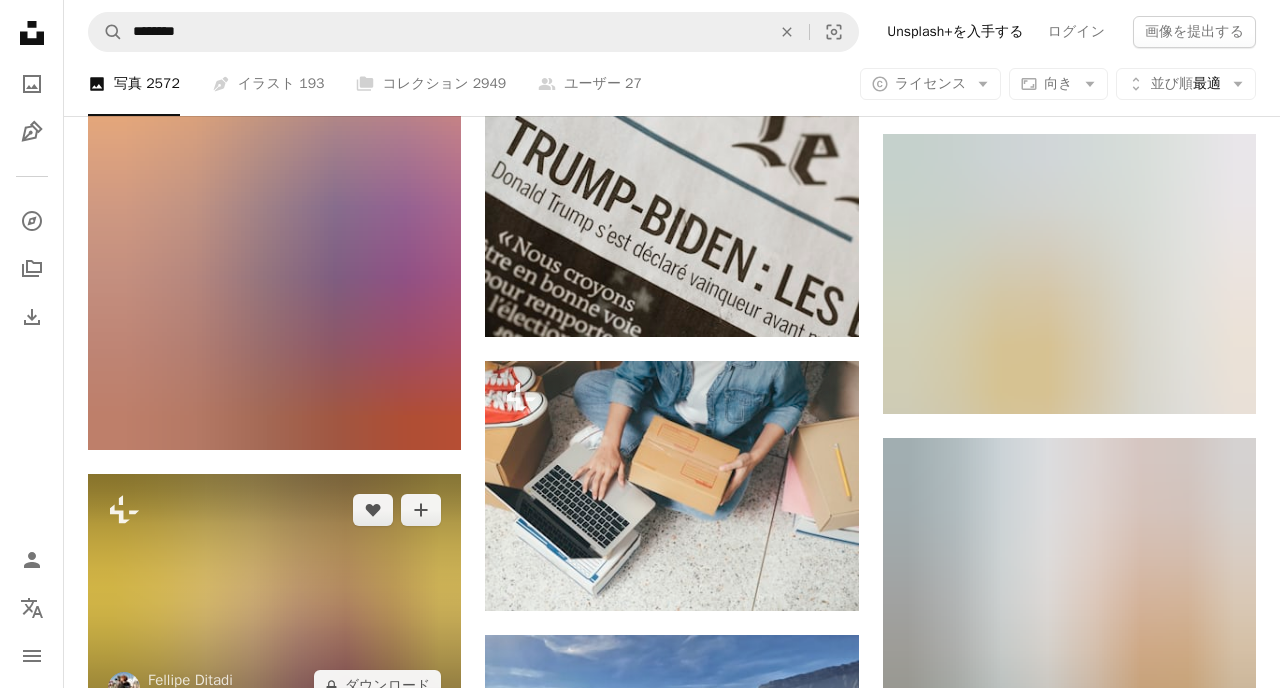 scroll, scrollTop: 5586, scrollLeft: 0, axis: vertical 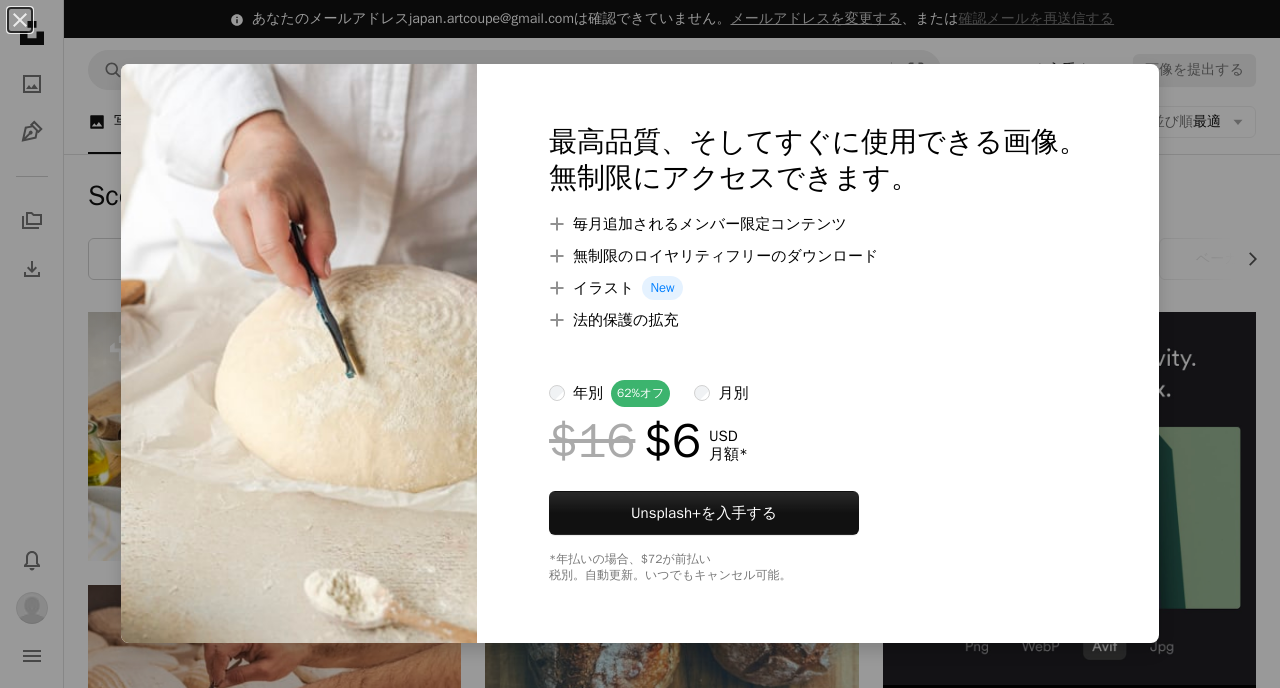 click on "An X shape 最高品質、そしてすぐに使用できる画像。 無制限にアクセスできます。 A plus sign 毎月追加されるメンバー限定コンテンツ A plus sign 無制限のロイヤリティフリーのダウンロード A plus sign イラスト  New A plus sign 法的保護の拡充 年別 62% オフ 月別 $16   $6 USD 月額 * Unsplash+ を入手する *年払いの場合、 $72 が前払い 税別。自動更新。いつでもキャンセル可能。" at bounding box center [640, 344] 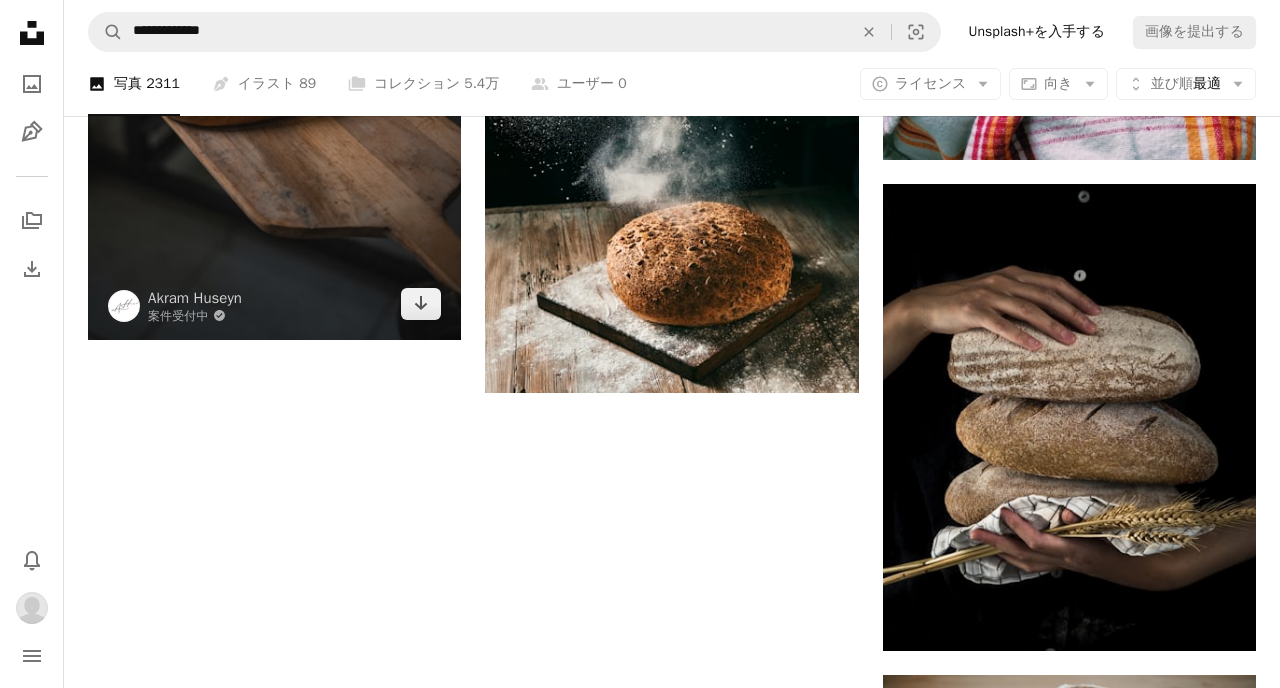 scroll, scrollTop: 2816, scrollLeft: 0, axis: vertical 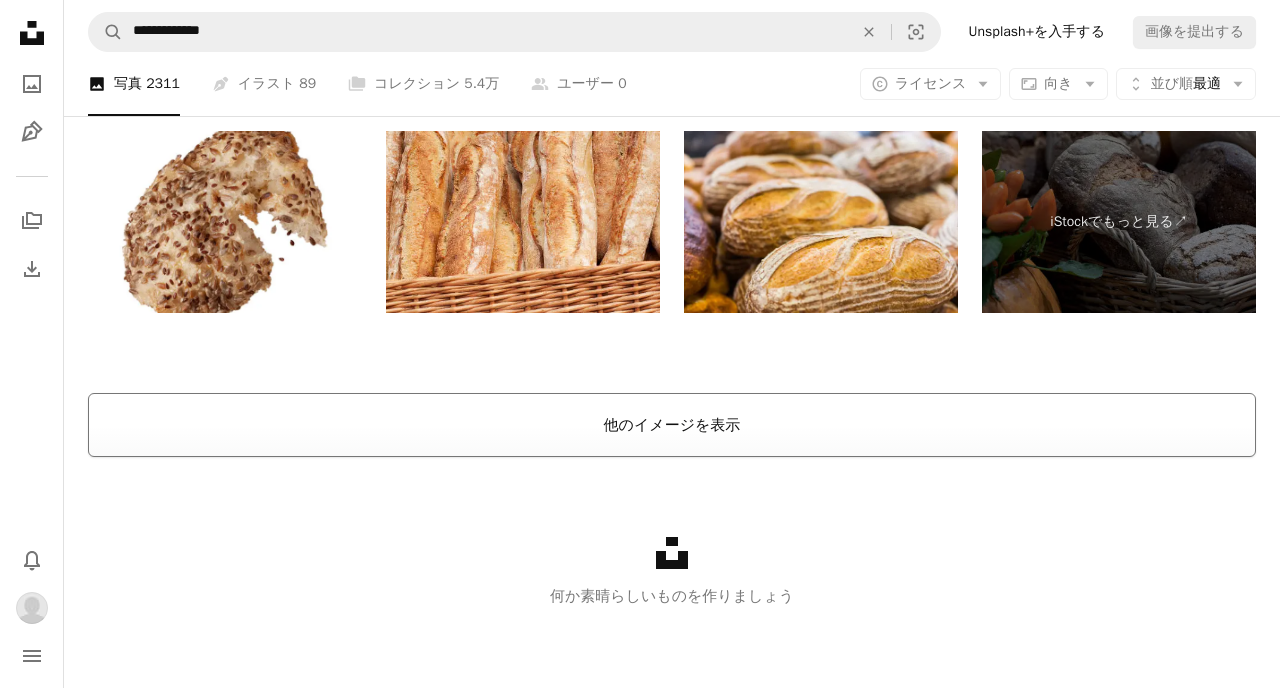 click on "他のイメージを表示" at bounding box center (672, 425) 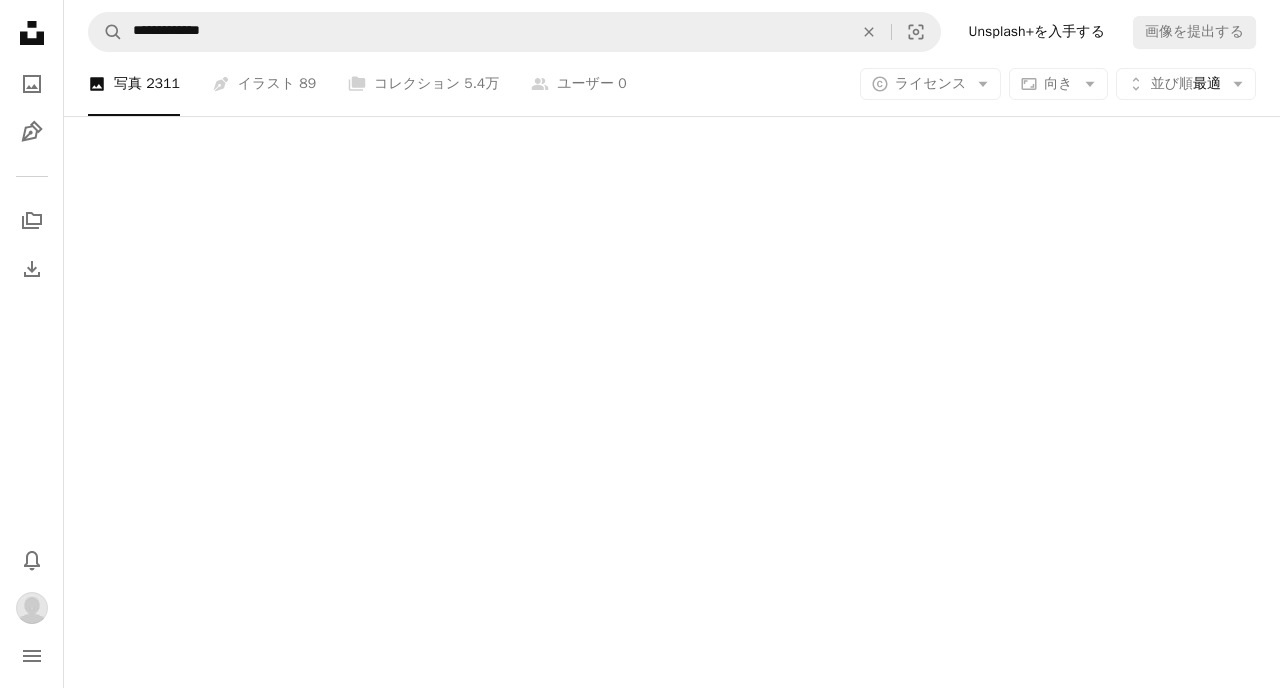 scroll, scrollTop: 3323, scrollLeft: 0, axis: vertical 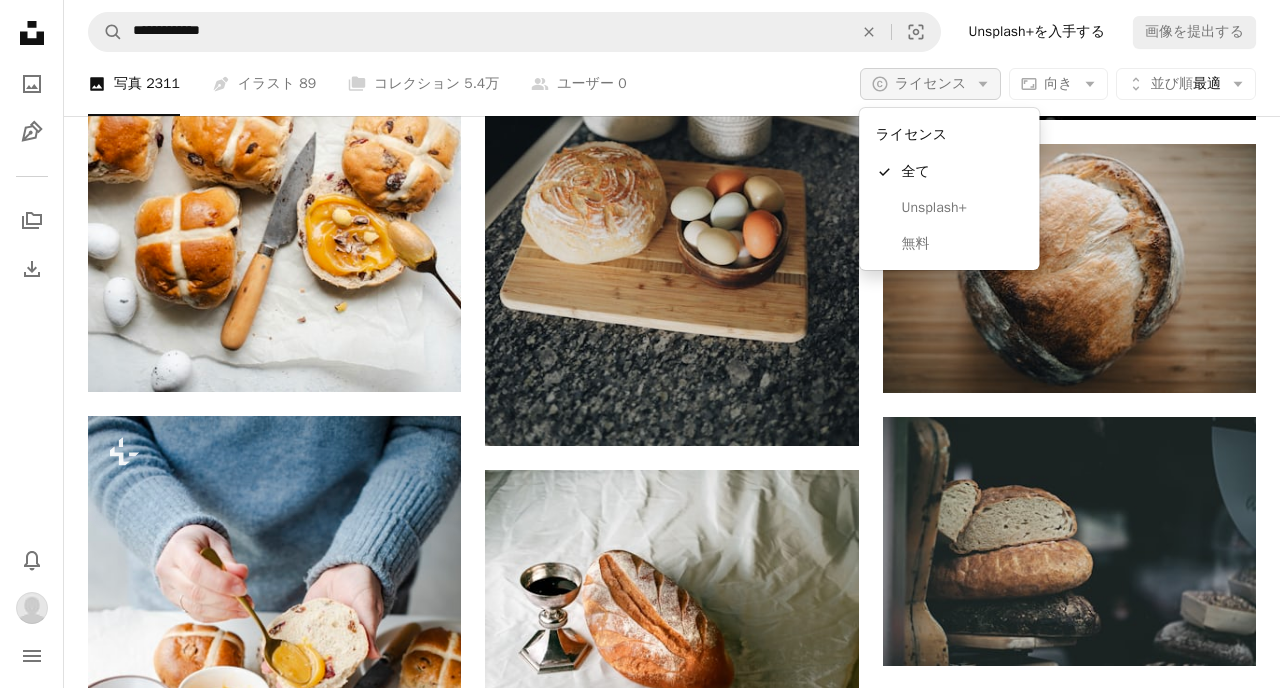 click on "A copyright icon © ライセンス Arrow down" at bounding box center [931, 84] 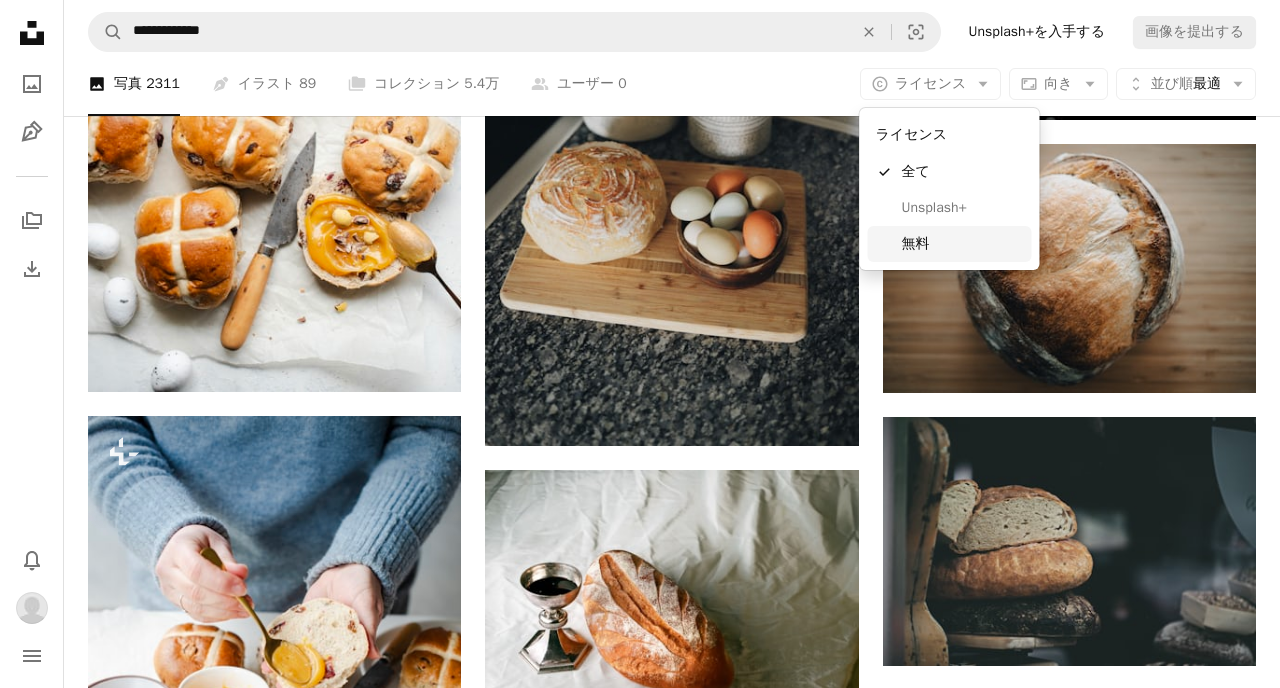 click on "無料" at bounding box center (950, 244) 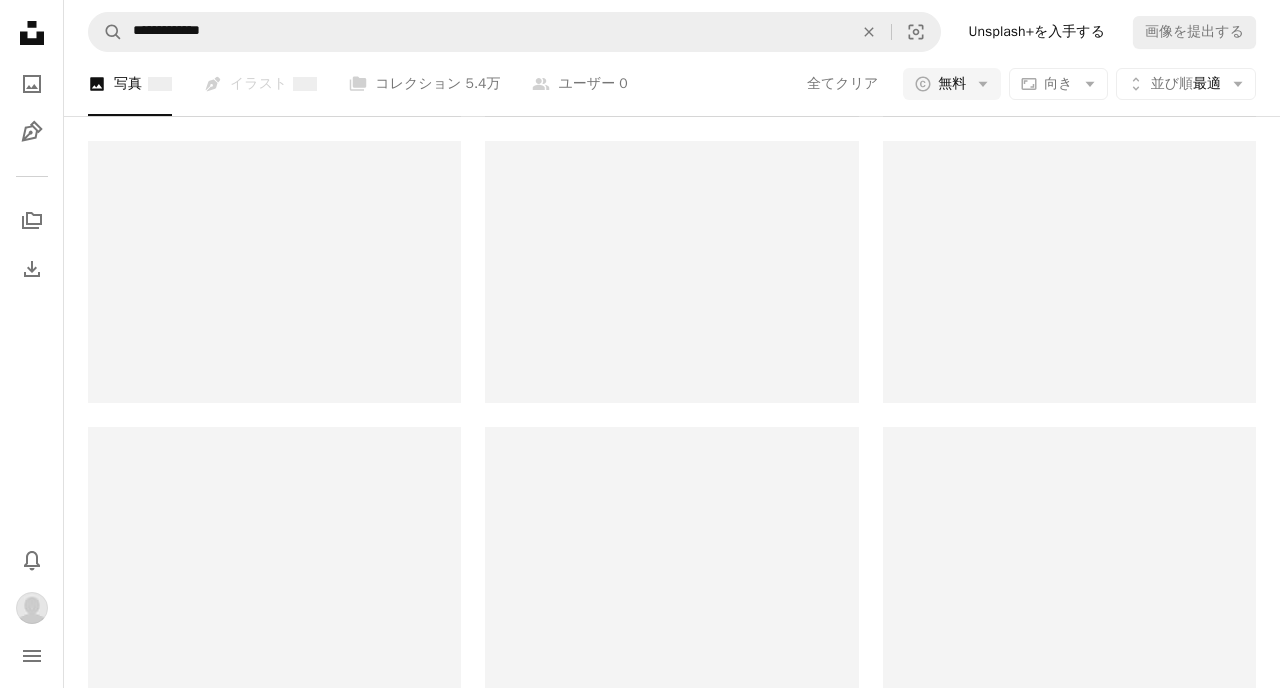 scroll, scrollTop: 0, scrollLeft: 0, axis: both 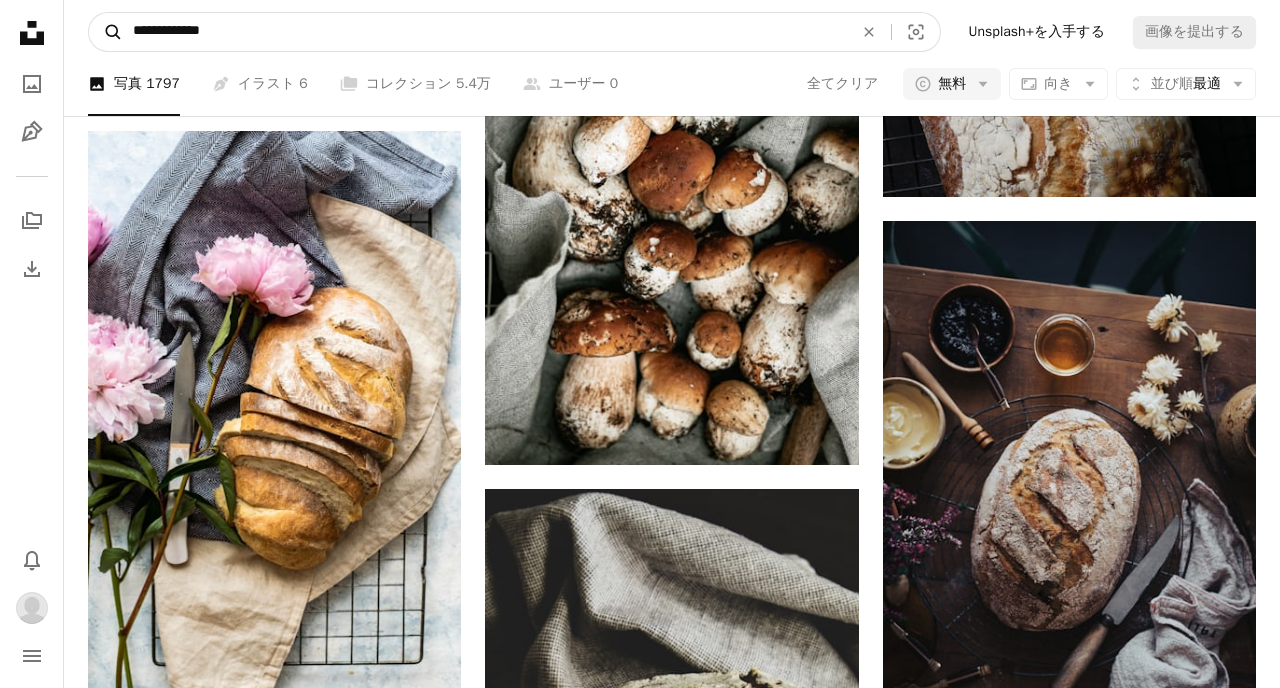 drag, startPoint x: 249, startPoint y: 33, endPoint x: 95, endPoint y: 35, distance: 154.01299 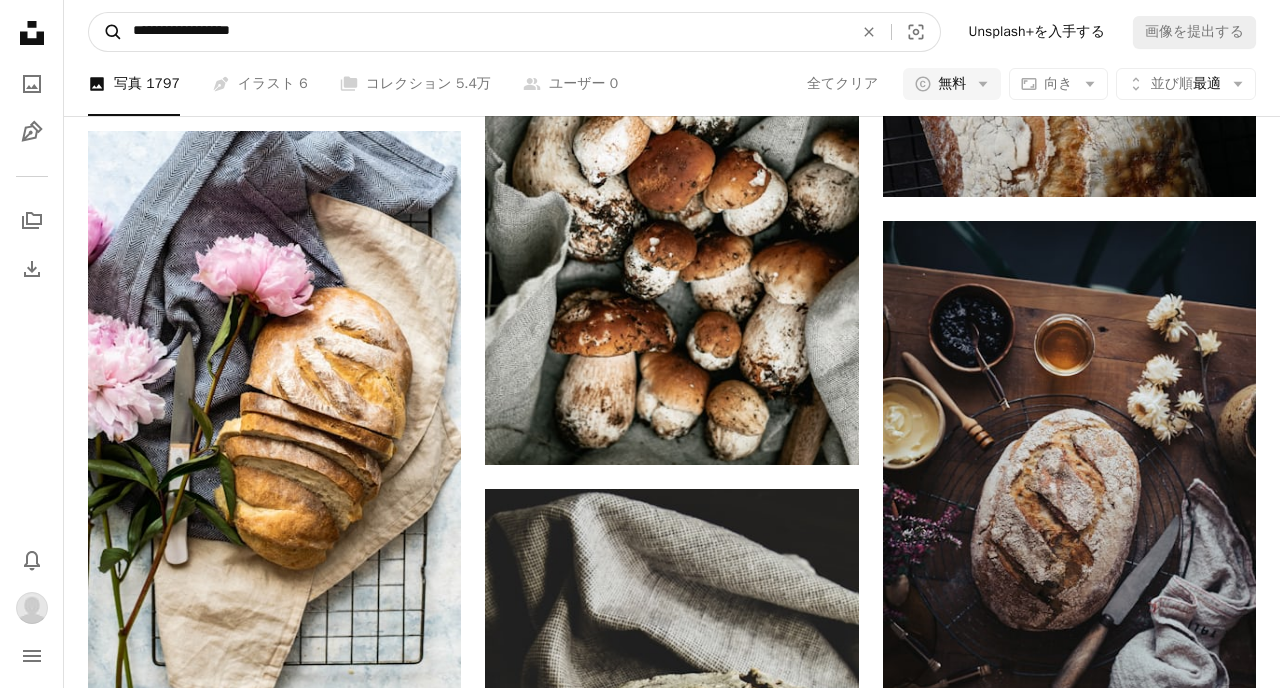 click on "A magnifying glass" at bounding box center [106, 32] 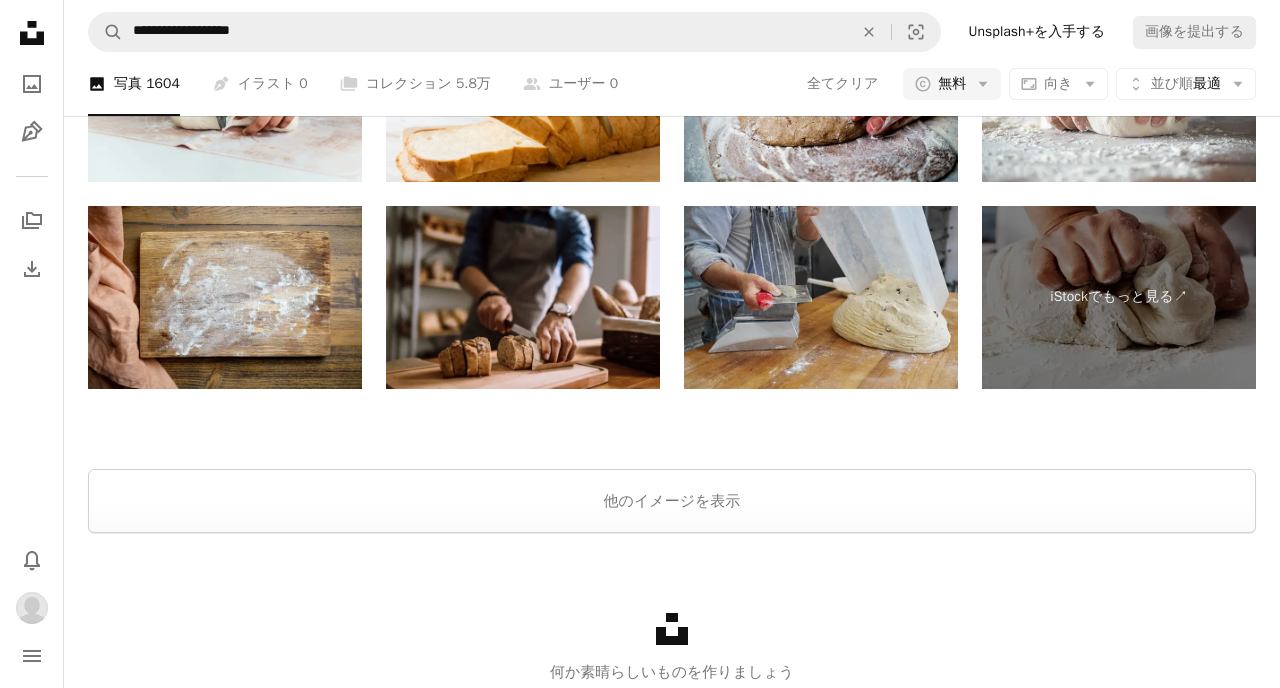 scroll, scrollTop: 3762, scrollLeft: 0, axis: vertical 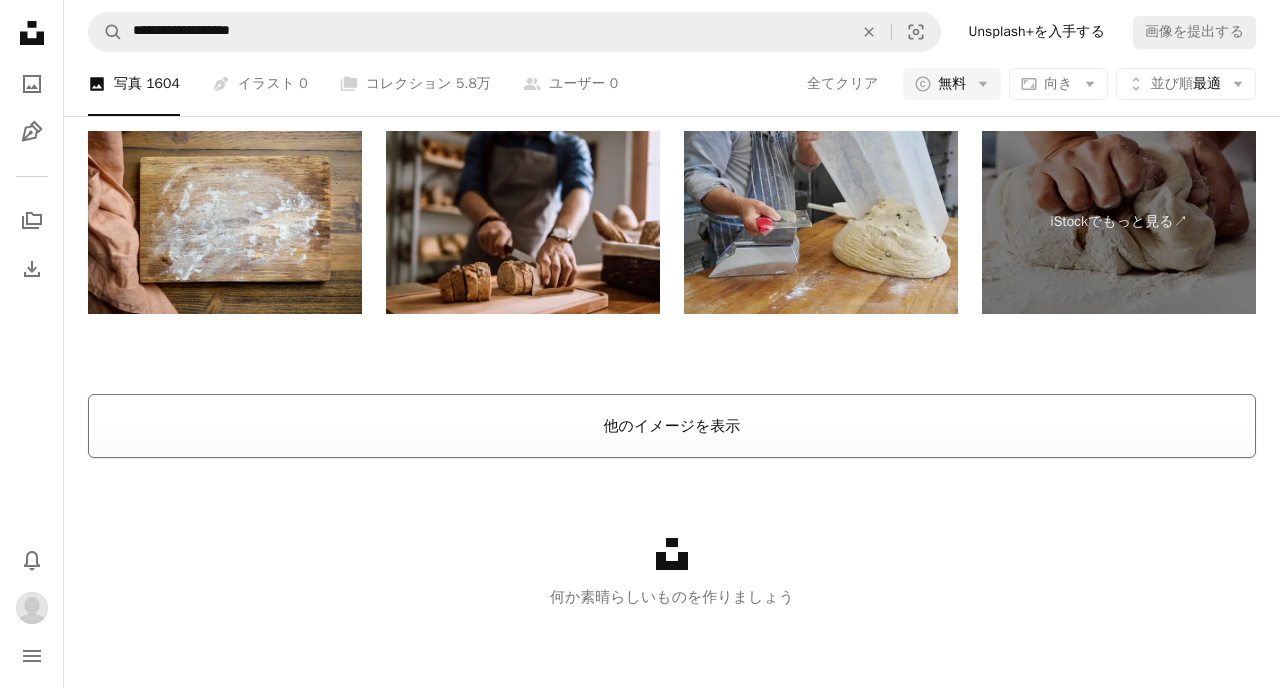 click on "他のイメージを表示" at bounding box center [672, 426] 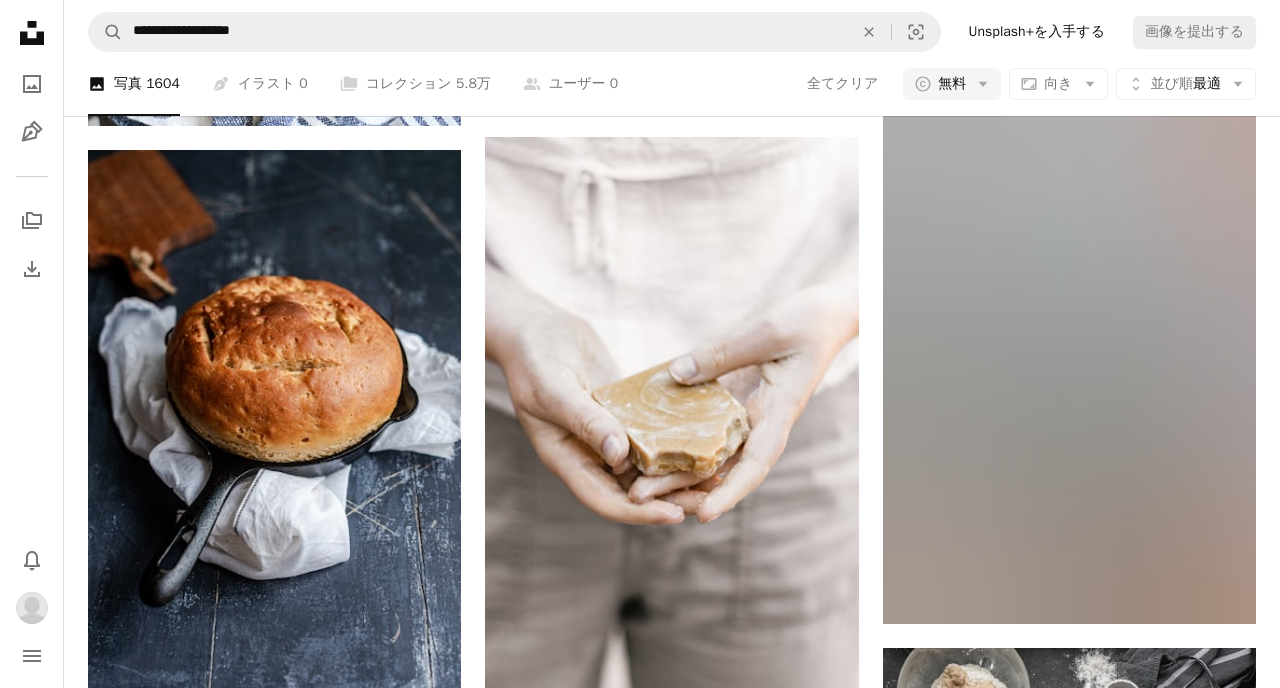 scroll, scrollTop: 6579, scrollLeft: 0, axis: vertical 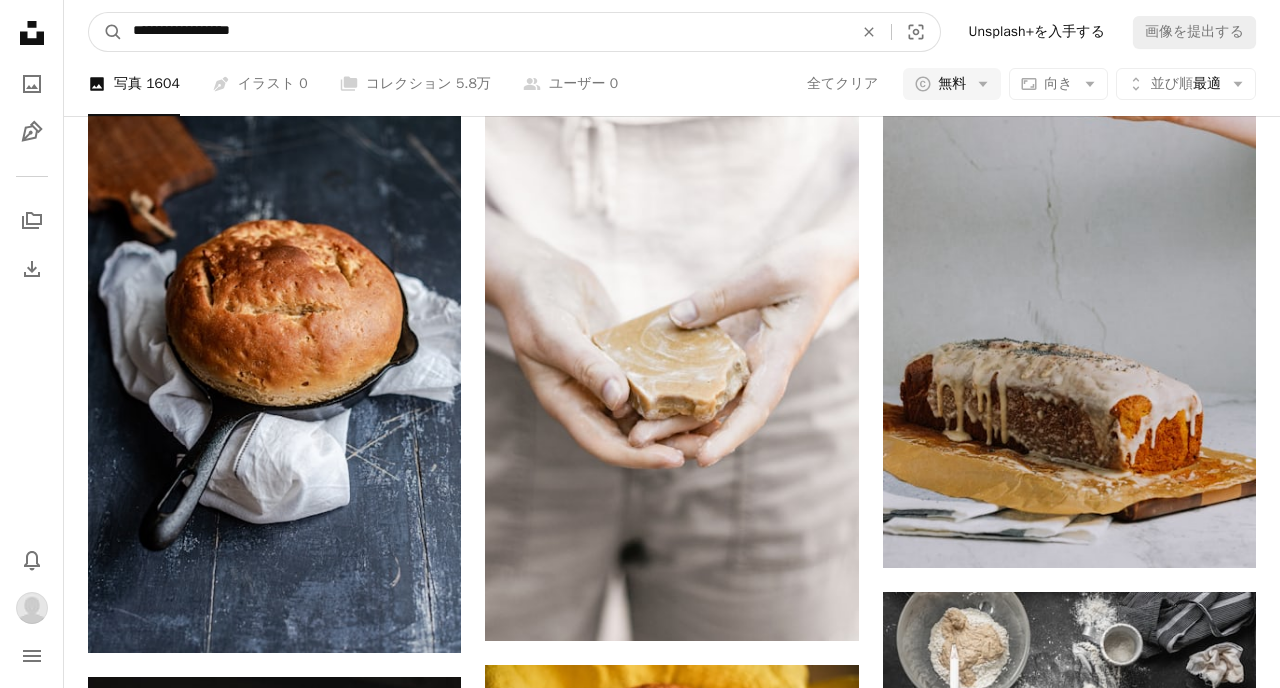 drag, startPoint x: 299, startPoint y: 33, endPoint x: 82, endPoint y: 37, distance: 217.03687 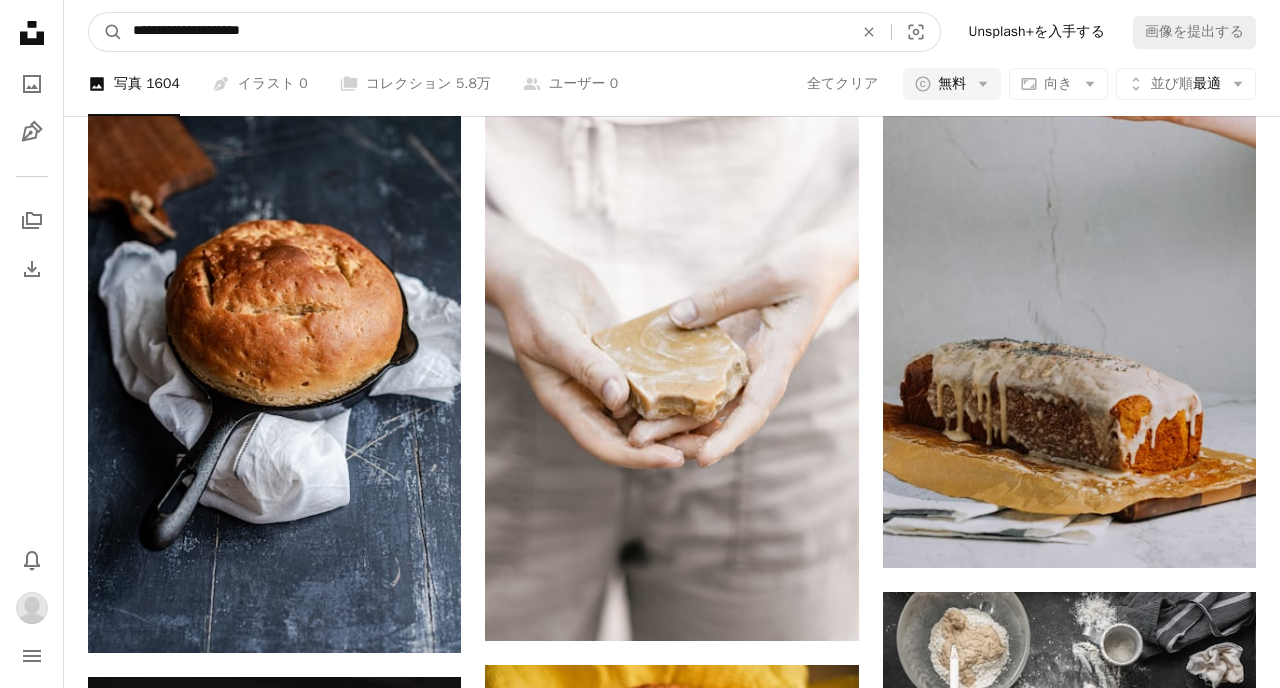 click on "A magnifying glass" at bounding box center [106, 32] 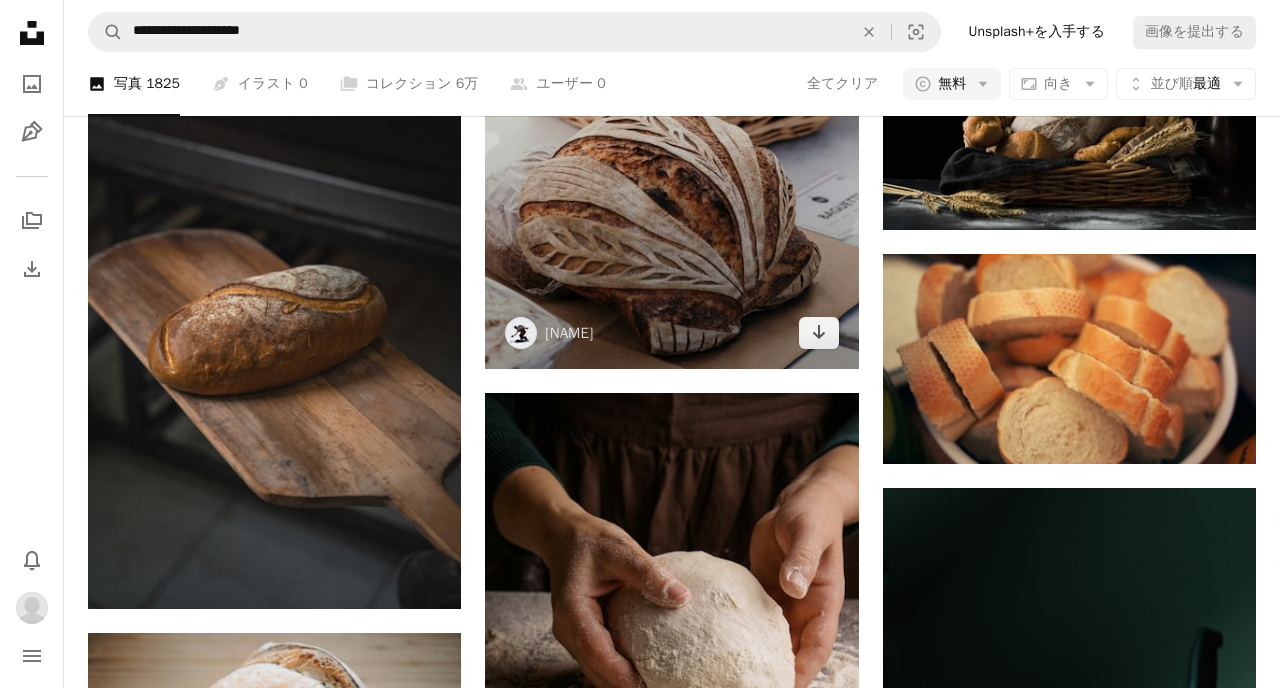 scroll, scrollTop: 1054, scrollLeft: 0, axis: vertical 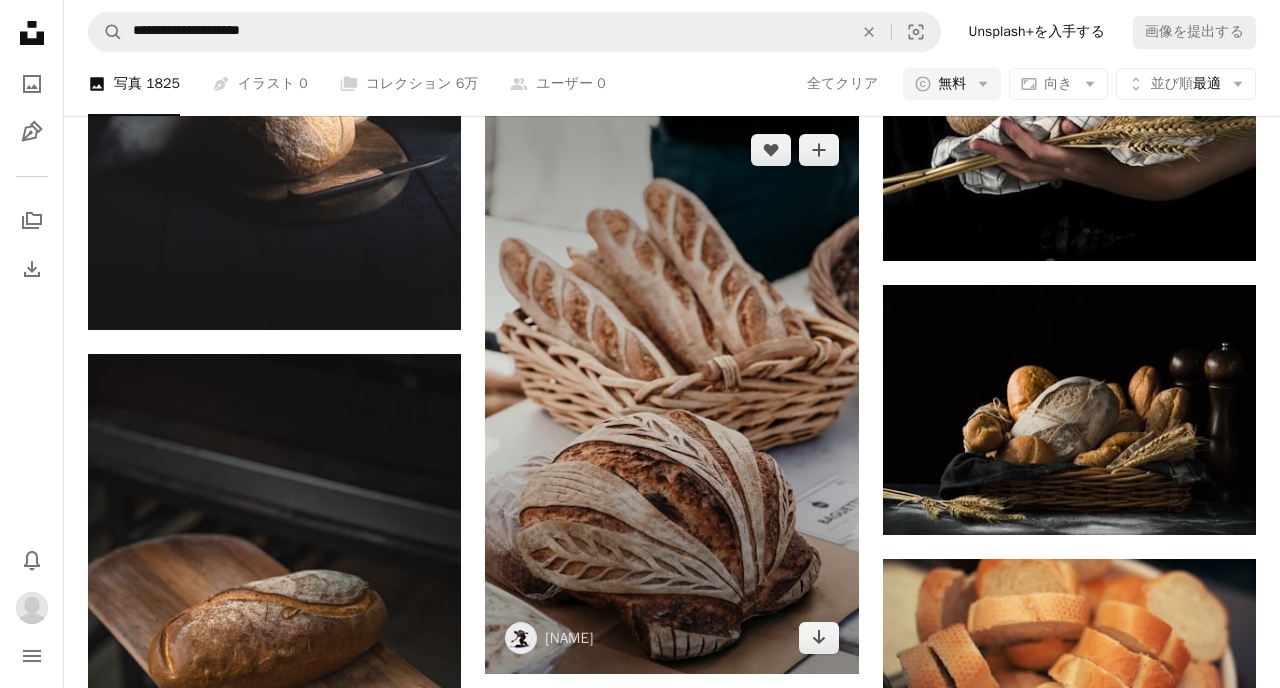 click at bounding box center [671, 394] 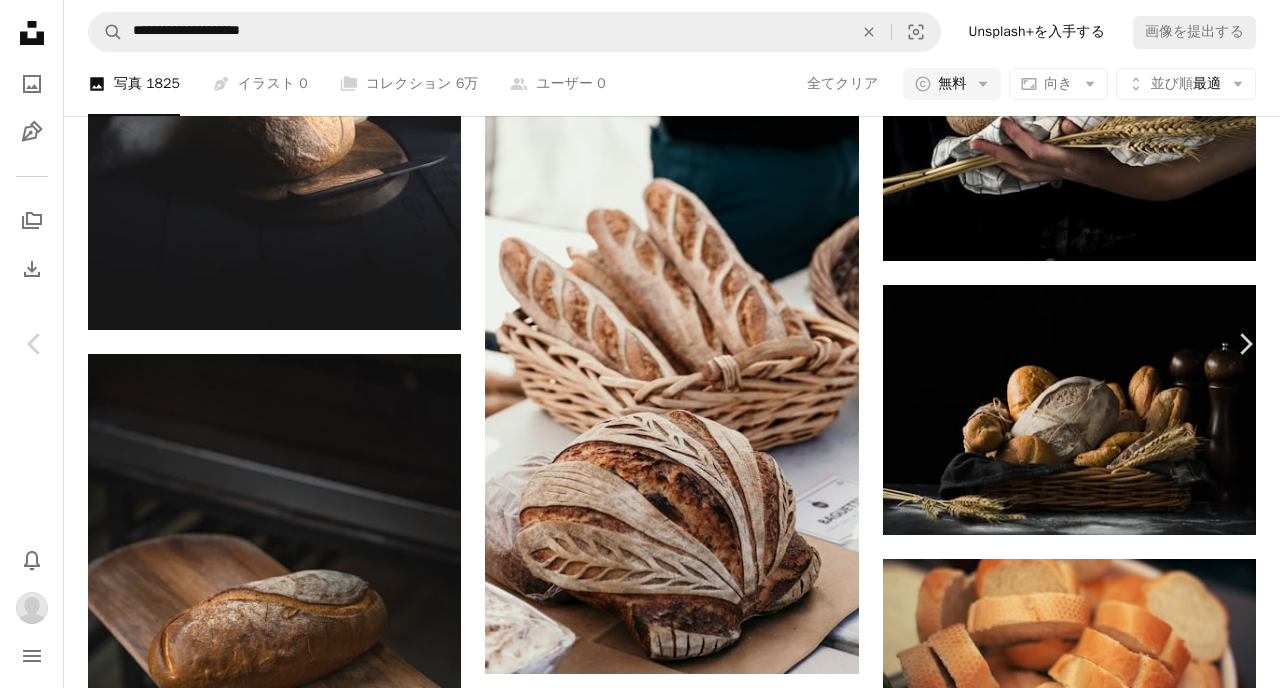 scroll, scrollTop: 3238, scrollLeft: 0, axis: vertical 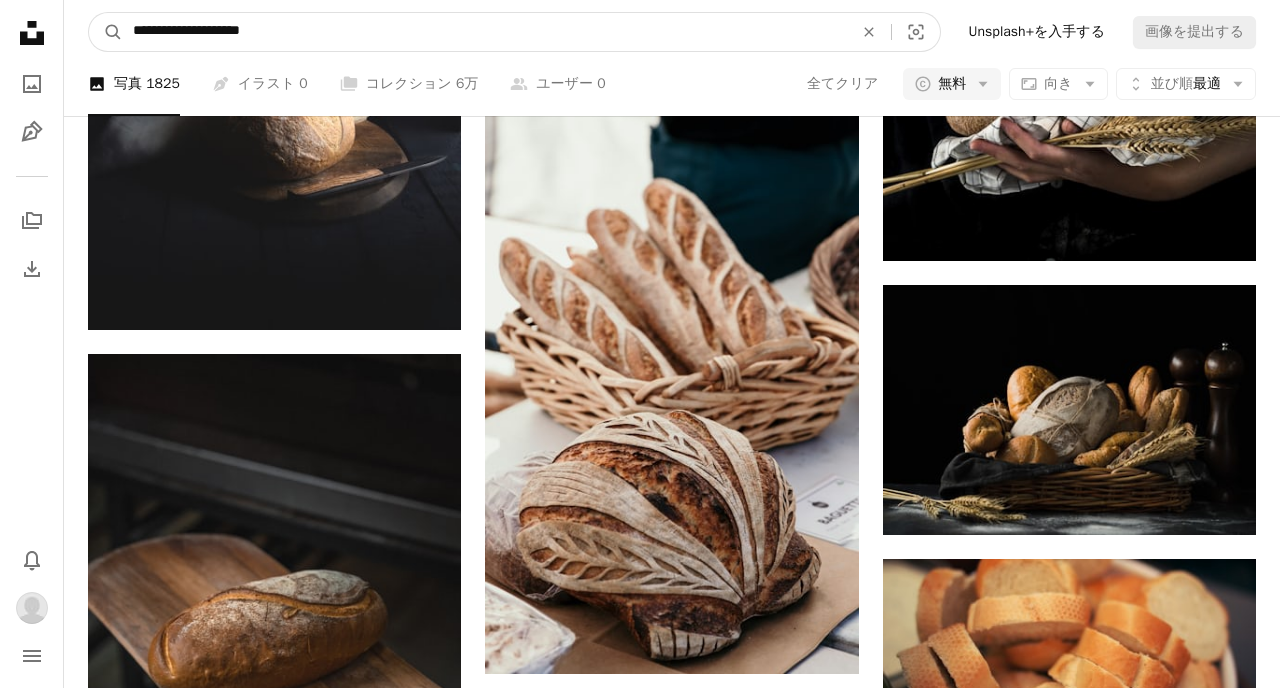 click on "**********" at bounding box center [485, 32] 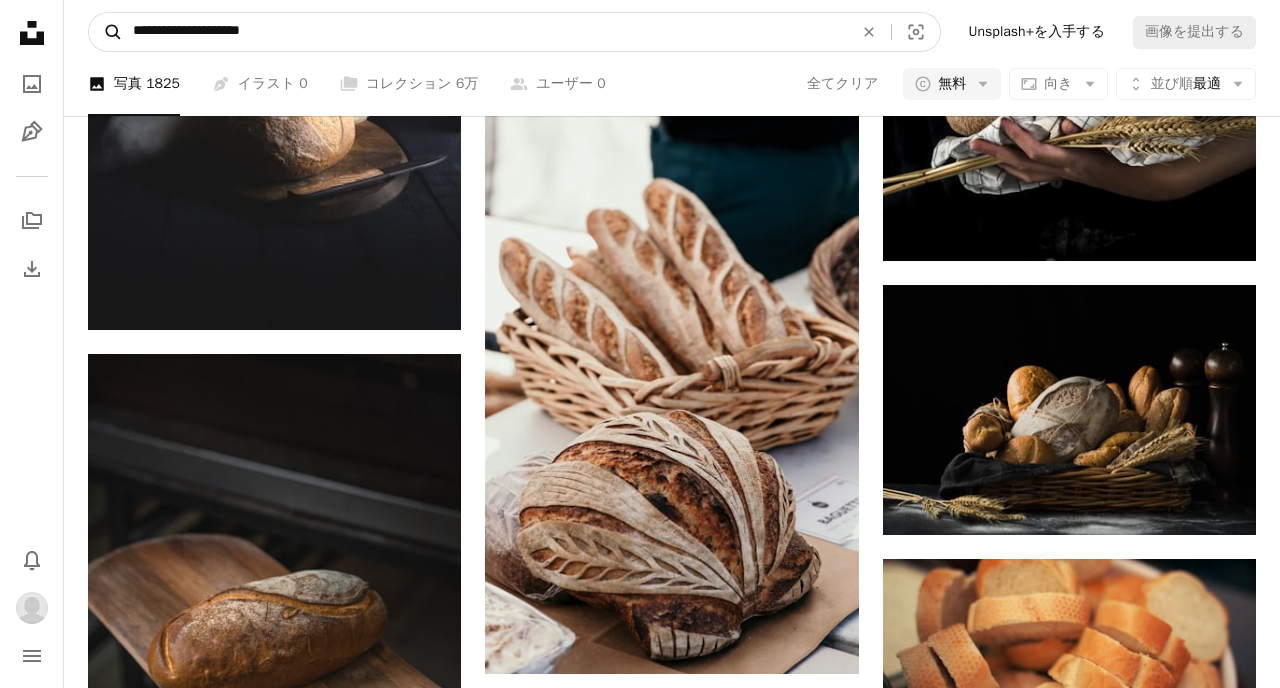 drag, startPoint x: 307, startPoint y: 34, endPoint x: 103, endPoint y: 24, distance: 204.24495 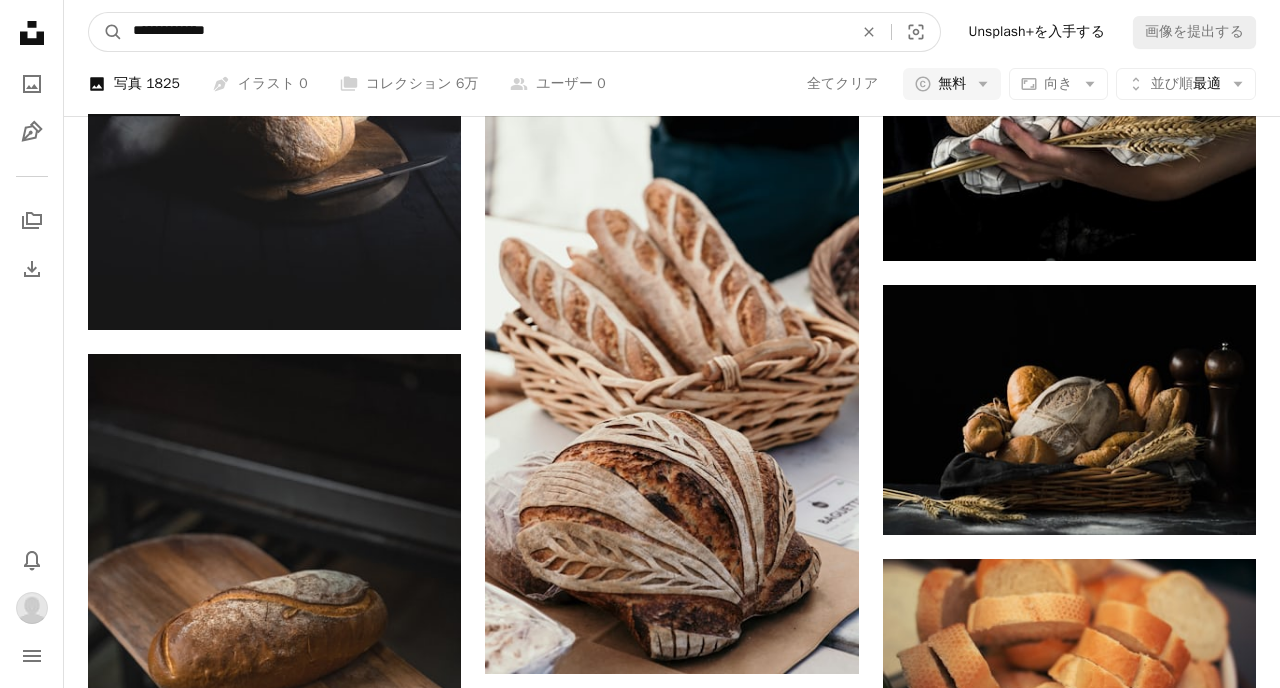 click on "A magnifying glass" at bounding box center (106, 32) 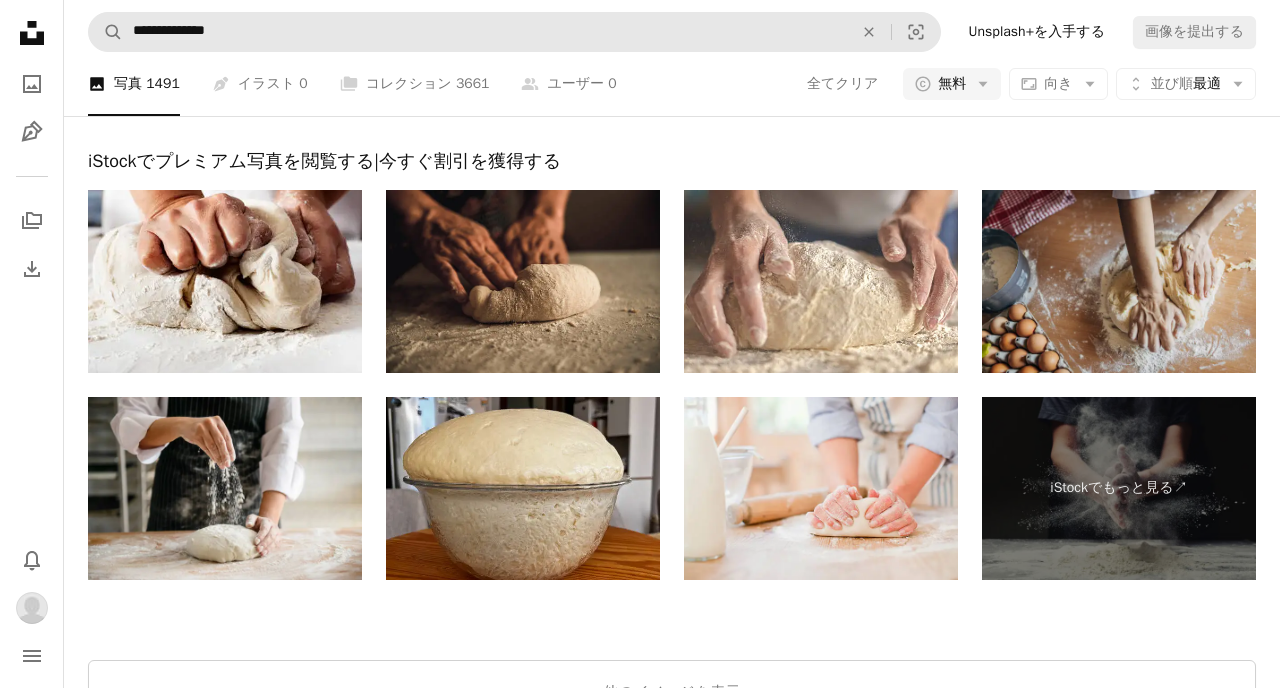scroll, scrollTop: 3575, scrollLeft: 0, axis: vertical 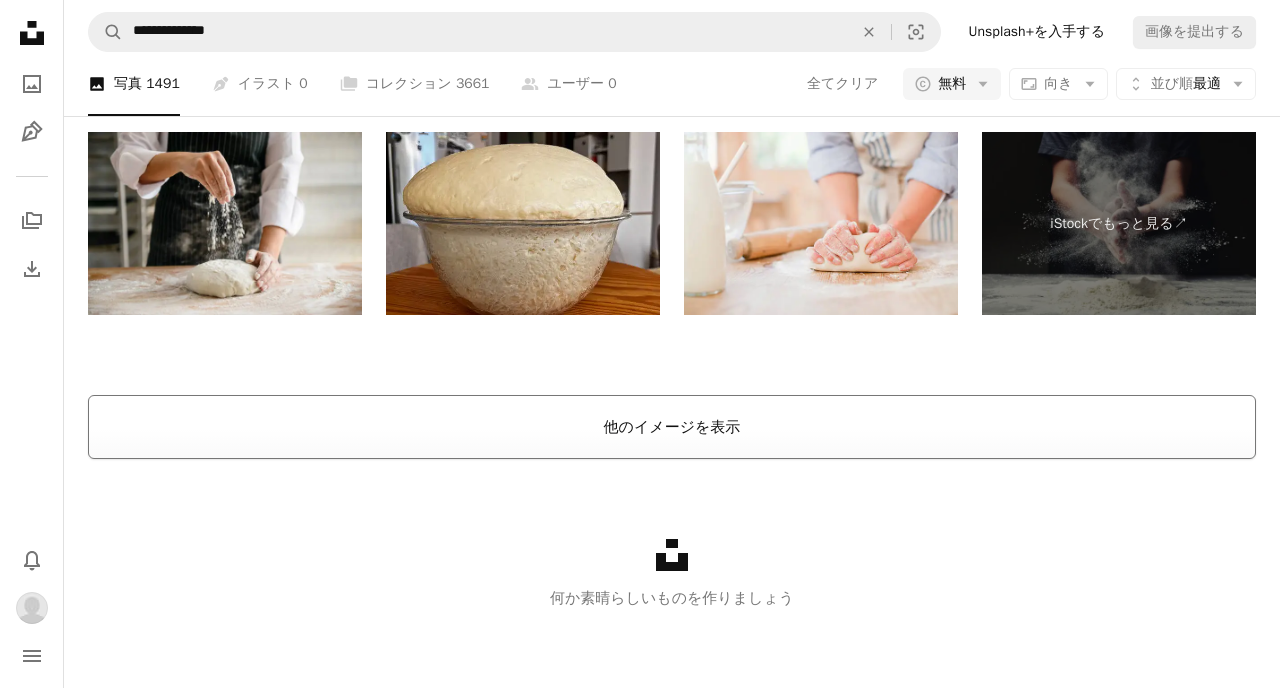 click on "他のイメージを表示" at bounding box center (672, 427) 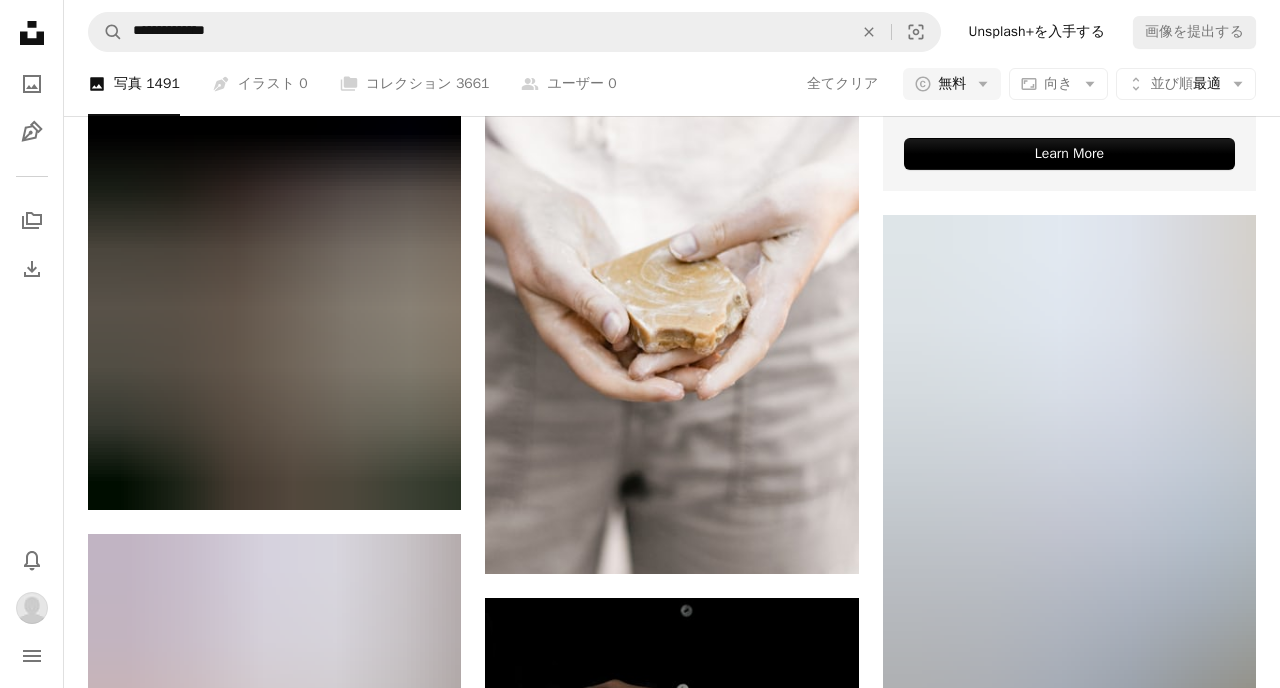 scroll, scrollTop: 9498, scrollLeft: 0, axis: vertical 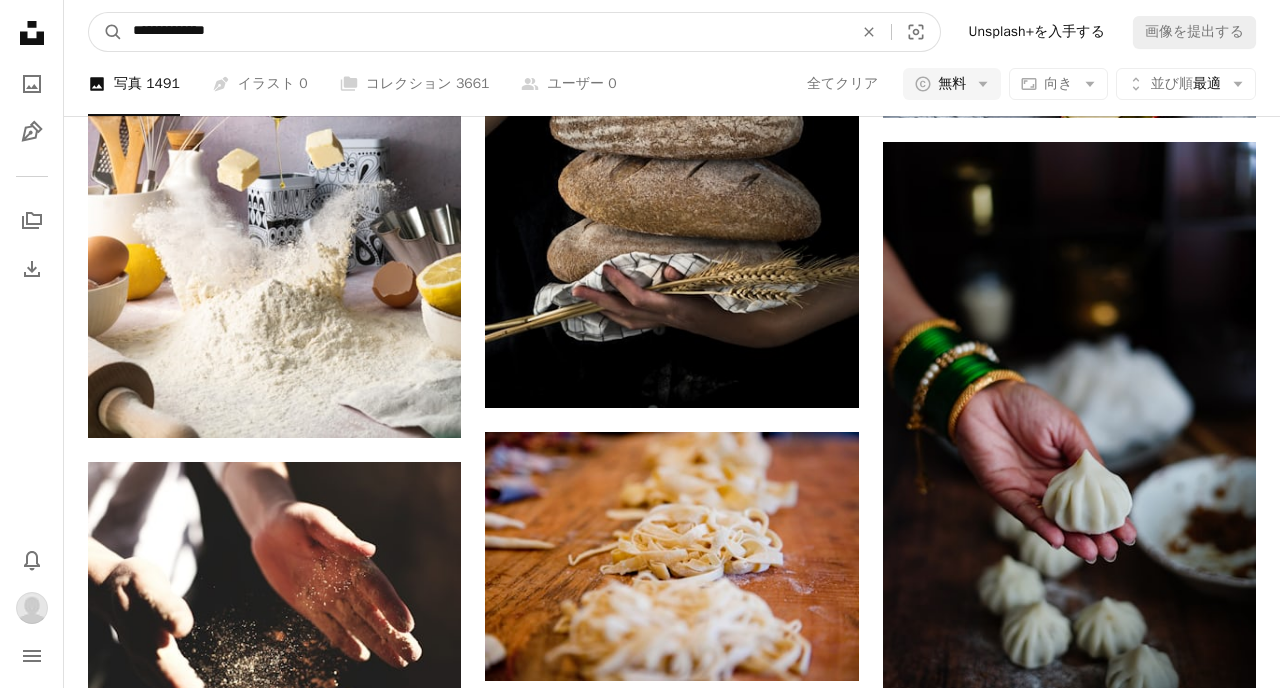 click on "**********" at bounding box center (485, 32) 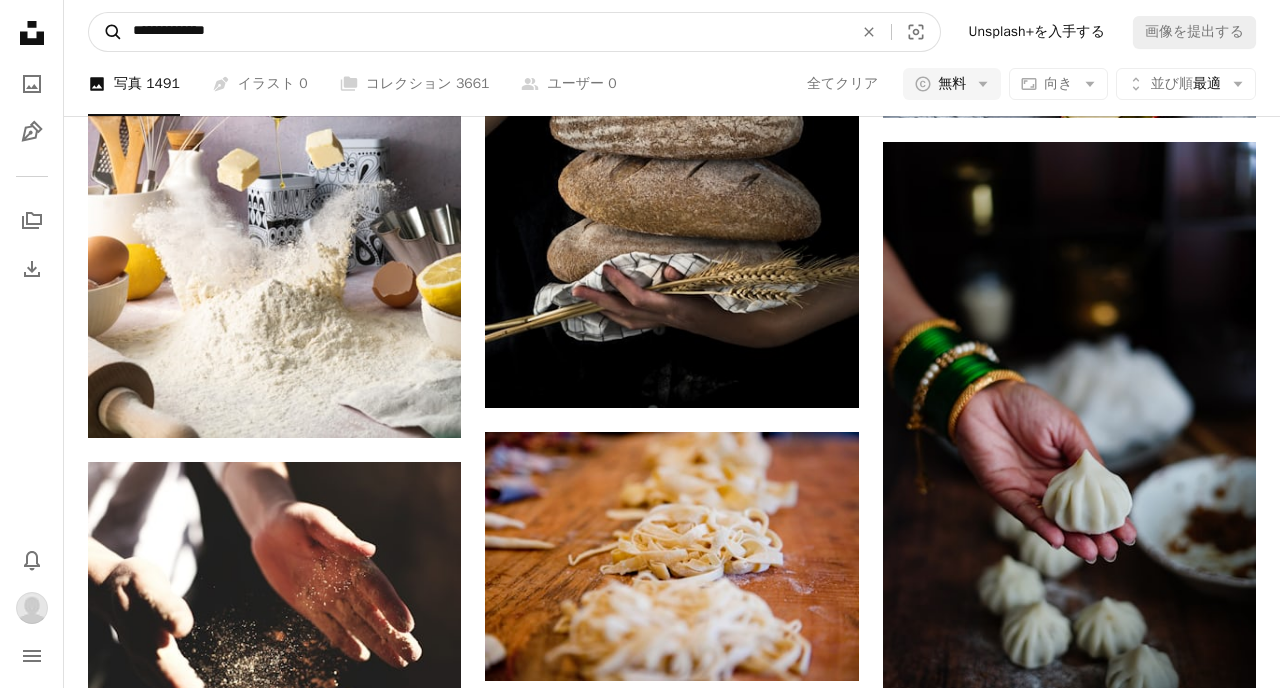 drag, startPoint x: 283, startPoint y: 27, endPoint x: 111, endPoint y: 16, distance: 172.35138 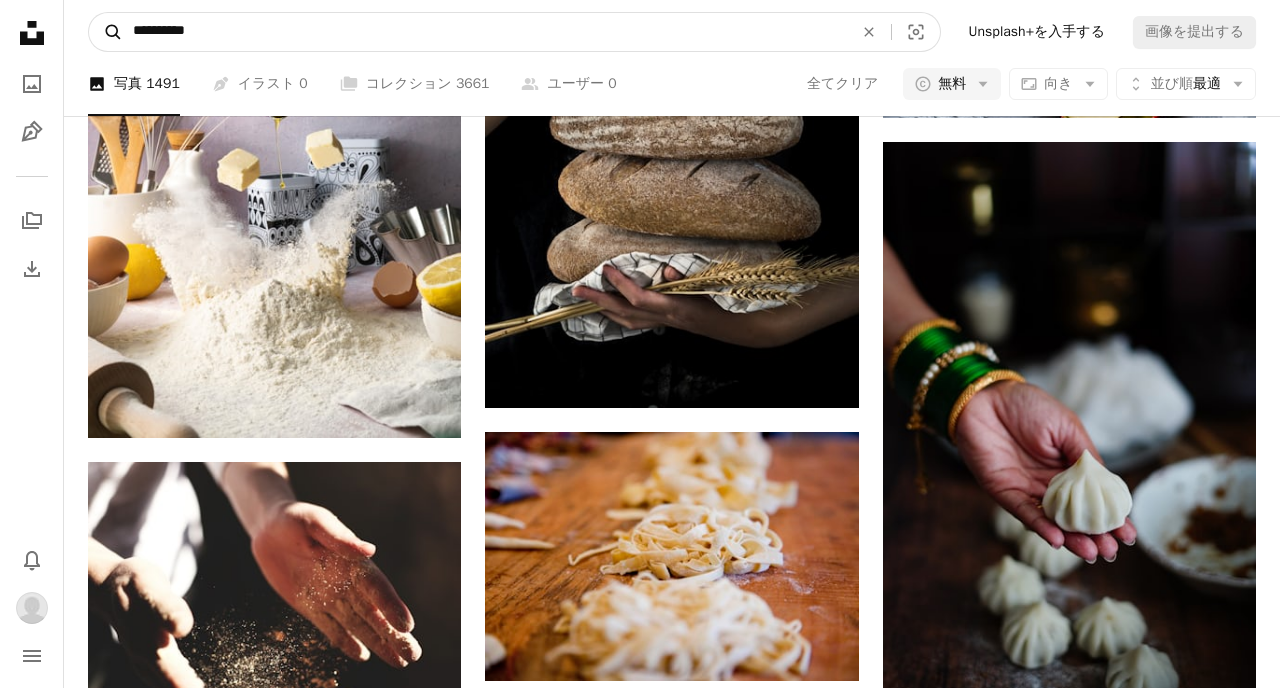 click on "A magnifying glass" at bounding box center (106, 32) 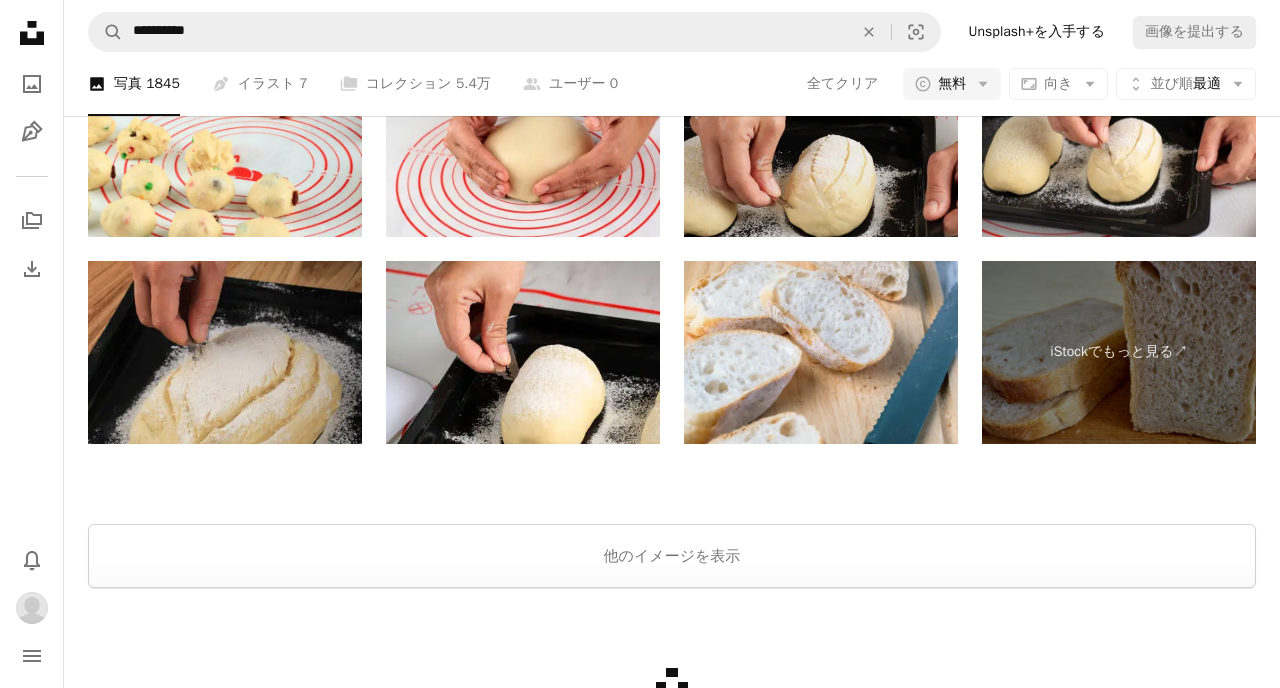 scroll, scrollTop: 4064, scrollLeft: 0, axis: vertical 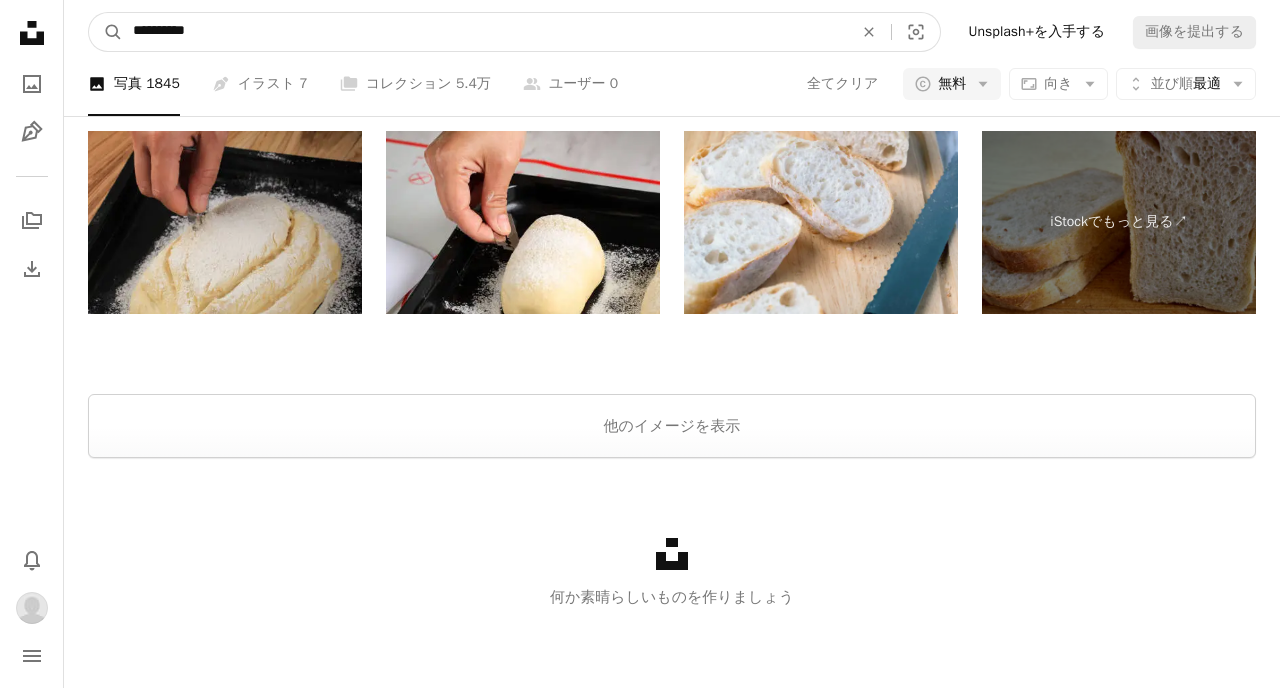 drag, startPoint x: 267, startPoint y: 33, endPoint x: 58, endPoint y: 38, distance: 209.0598 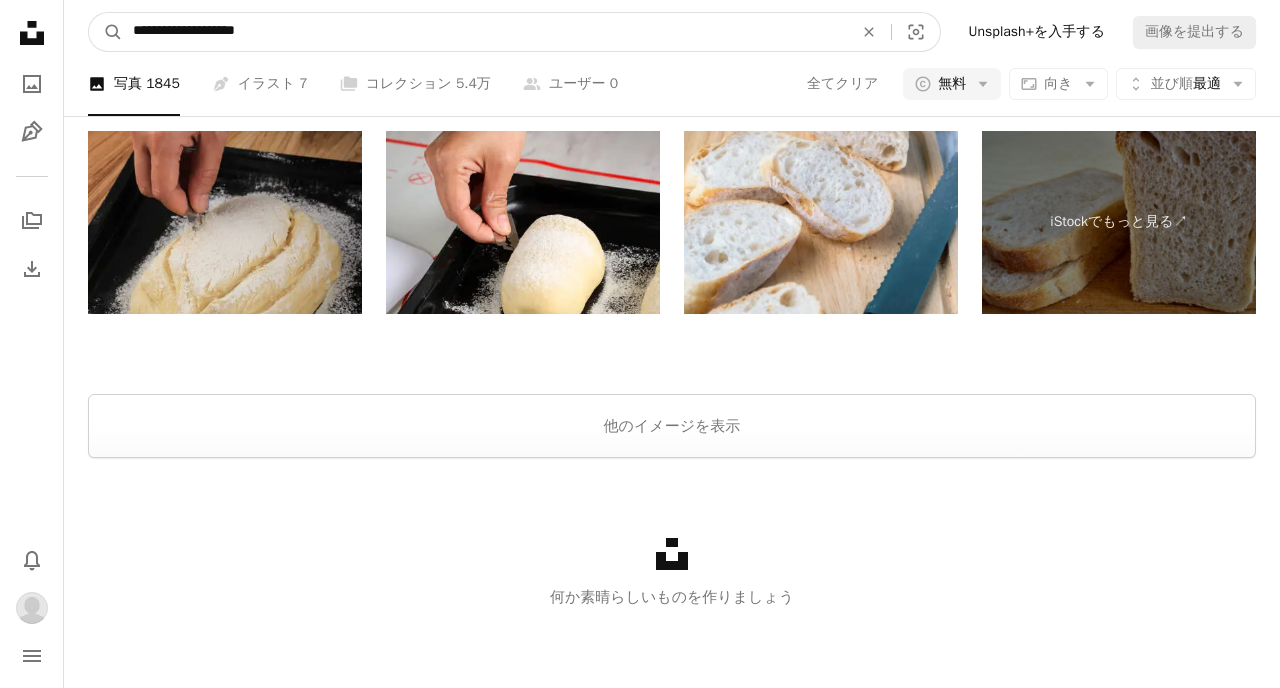click on "A magnifying glass" at bounding box center (106, 32) 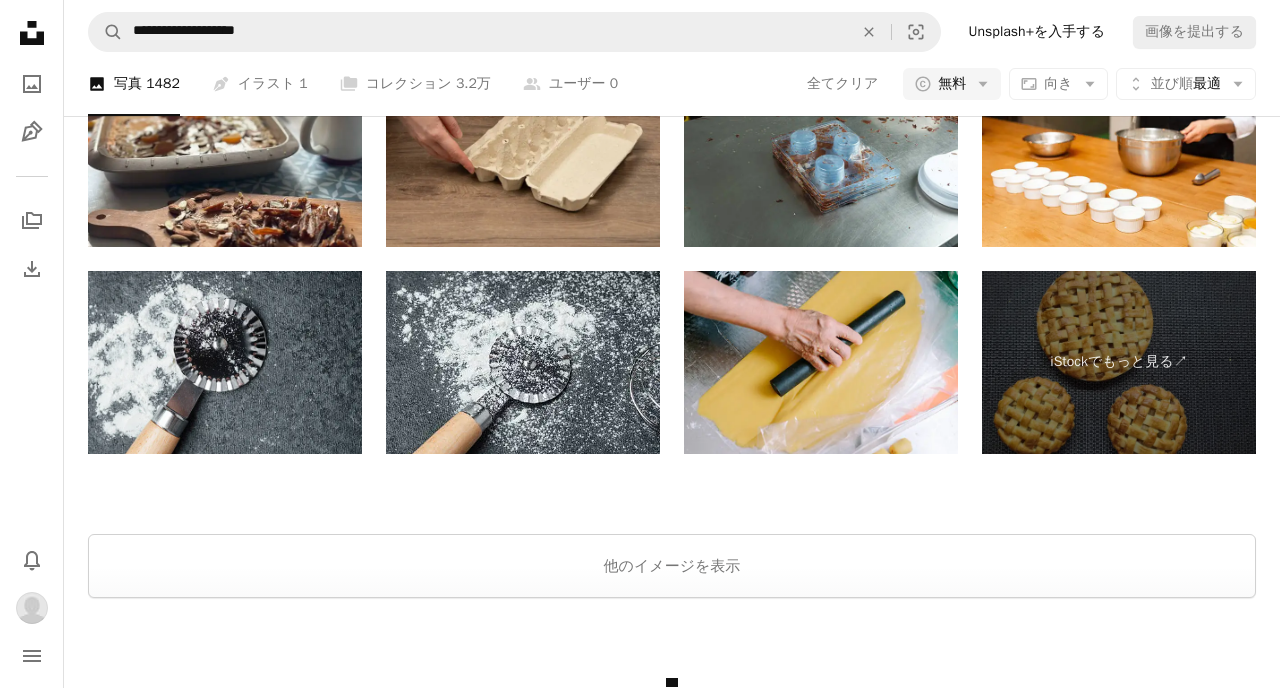 scroll, scrollTop: 4038, scrollLeft: 0, axis: vertical 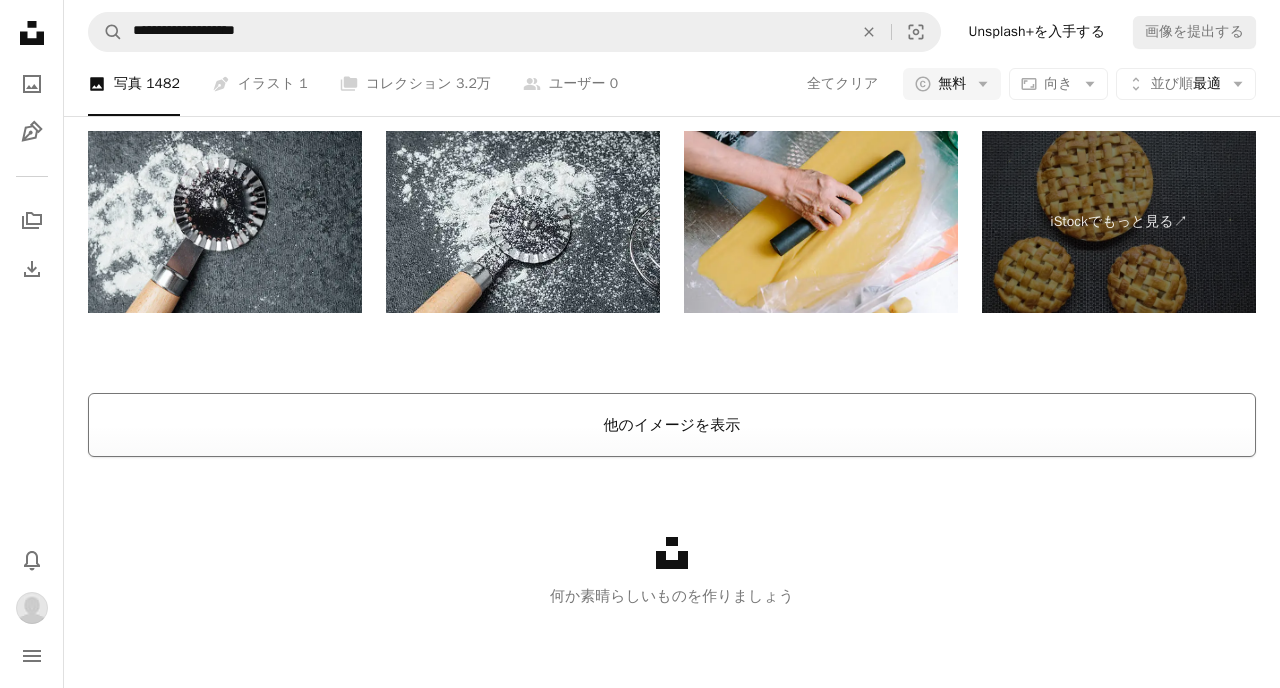click on "Unsplash logo 何か素晴らしいものを作りましょう" at bounding box center (672, 572) 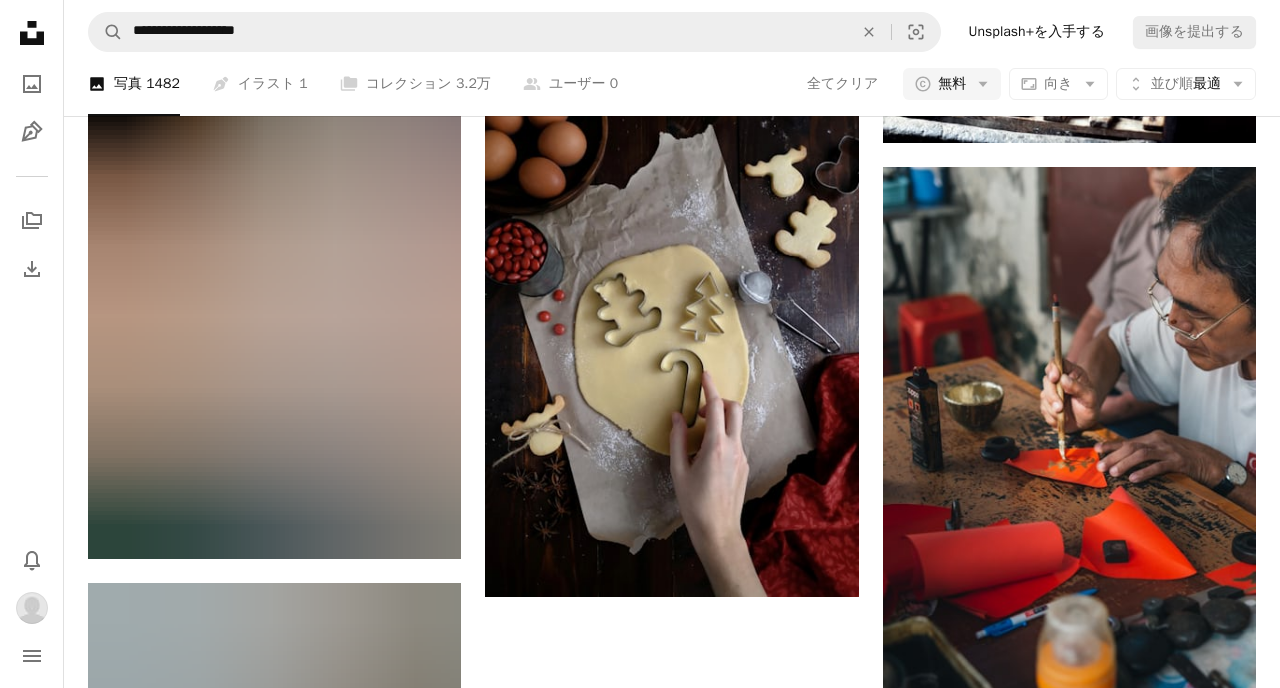 scroll, scrollTop: 8606, scrollLeft: 0, axis: vertical 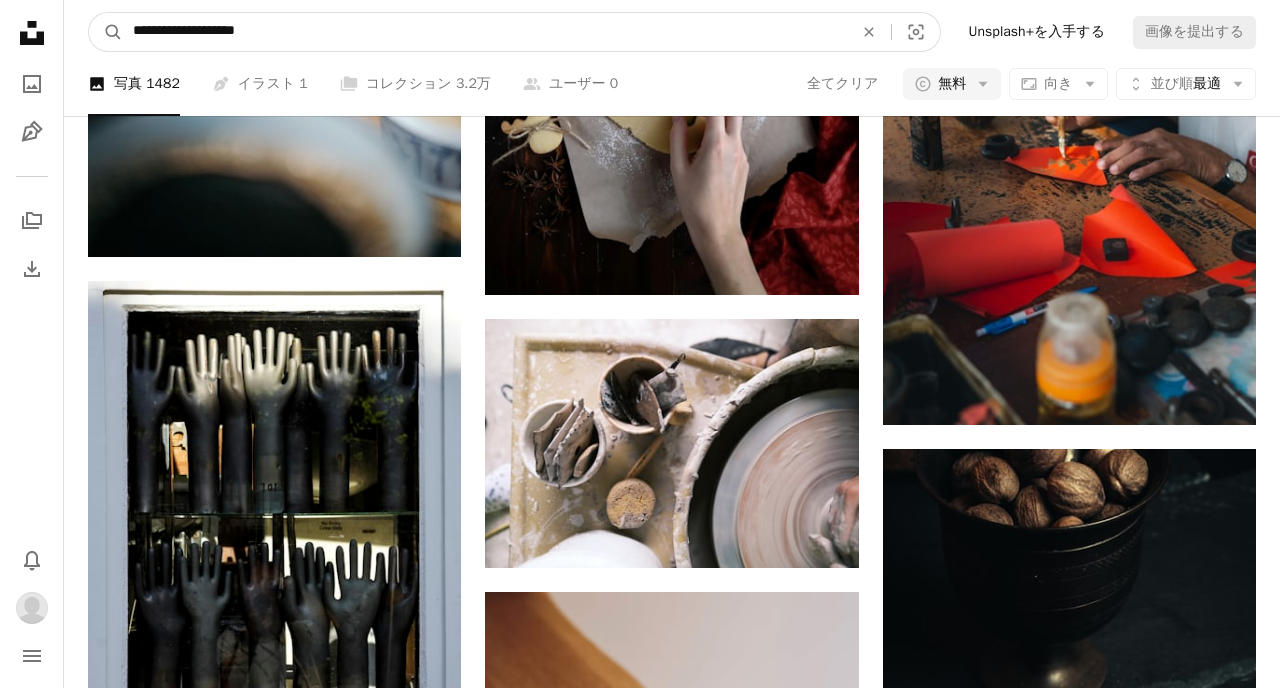 drag, startPoint x: 282, startPoint y: 31, endPoint x: 74, endPoint y: 13, distance: 208.77739 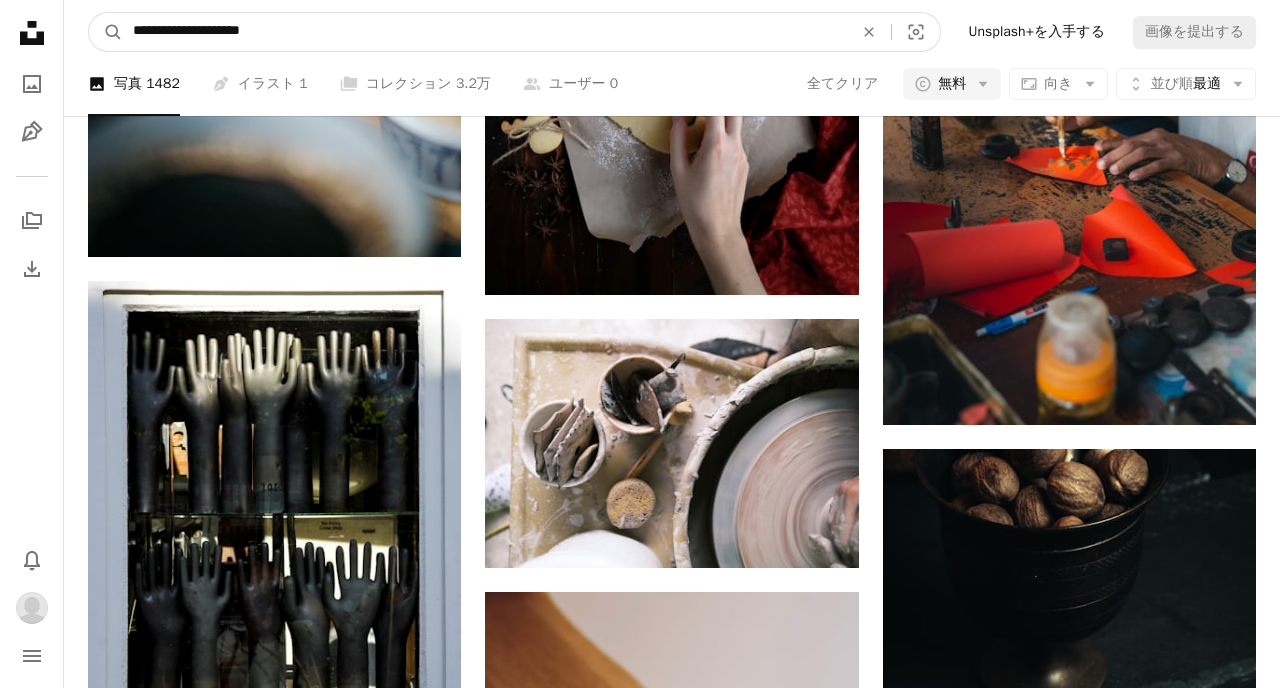 click on "A magnifying glass" at bounding box center (106, 32) 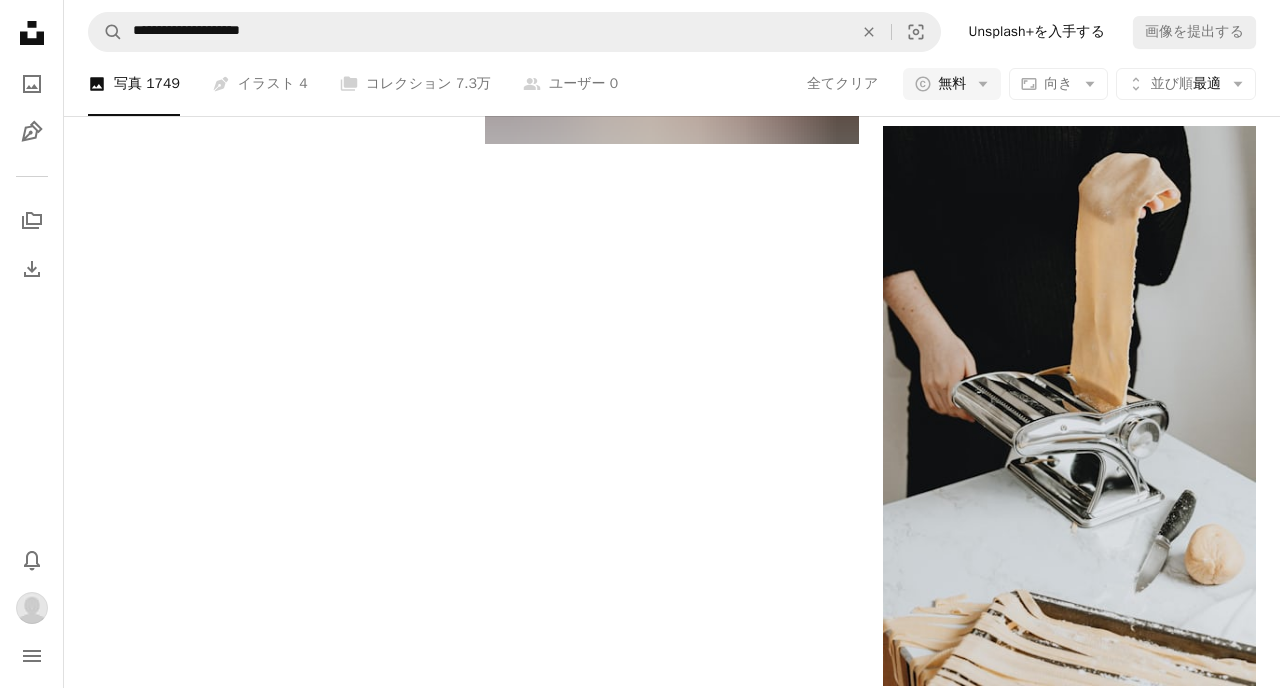 scroll, scrollTop: 3156, scrollLeft: 0, axis: vertical 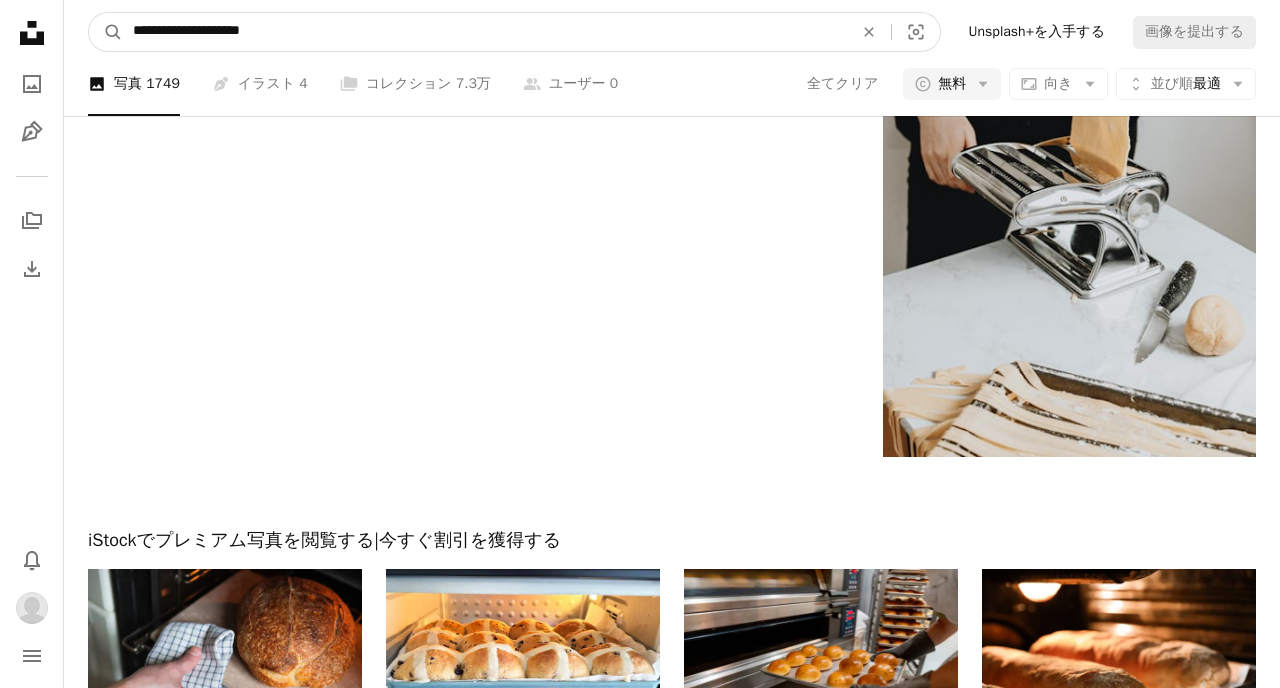 drag, startPoint x: 241, startPoint y: 28, endPoint x: 77, endPoint y: 37, distance: 164.24677 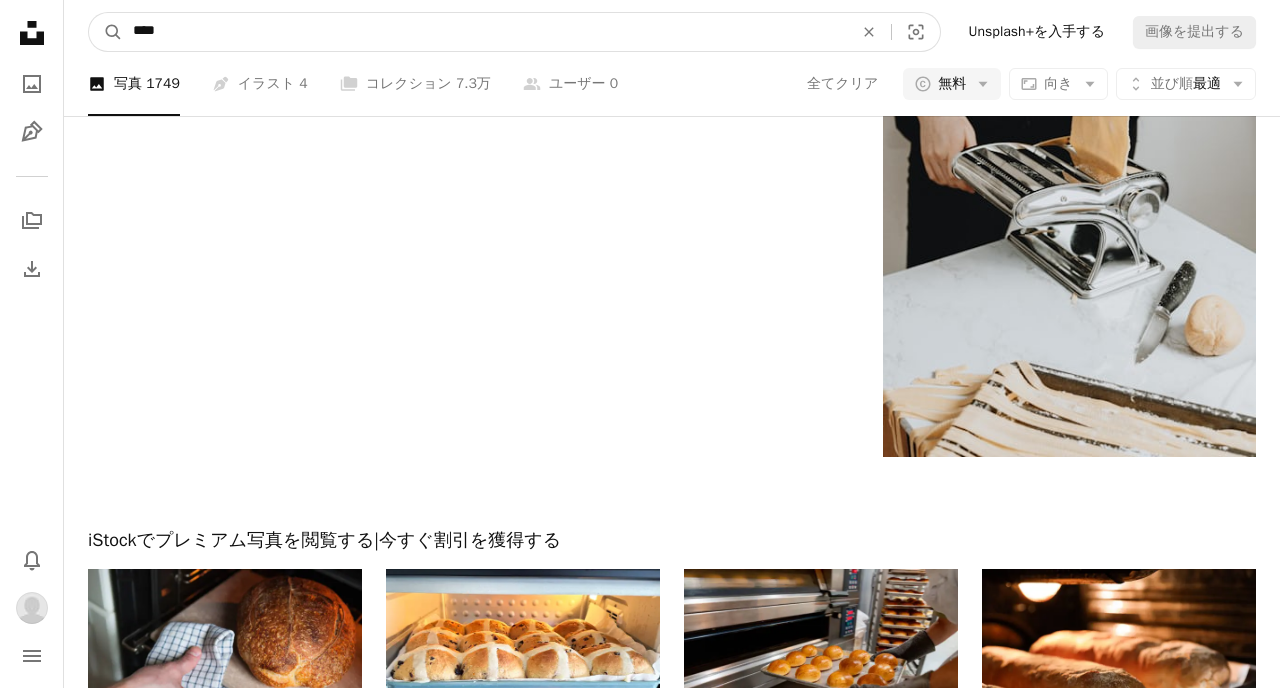 click on "A magnifying glass" at bounding box center (106, 32) 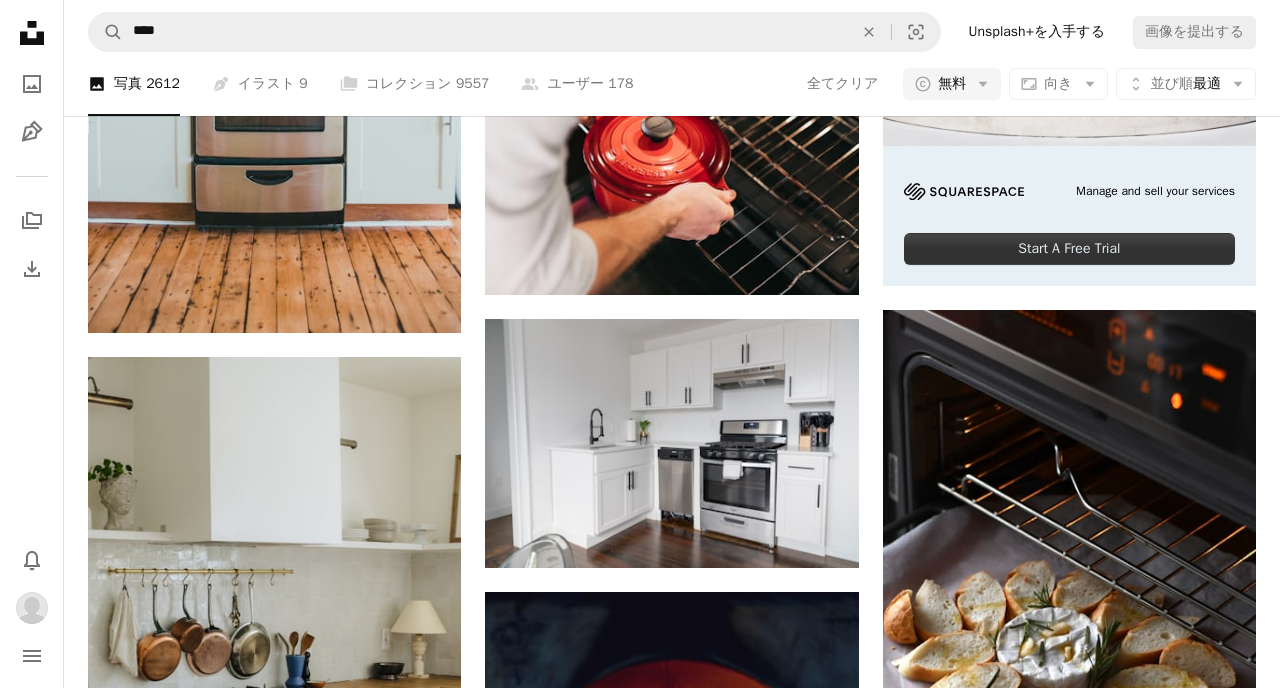scroll, scrollTop: 0, scrollLeft: 0, axis: both 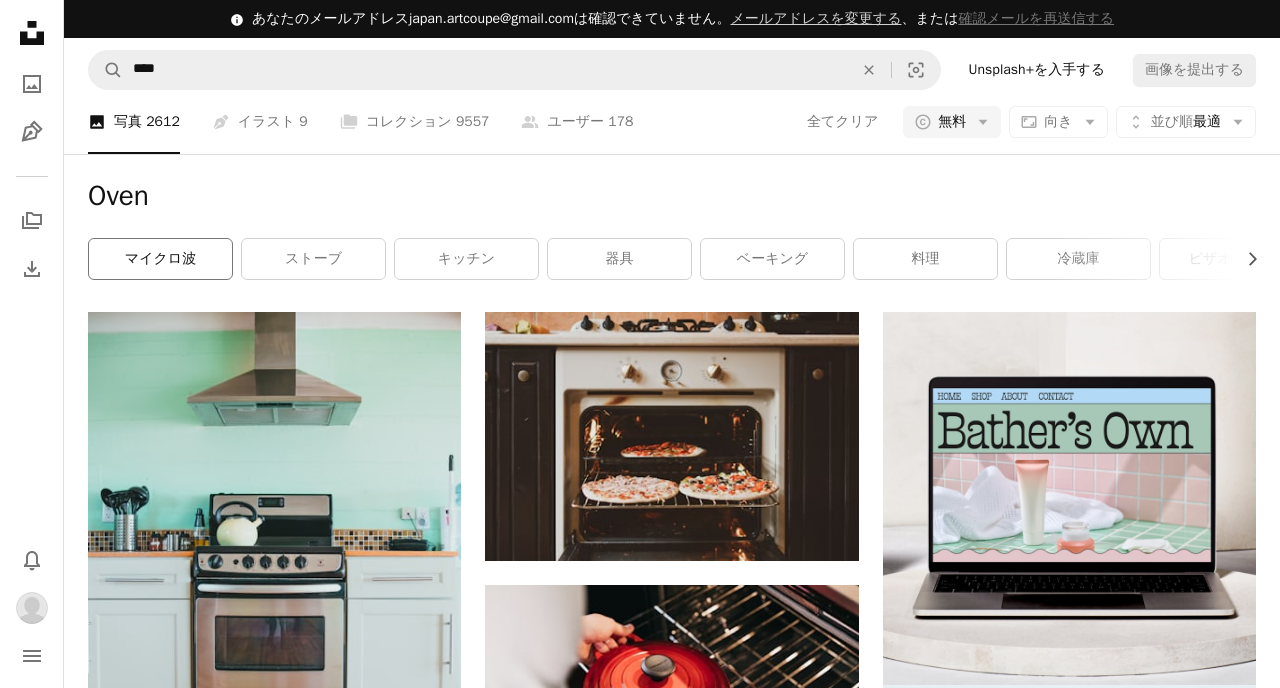 click on "マイクロ波" at bounding box center [160, 259] 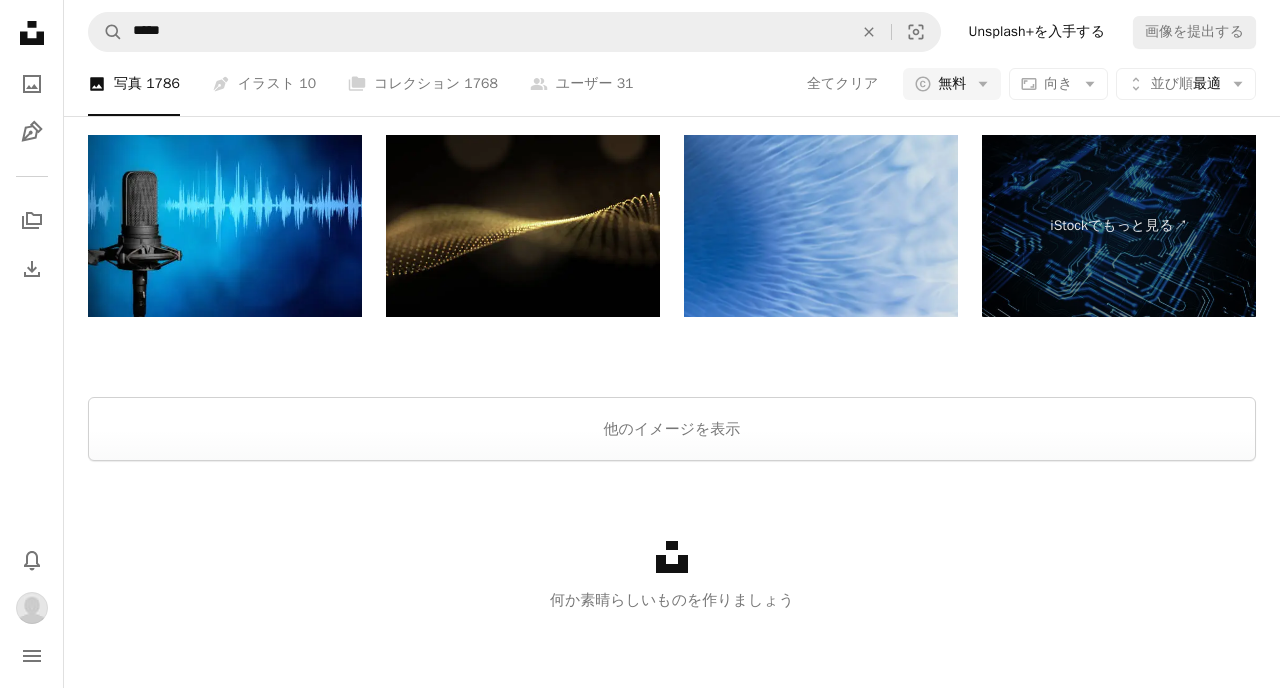 scroll, scrollTop: 3534, scrollLeft: 0, axis: vertical 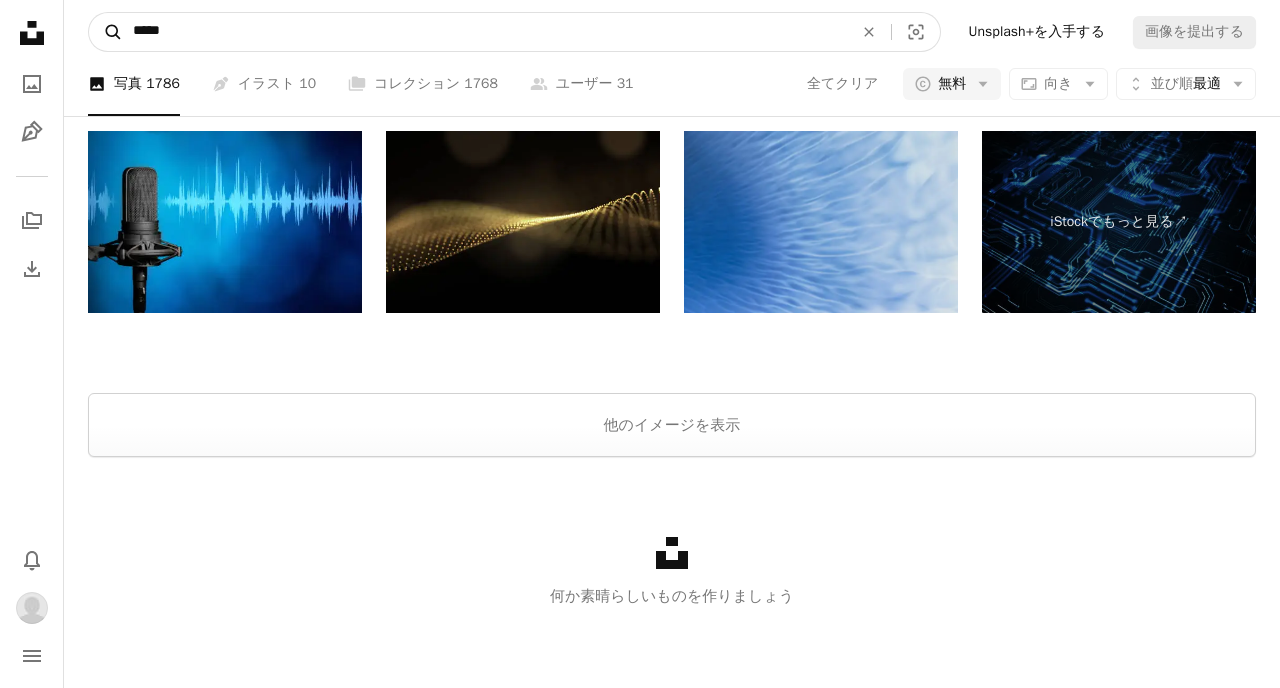 drag, startPoint x: 242, startPoint y: 39, endPoint x: 104, endPoint y: 21, distance: 139.16896 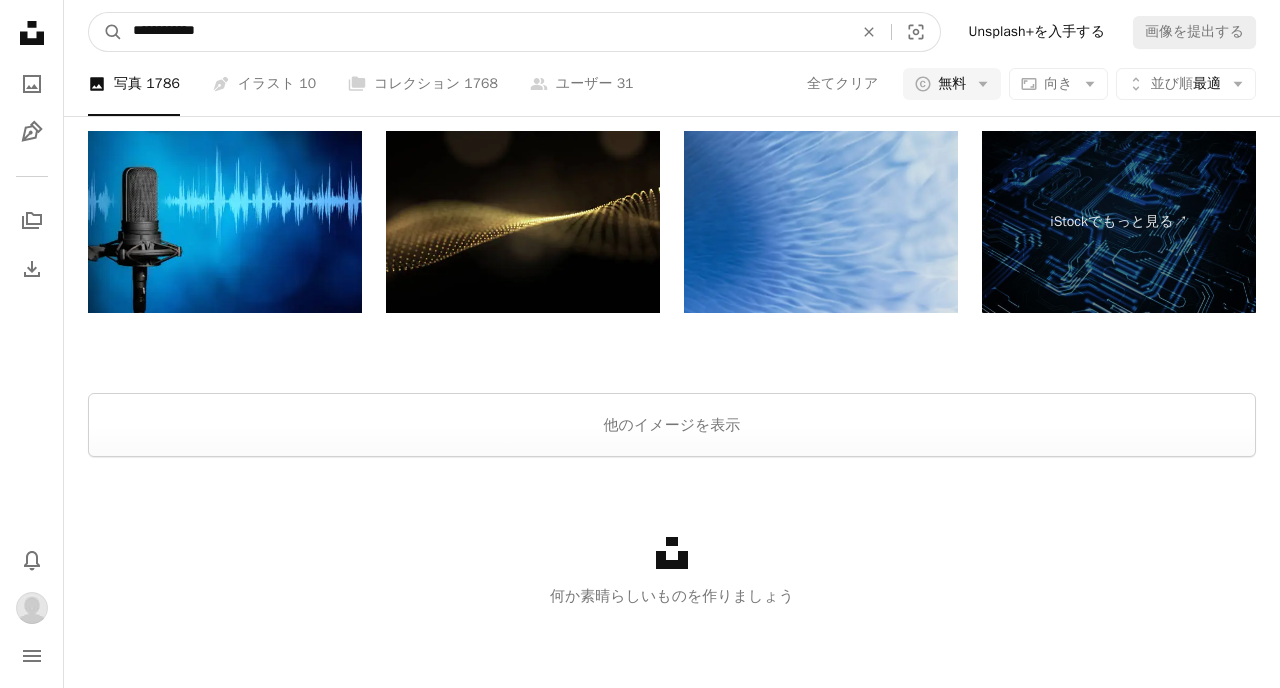 click on "A magnifying glass" at bounding box center [106, 32] 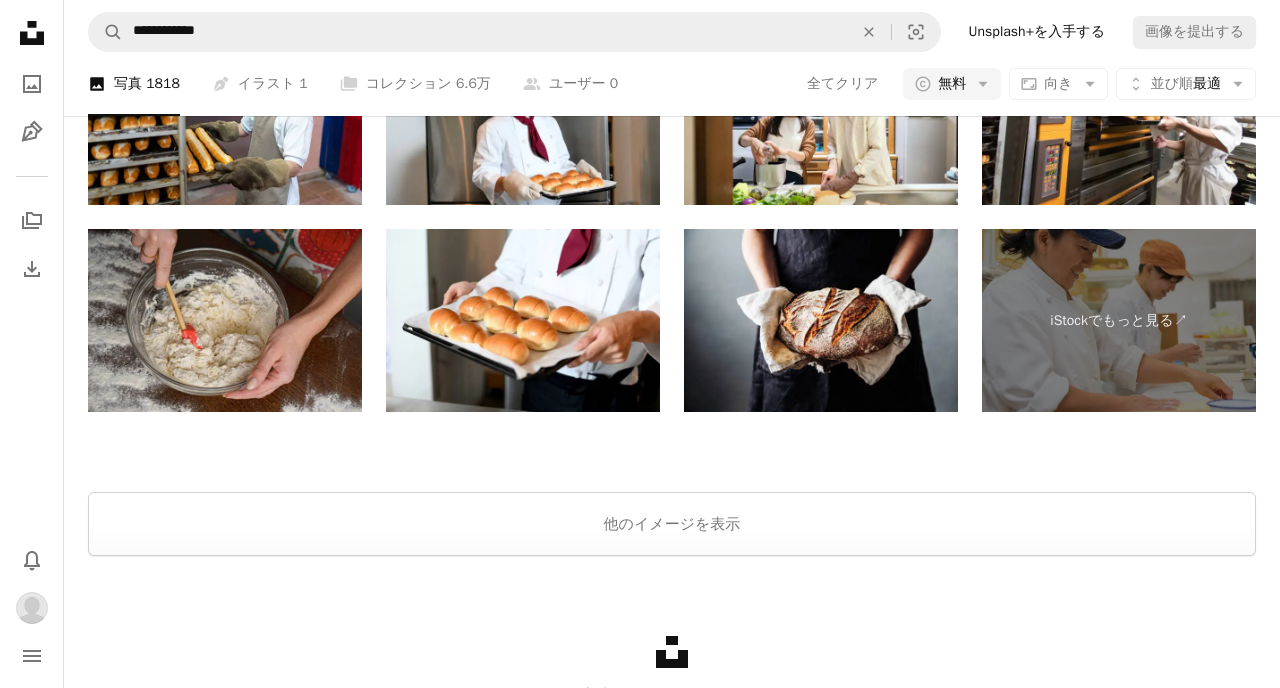 scroll, scrollTop: 4078, scrollLeft: 0, axis: vertical 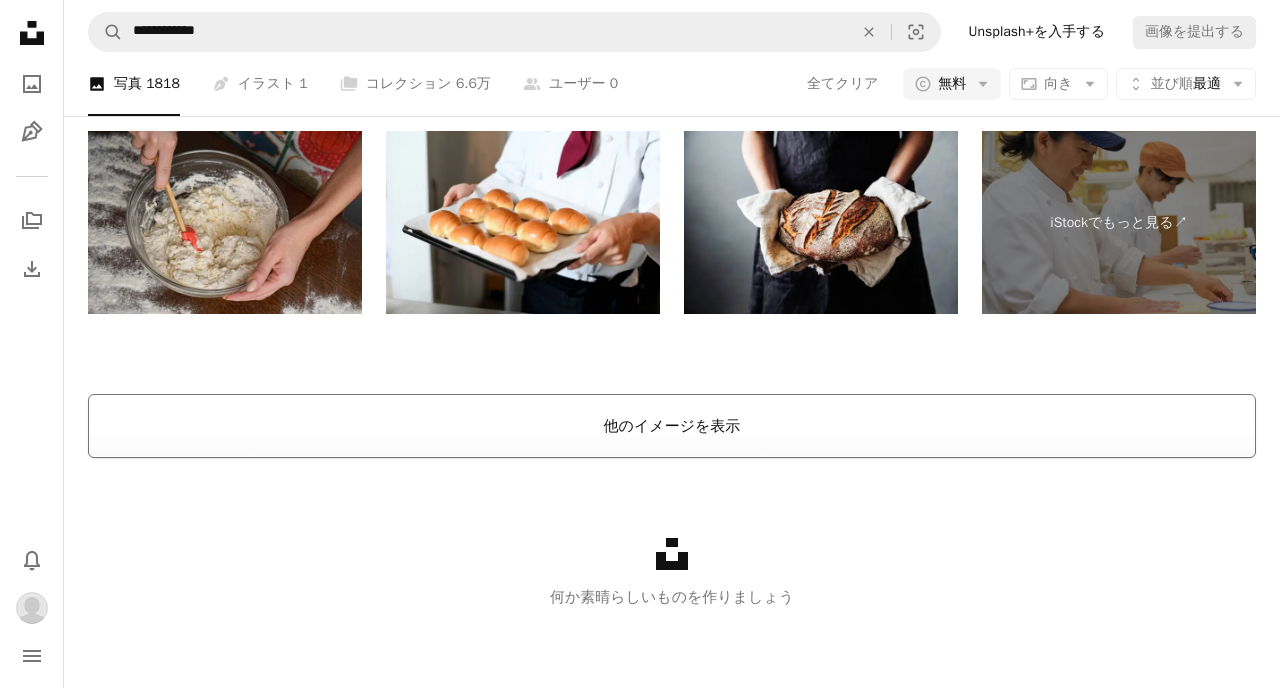 click on "他のイメージを表示" at bounding box center [672, 426] 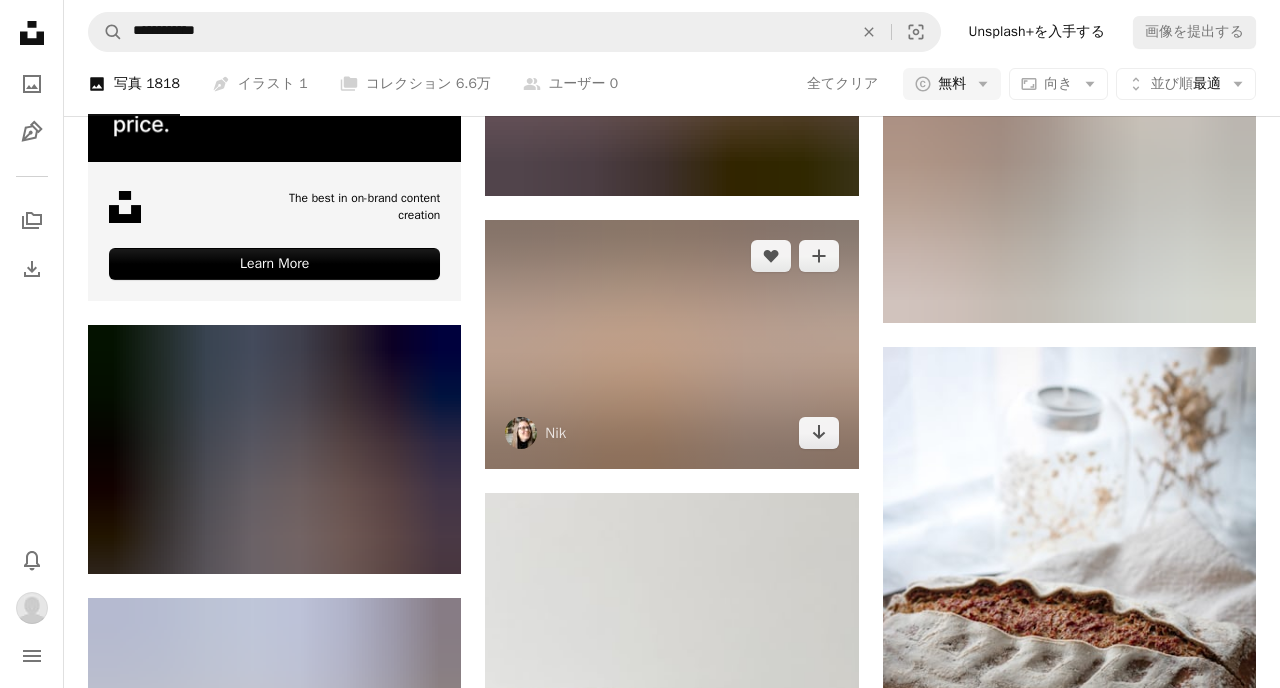 scroll, scrollTop: 4853, scrollLeft: 0, axis: vertical 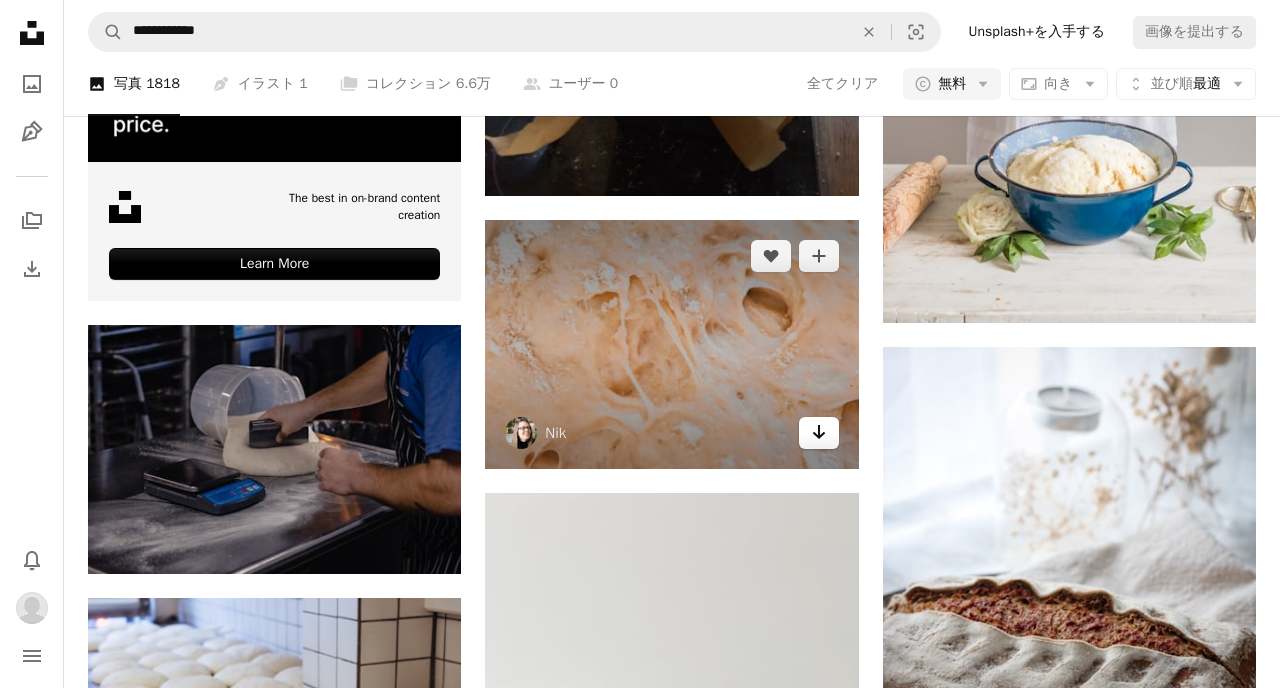 click on "Arrow pointing down" at bounding box center [819, 433] 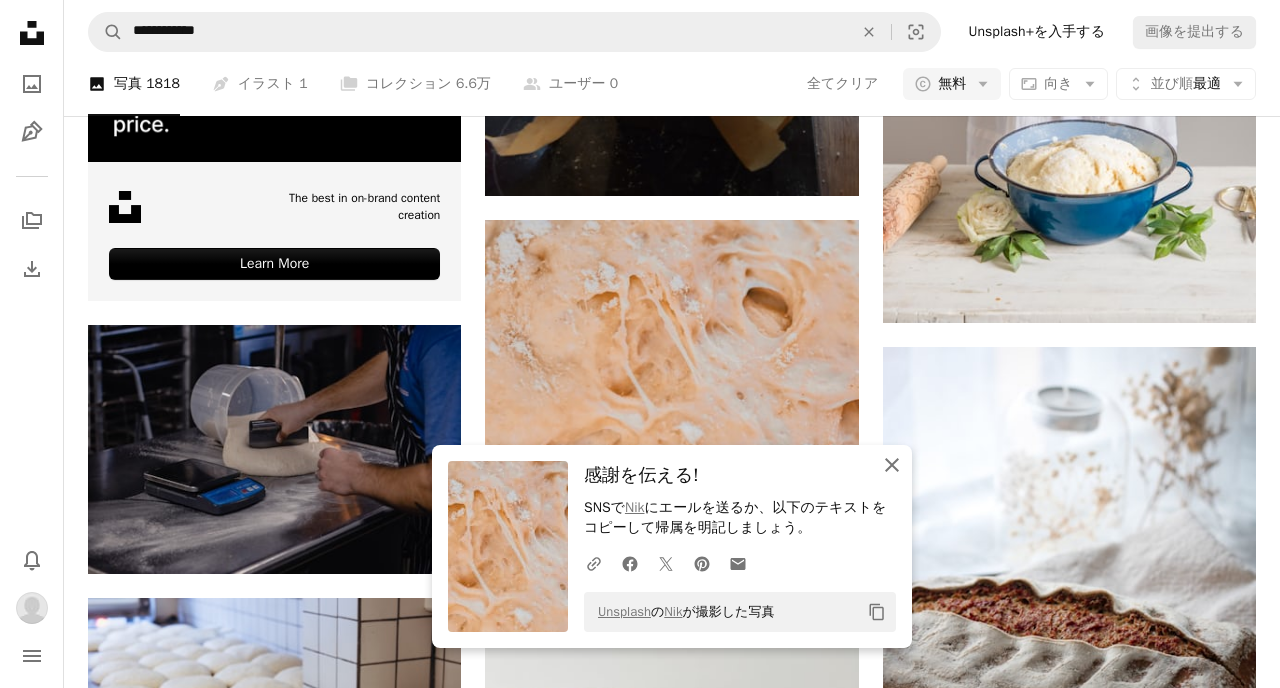 click on "An X shape" 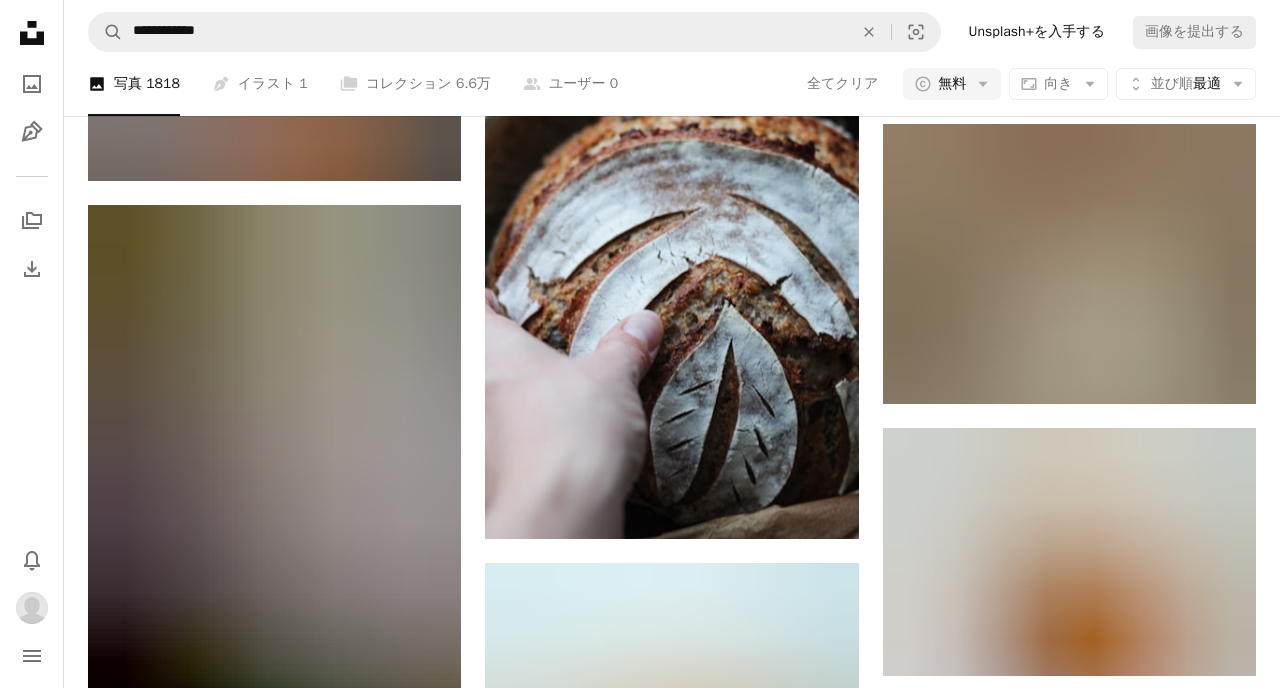 scroll, scrollTop: 7001, scrollLeft: 0, axis: vertical 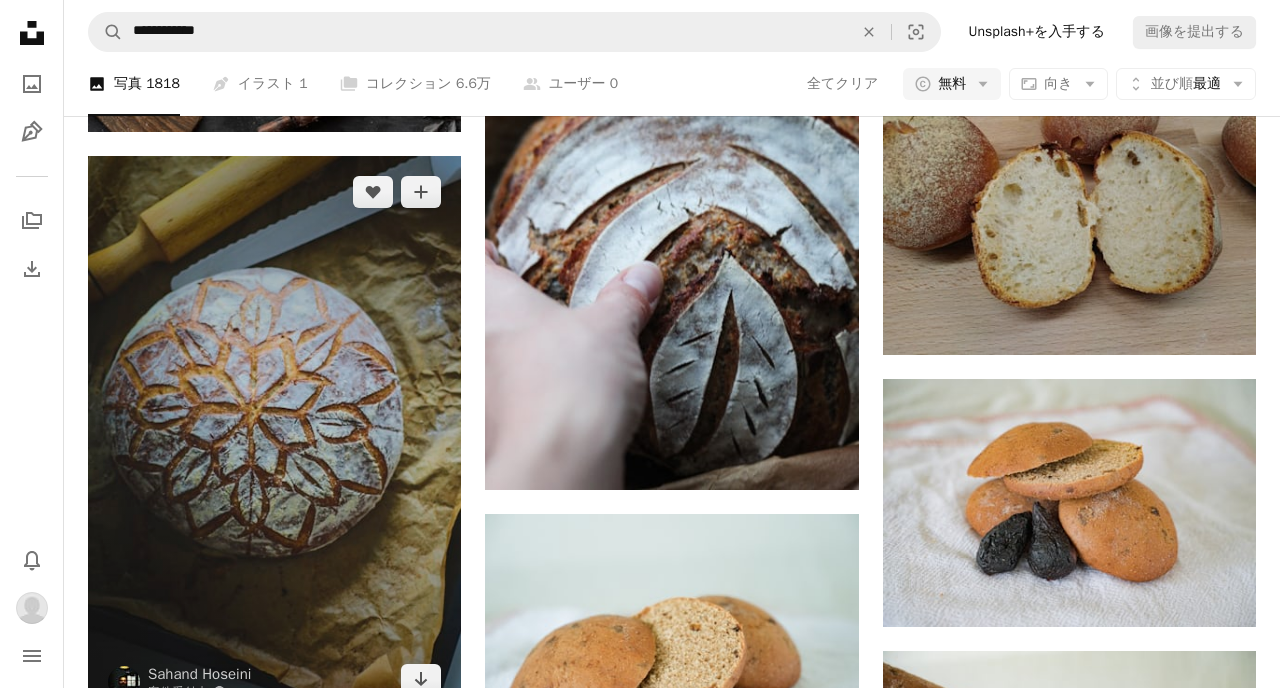 click at bounding box center [274, 436] 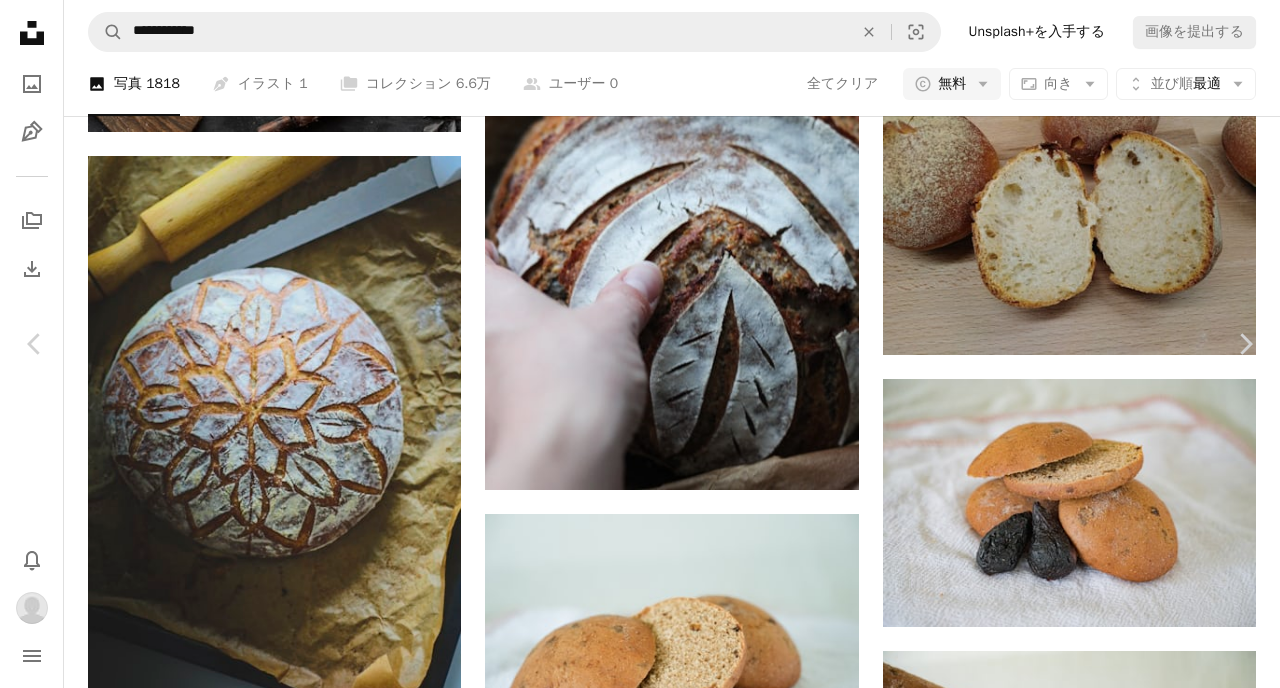 scroll, scrollTop: 3820, scrollLeft: 0, axis: vertical 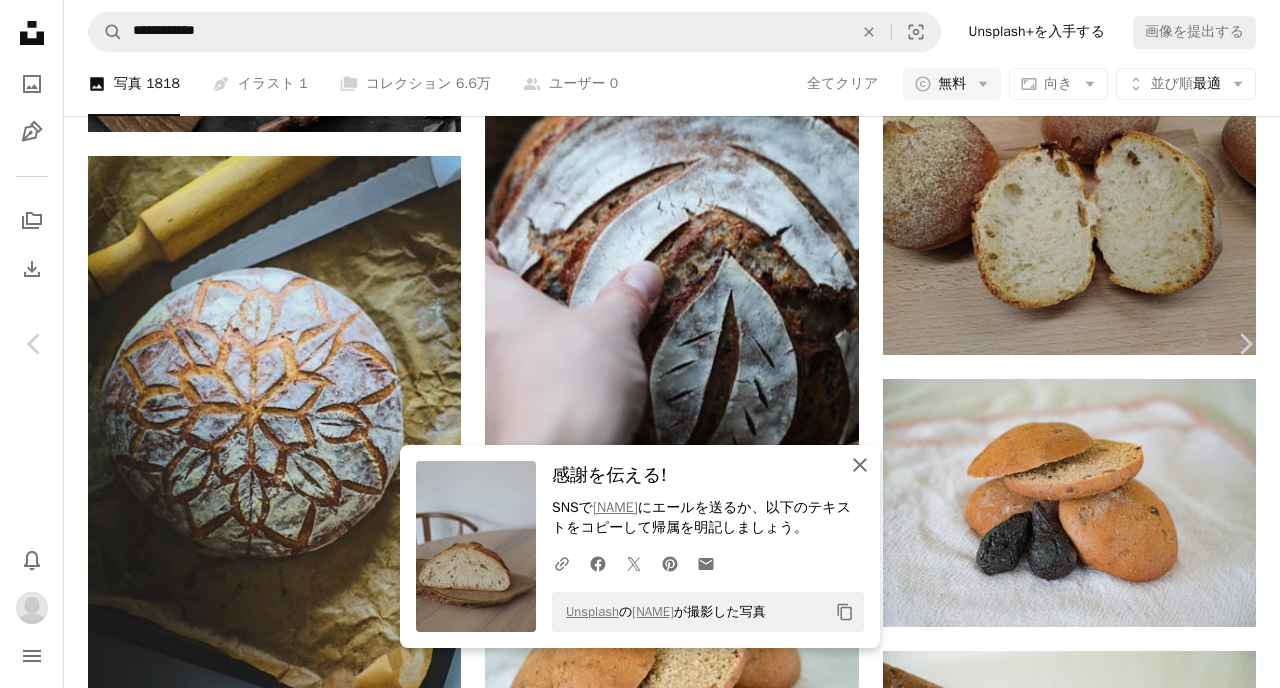 click on "An X shape" 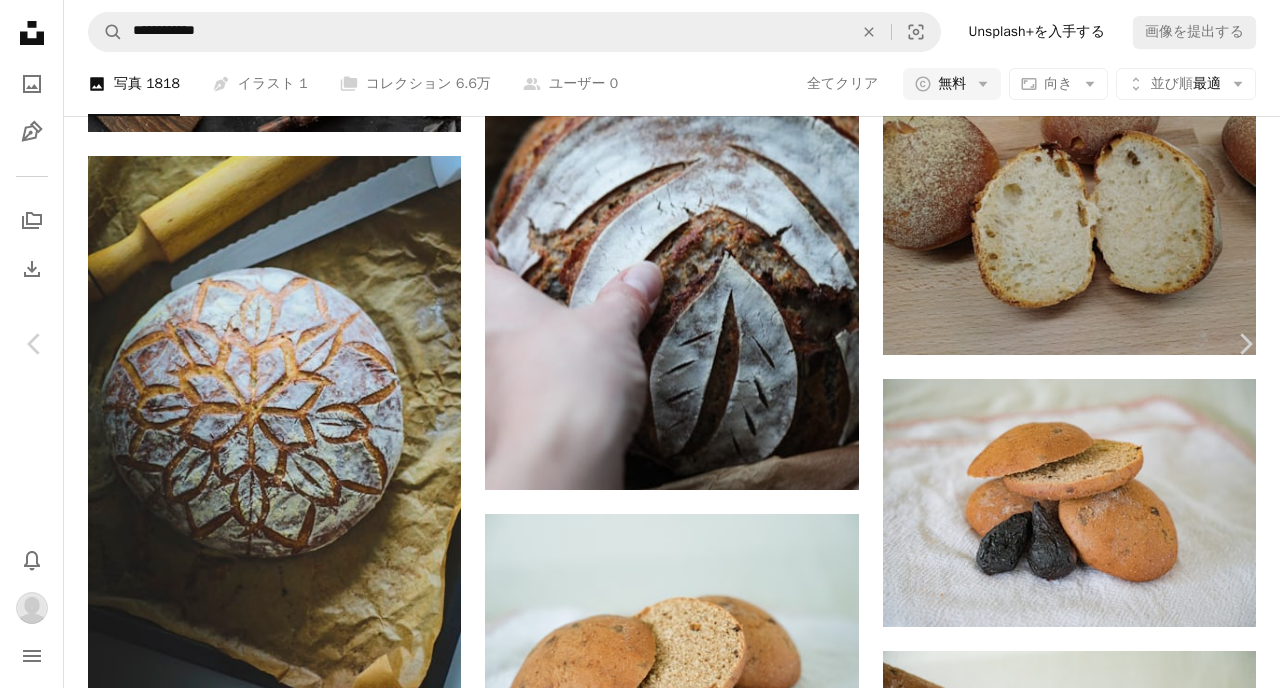 scroll, scrollTop: 10972, scrollLeft: 0, axis: vertical 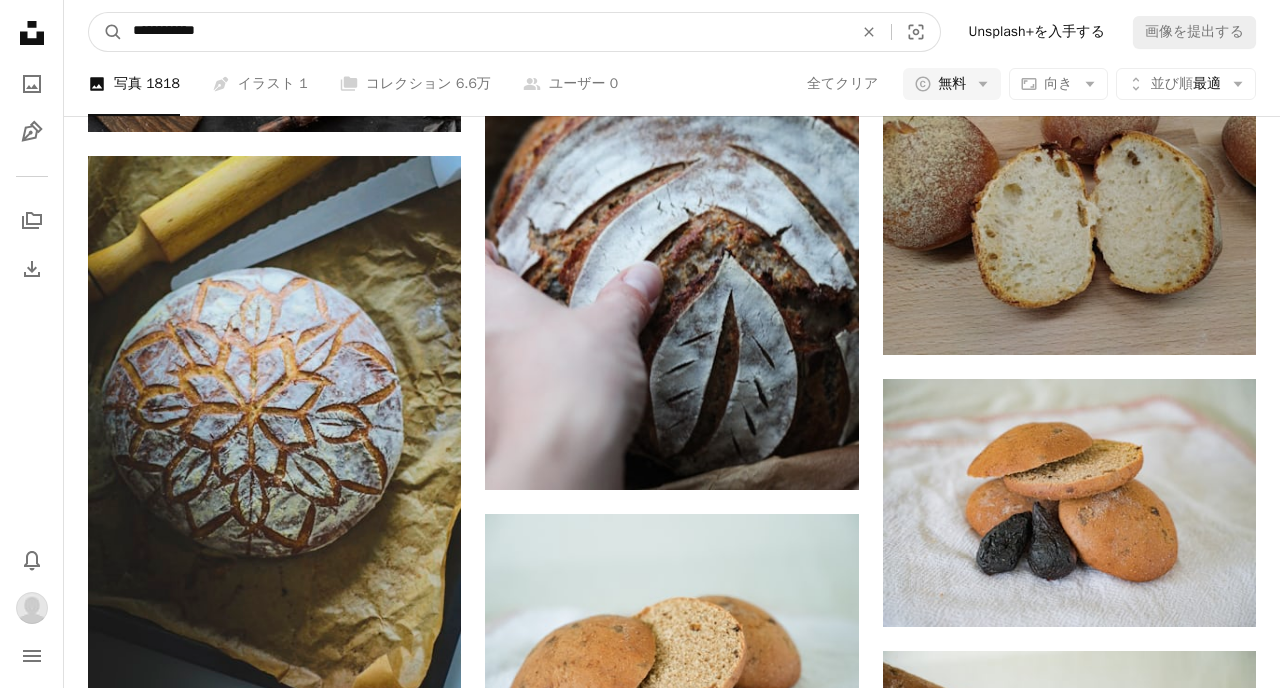 drag, startPoint x: 239, startPoint y: 23, endPoint x: 72, endPoint y: 37, distance: 167.5858 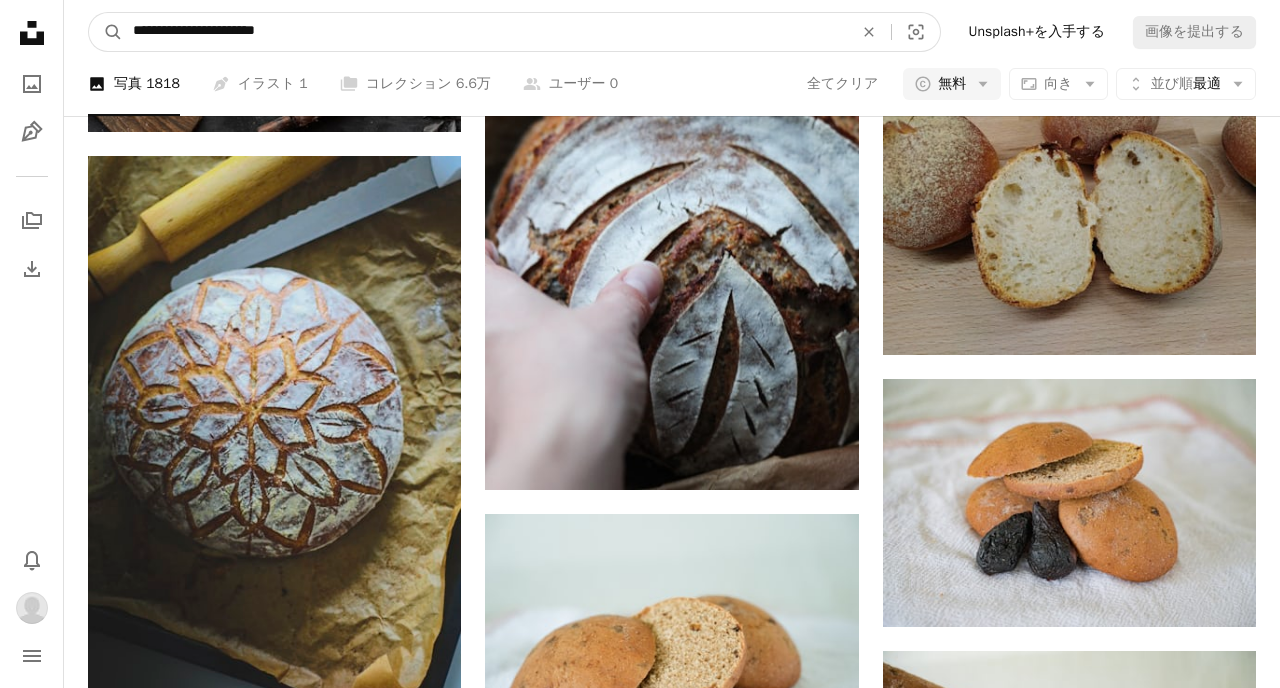 click on "A magnifying glass" at bounding box center (106, 32) 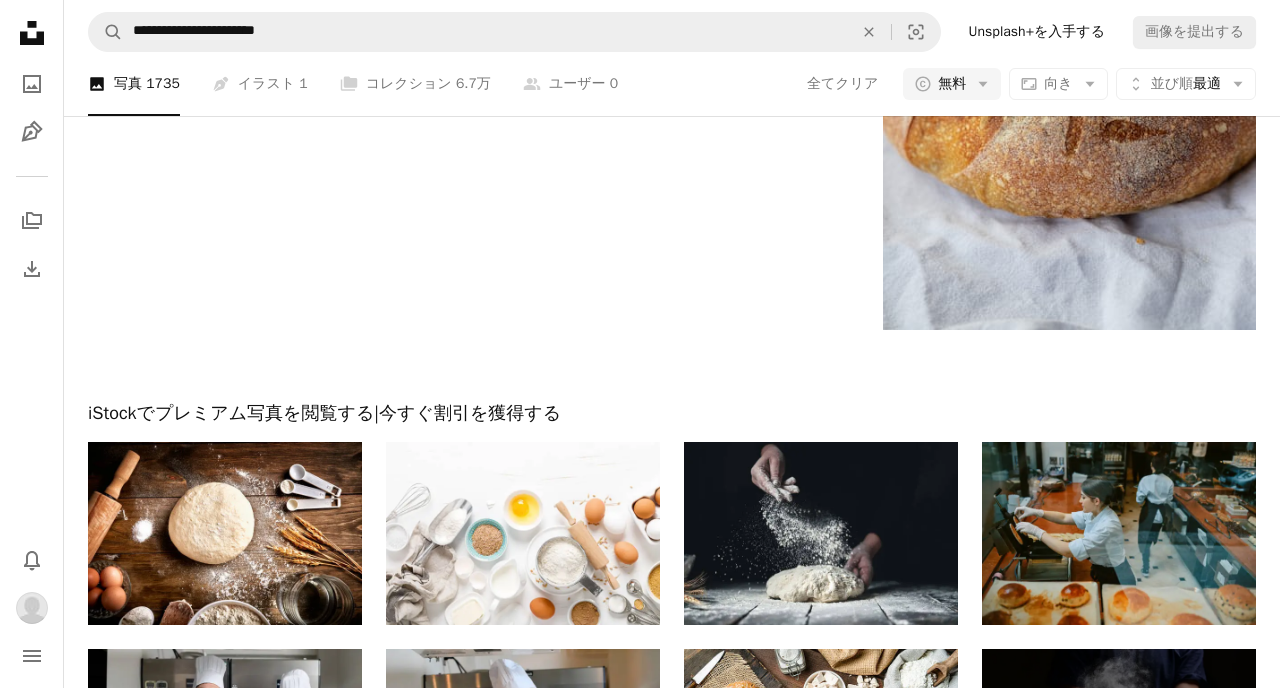 scroll, scrollTop: 3232, scrollLeft: 0, axis: vertical 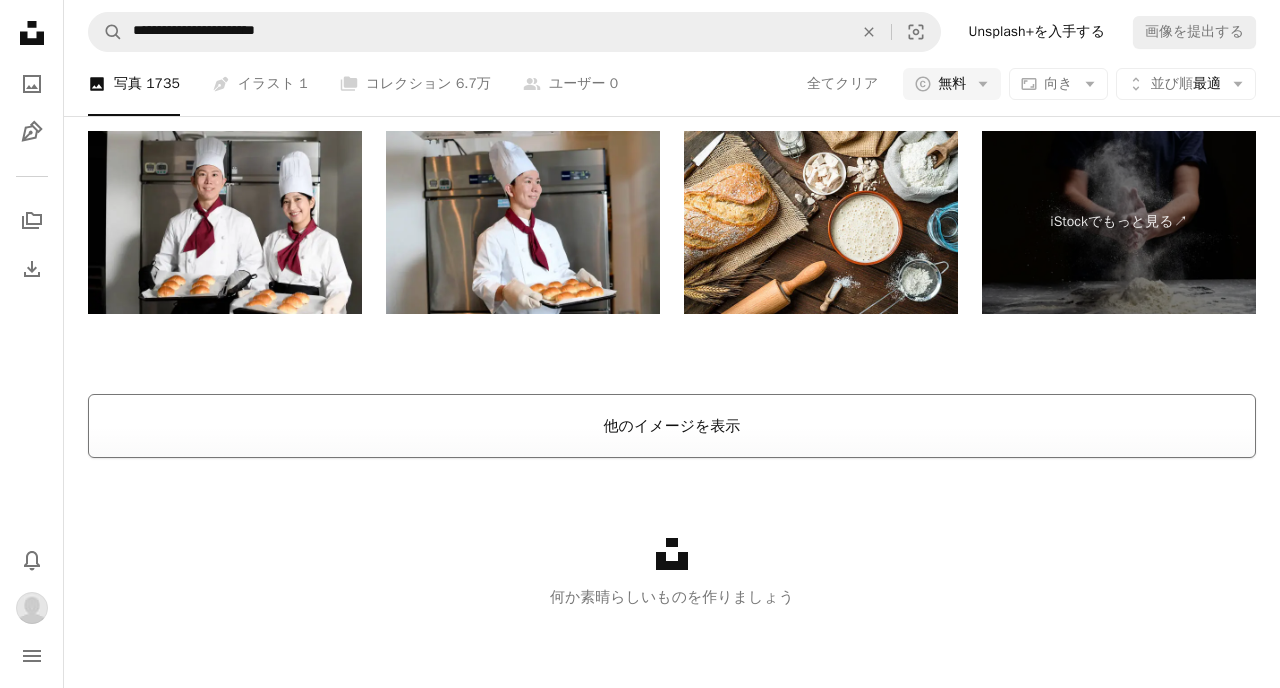 click on "他のイメージを表示" at bounding box center [672, 426] 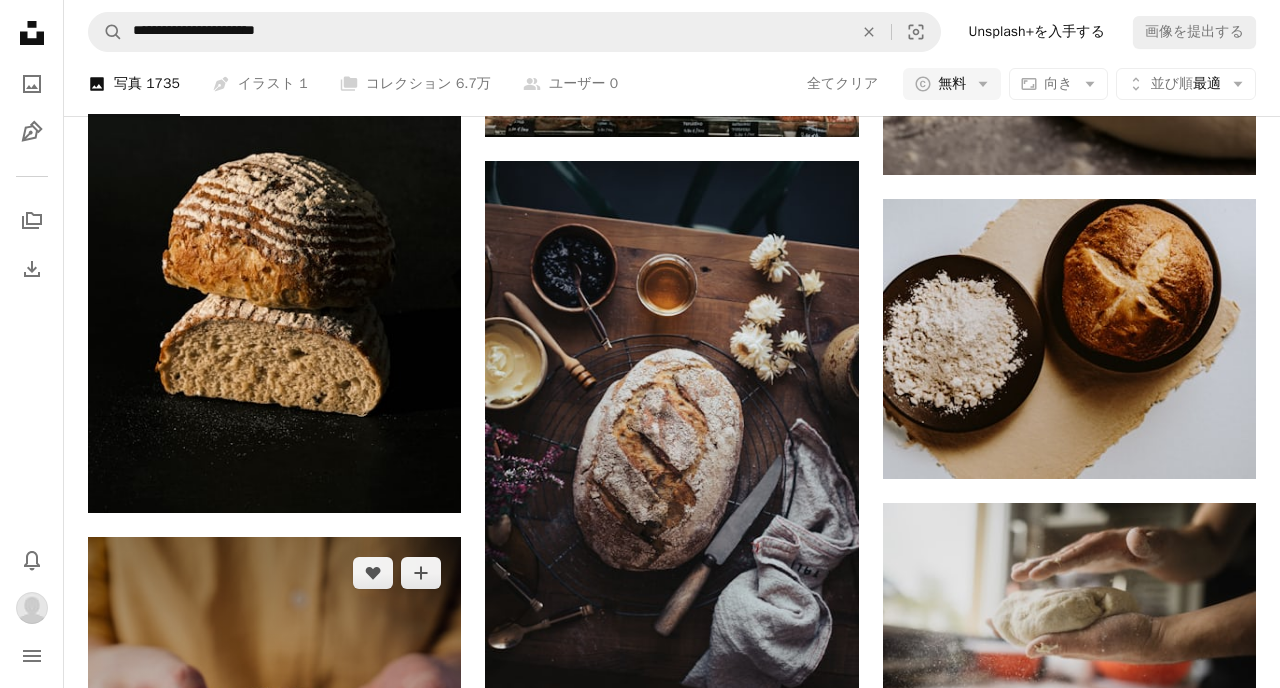 scroll, scrollTop: 4758, scrollLeft: 0, axis: vertical 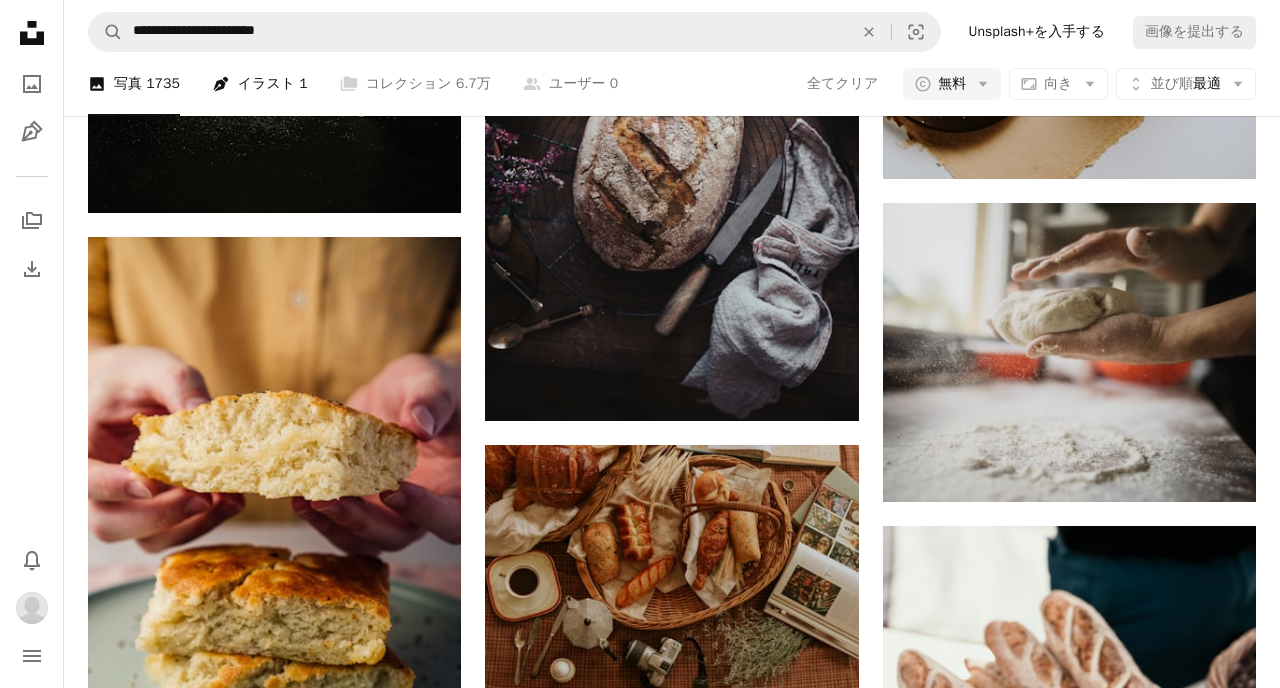click on "Pen Tool イラスト   1" at bounding box center [260, 84] 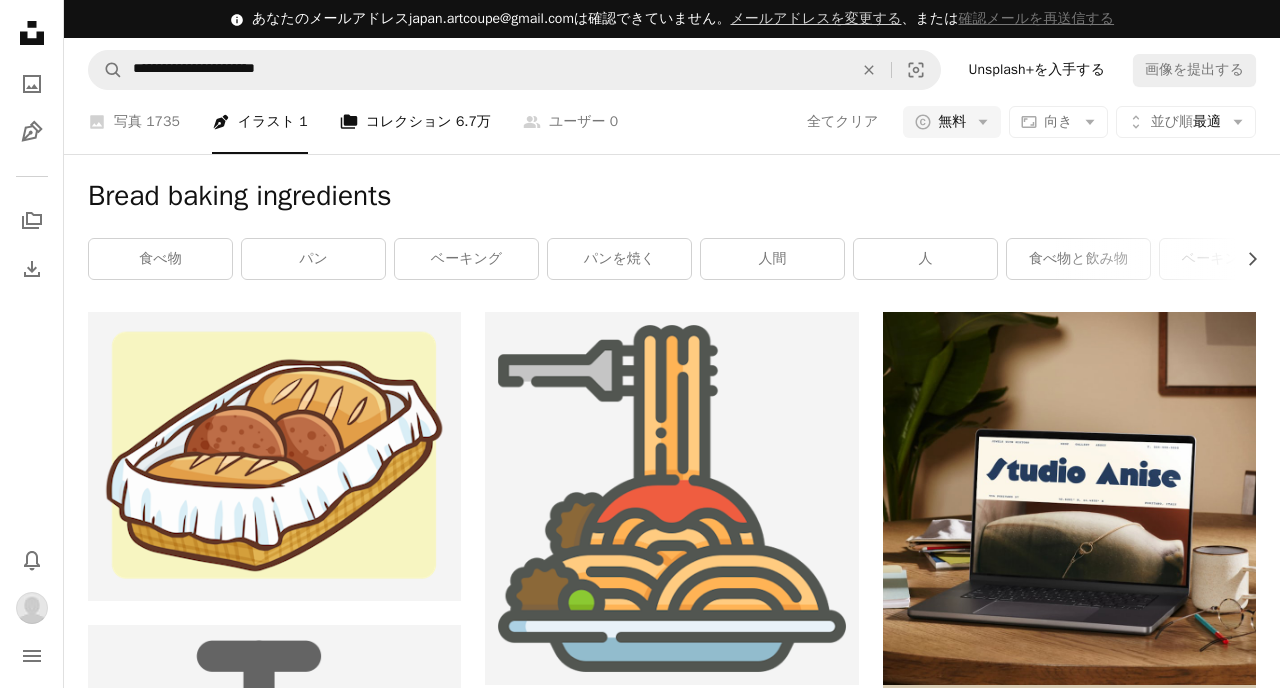 click on "A stack of folders コレクション   6.7万" at bounding box center [415, 122] 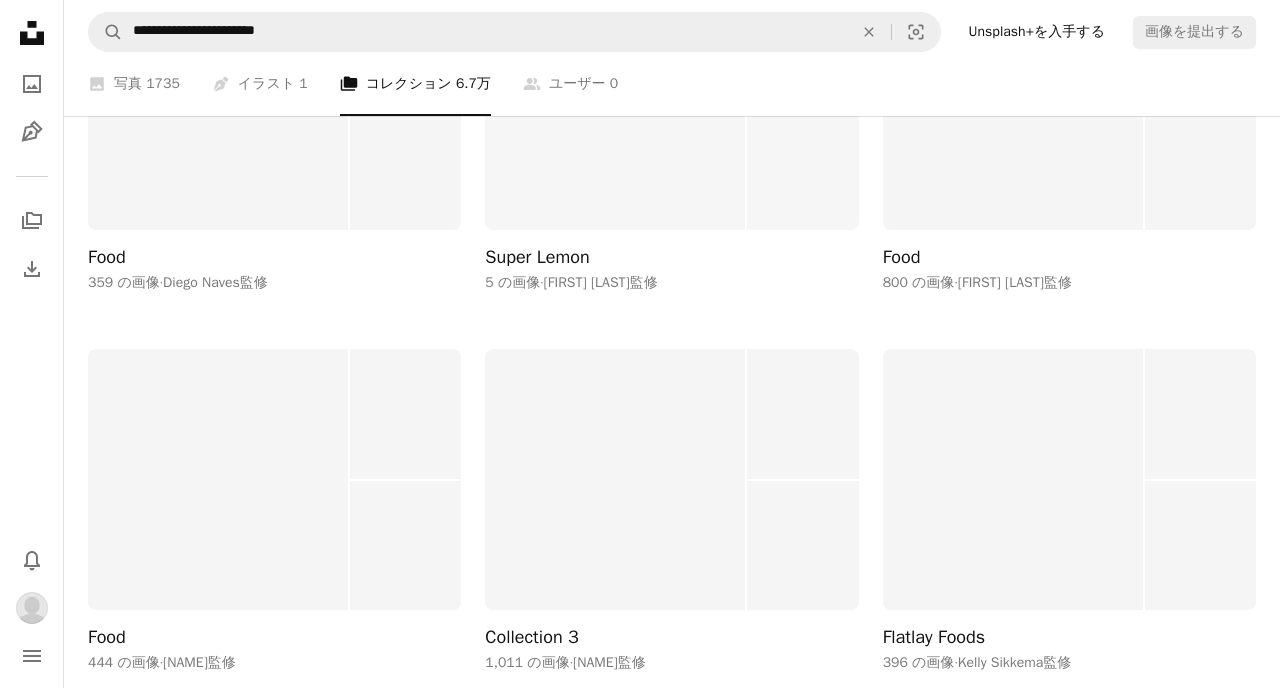 scroll, scrollTop: 1129, scrollLeft: 0, axis: vertical 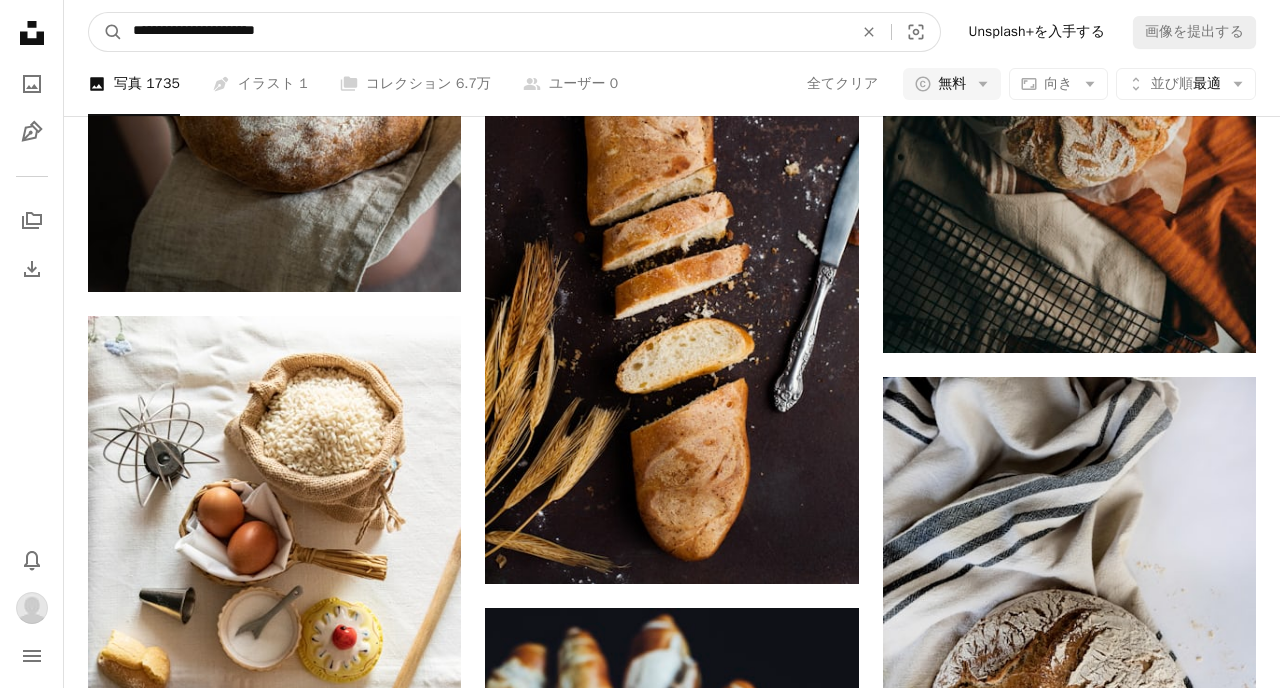 click on "**********" at bounding box center [485, 32] 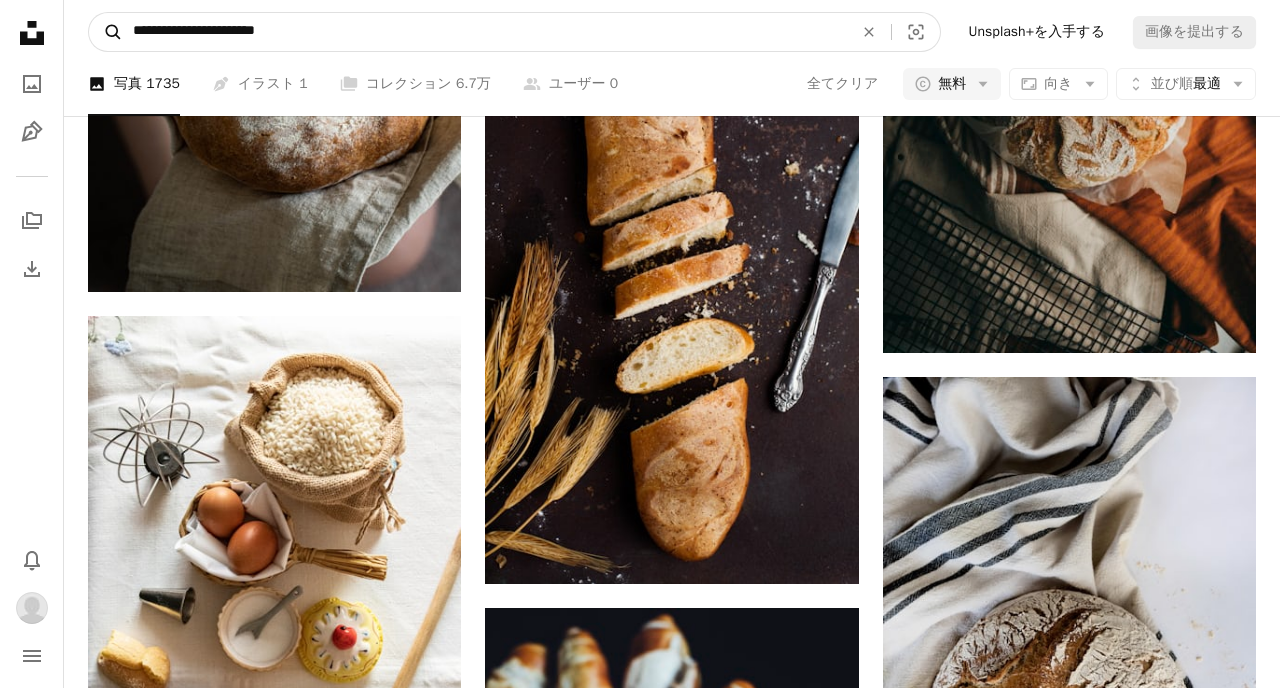 drag, startPoint x: 323, startPoint y: 25, endPoint x: 100, endPoint y: 30, distance: 223.05605 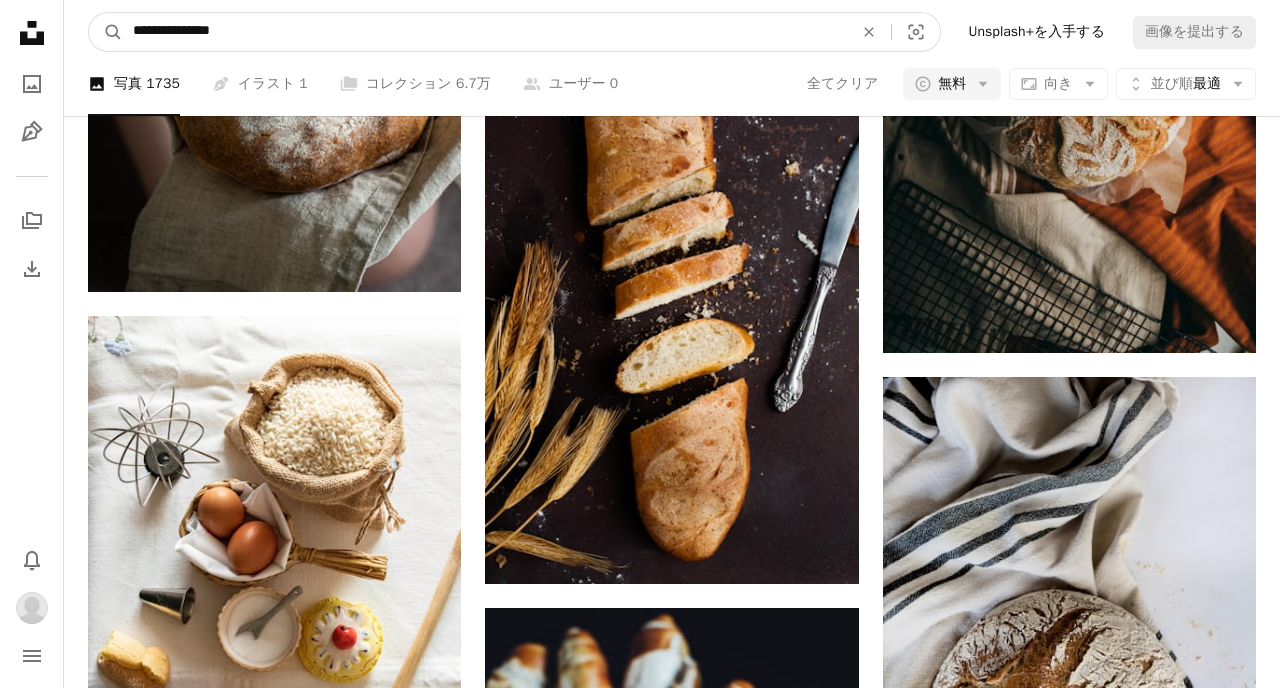 click on "A magnifying glass" at bounding box center (106, 32) 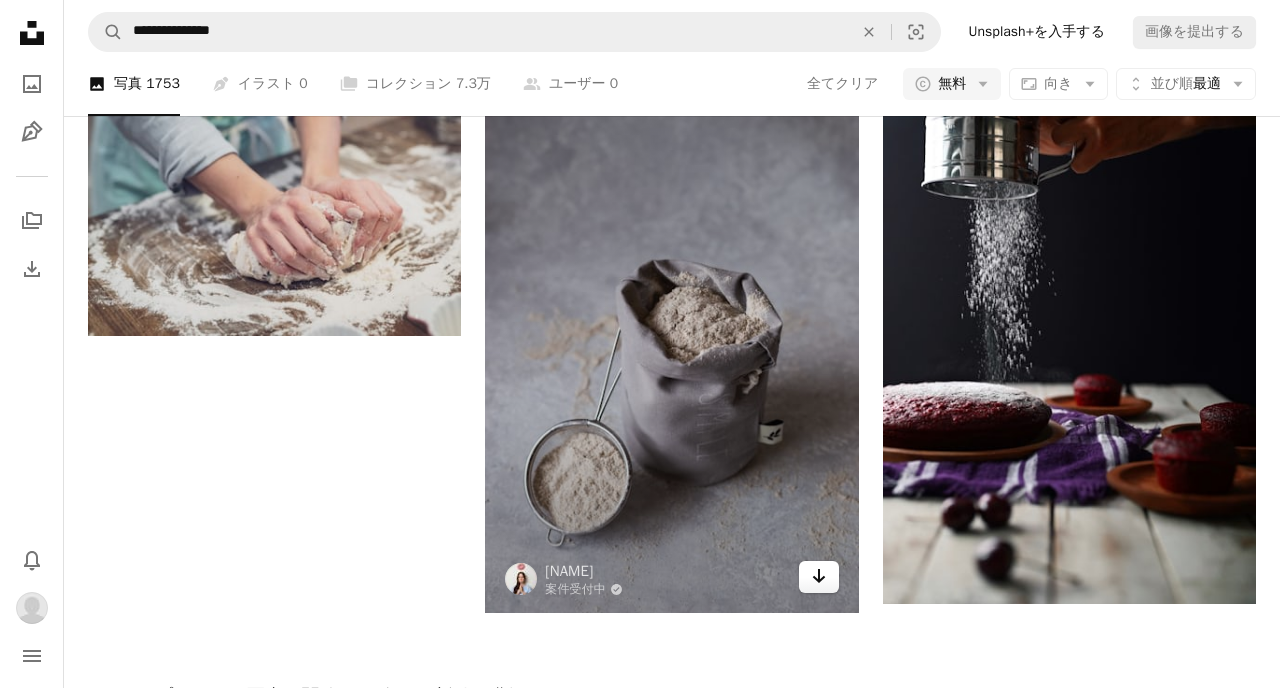 scroll, scrollTop: 2839, scrollLeft: 0, axis: vertical 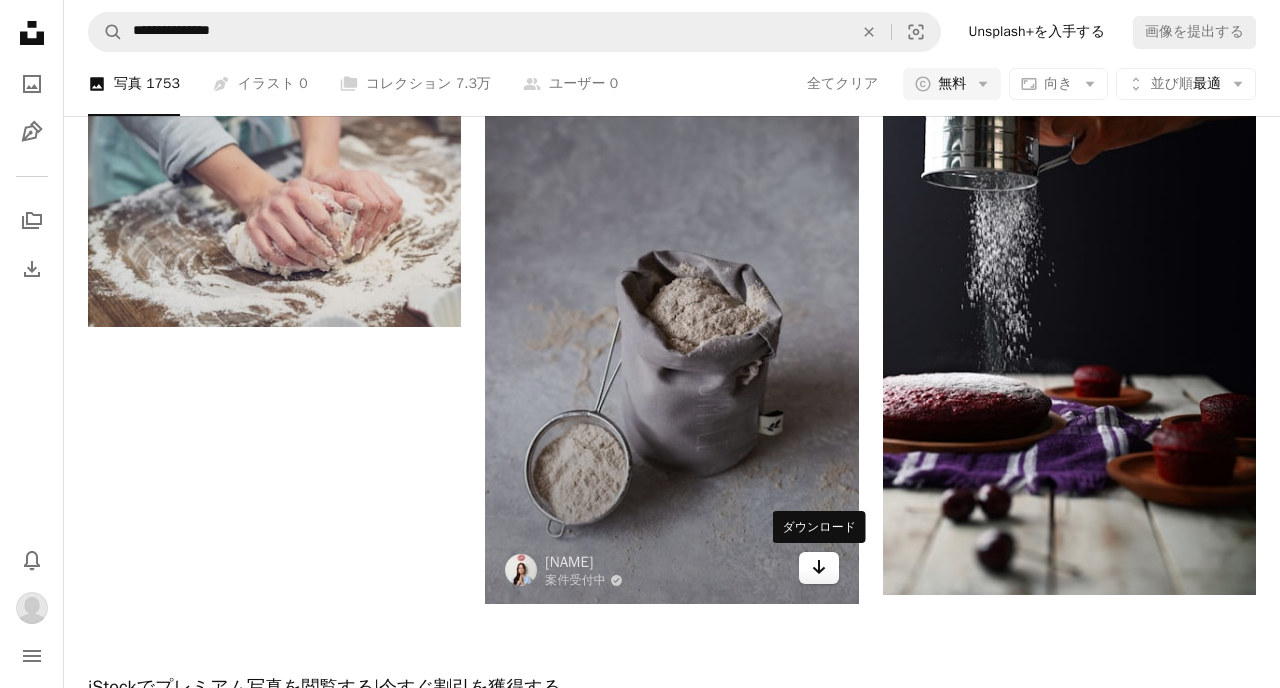 click on "Arrow pointing down" at bounding box center [819, 568] 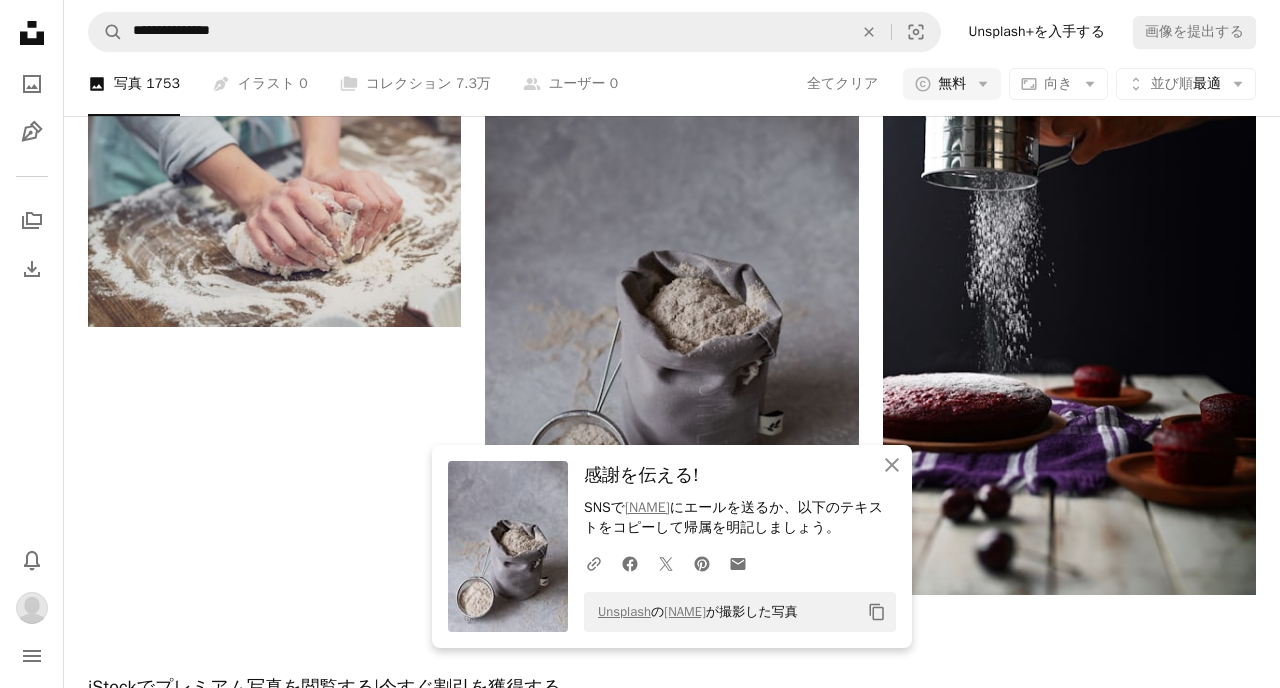 click at bounding box center (671, 324) 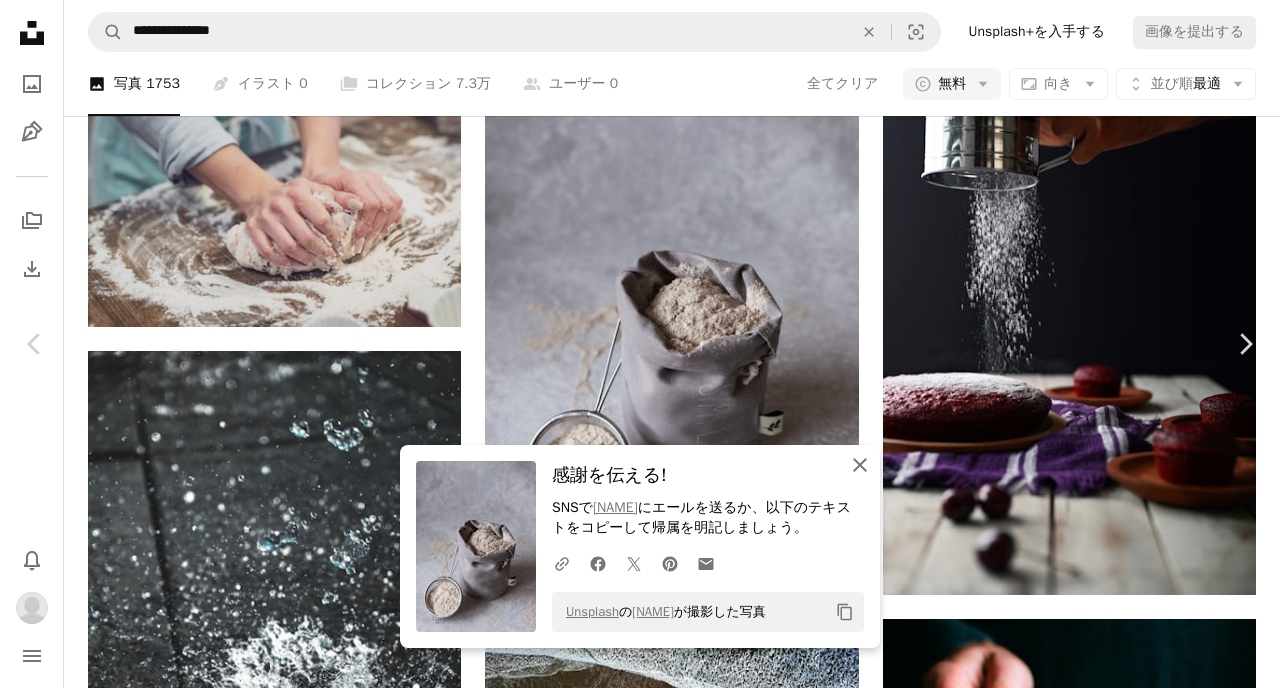 click on "An X shape" 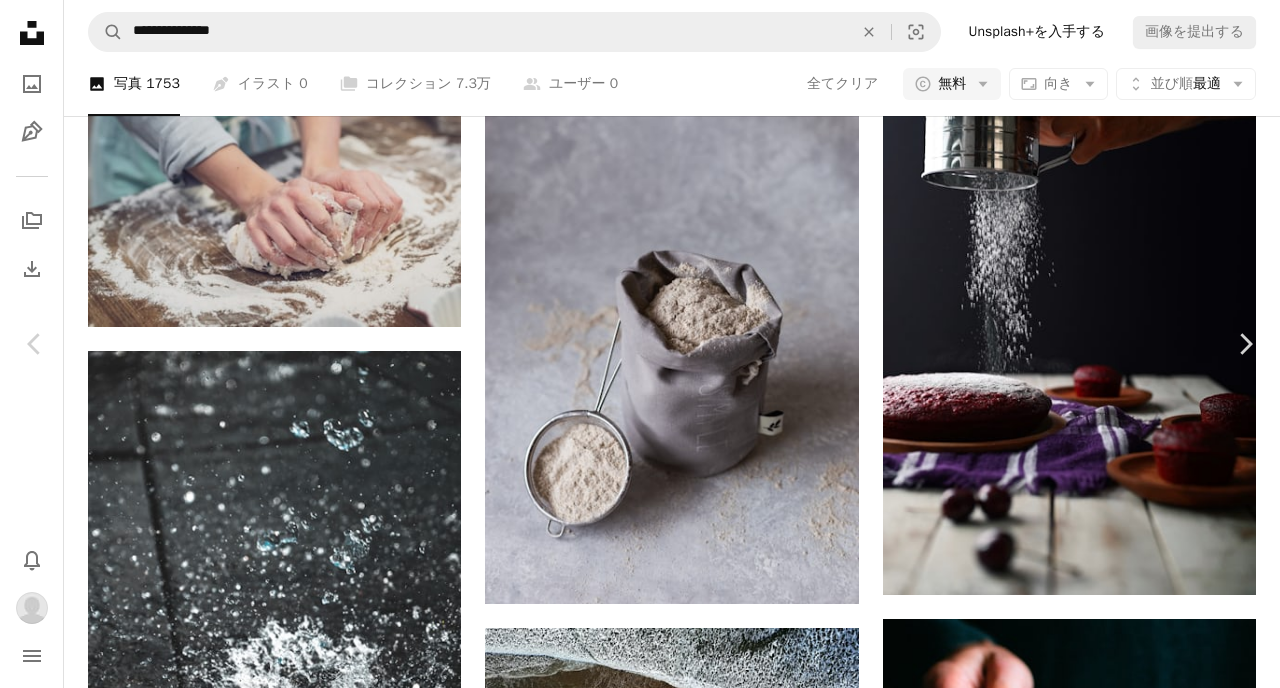 scroll, scrollTop: 2492, scrollLeft: 0, axis: vertical 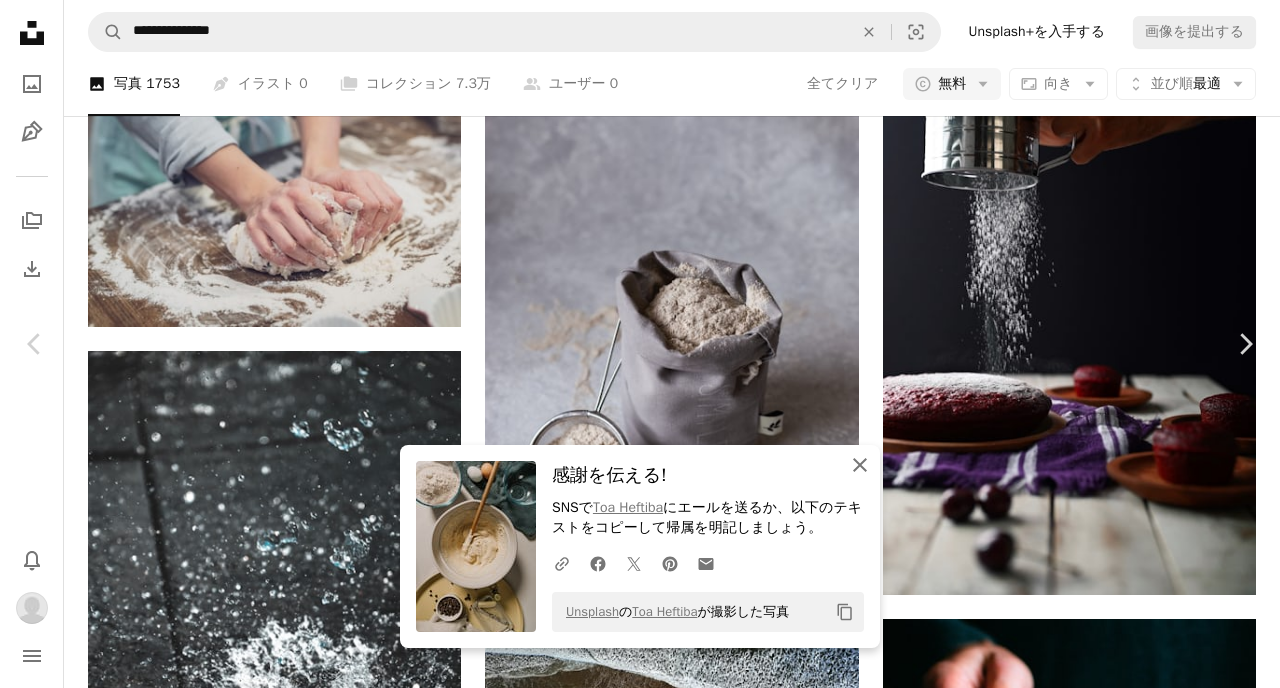 click on "An X shape 閉じる" at bounding box center (860, 465) 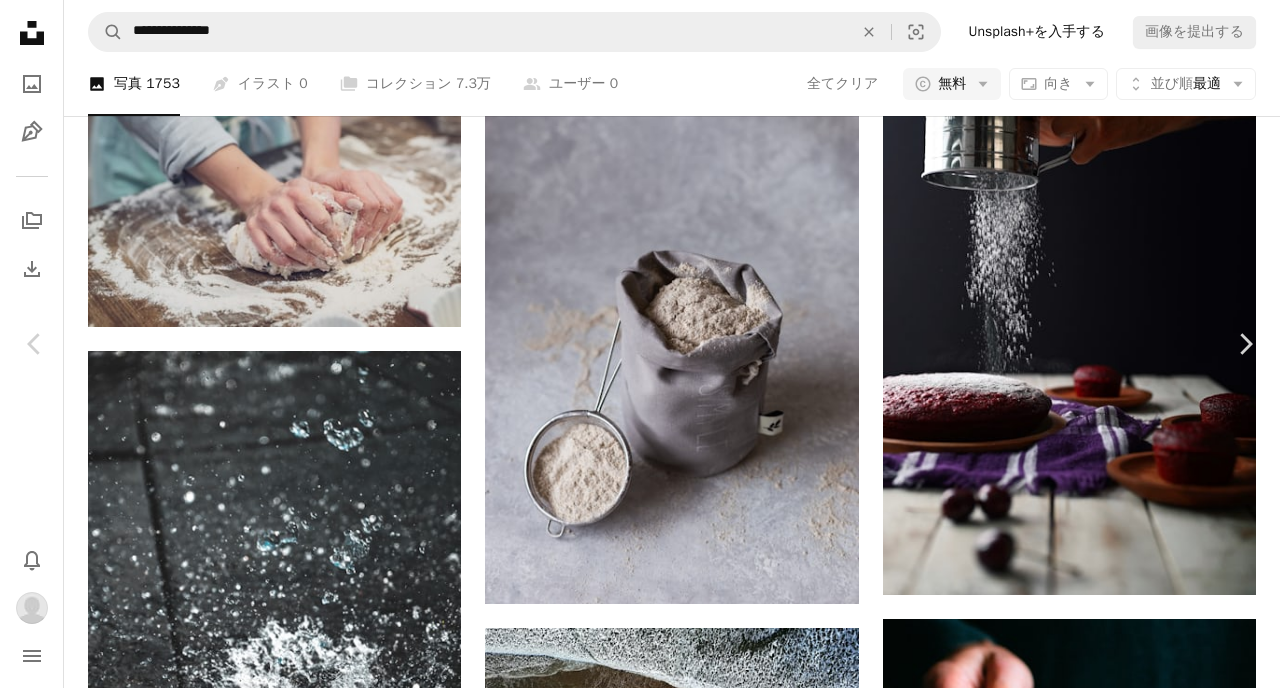 scroll, scrollTop: 4129, scrollLeft: 0, axis: vertical 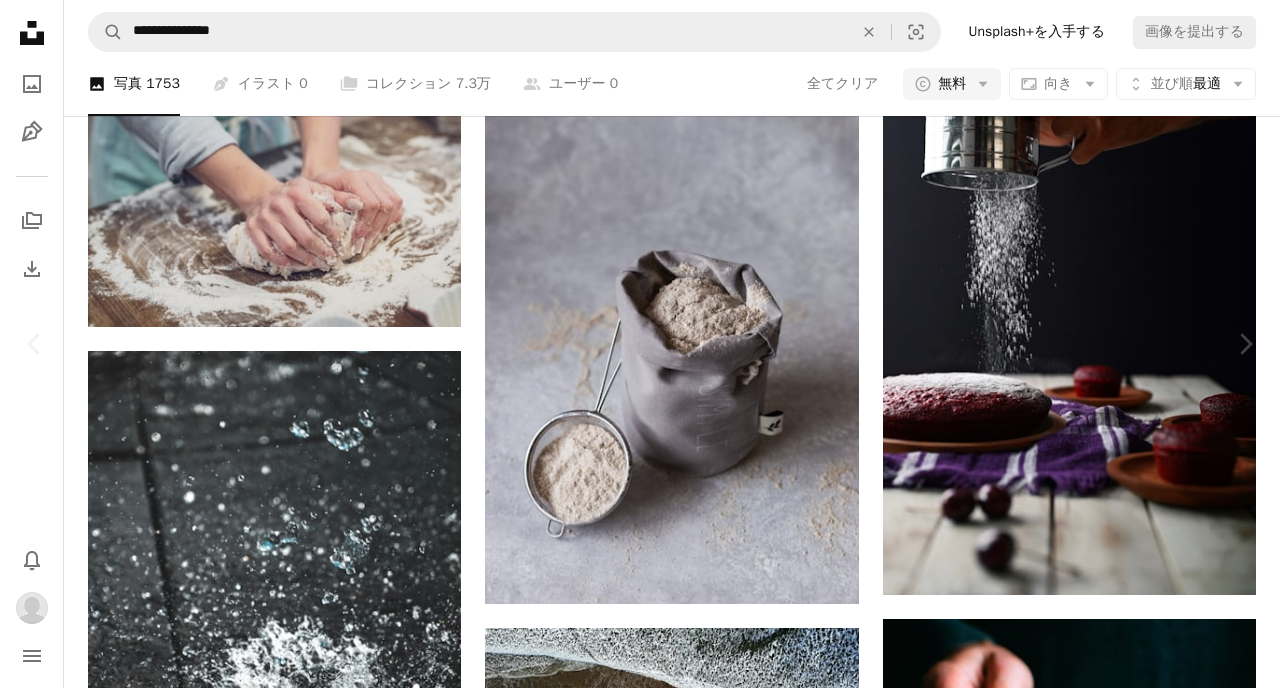 click on "A lock   ダウンロード" at bounding box center (1106, 4704) 